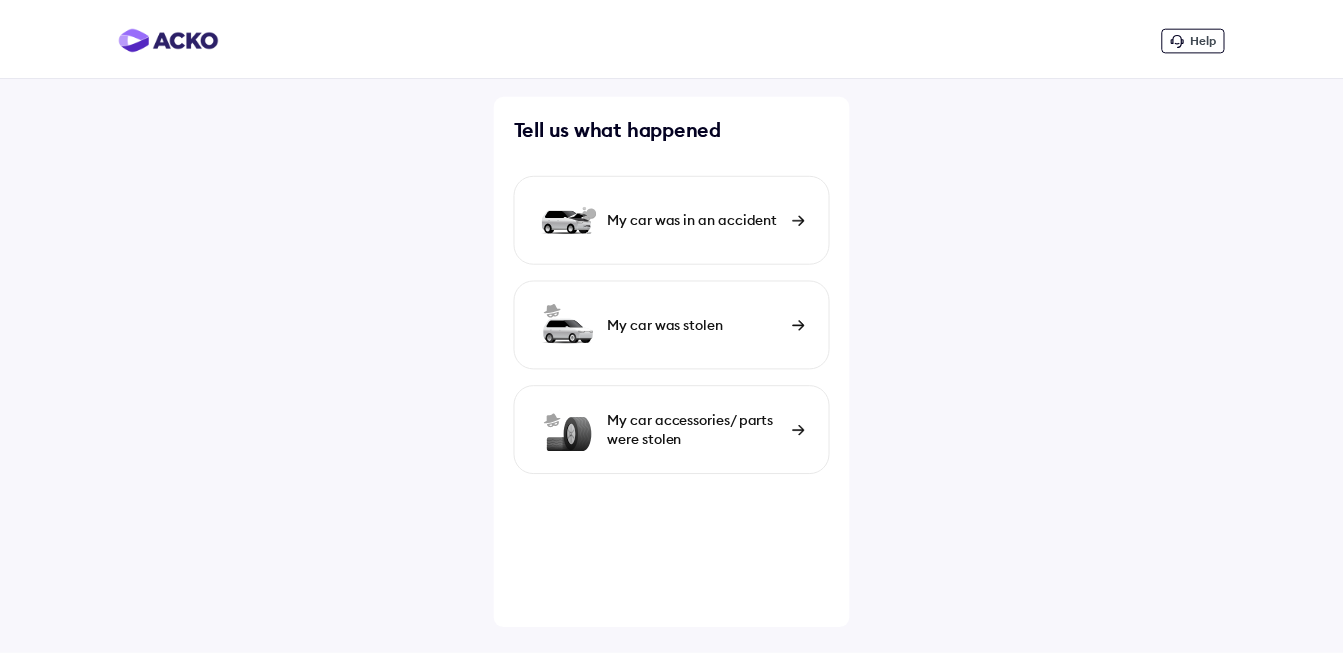 scroll, scrollTop: 0, scrollLeft: 0, axis: both 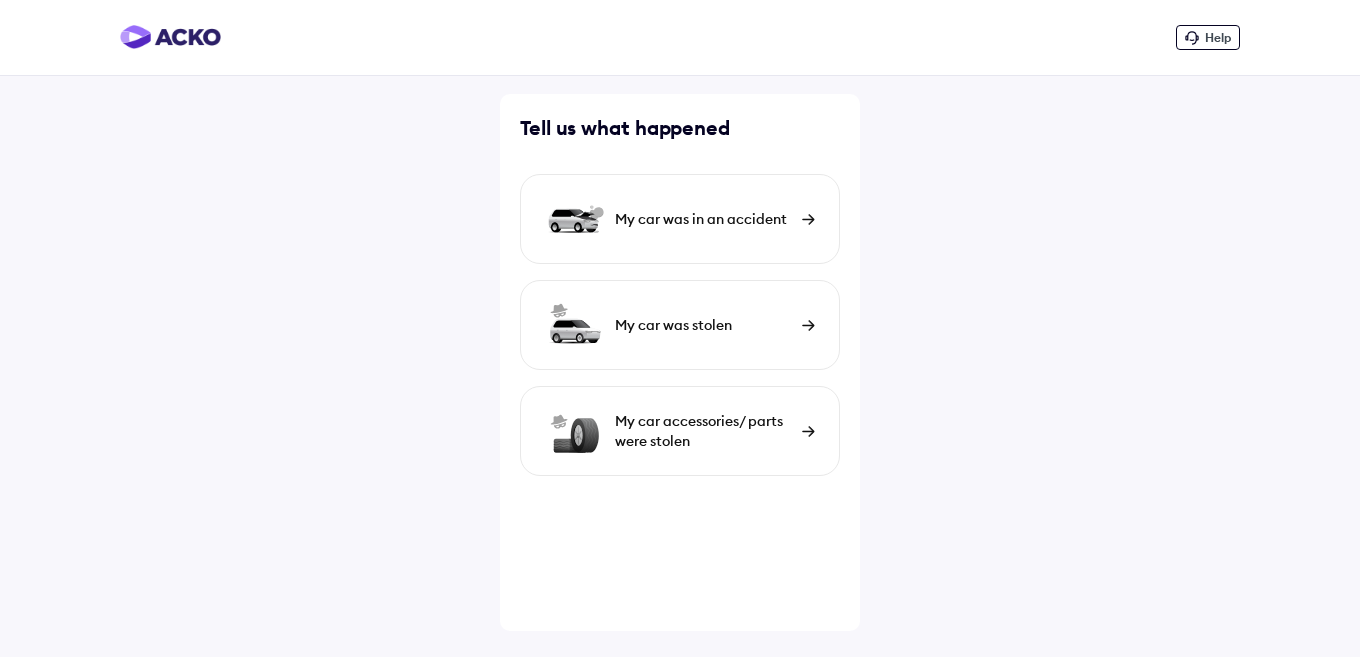 click on "My car was in an accident" at bounding box center (703, 219) 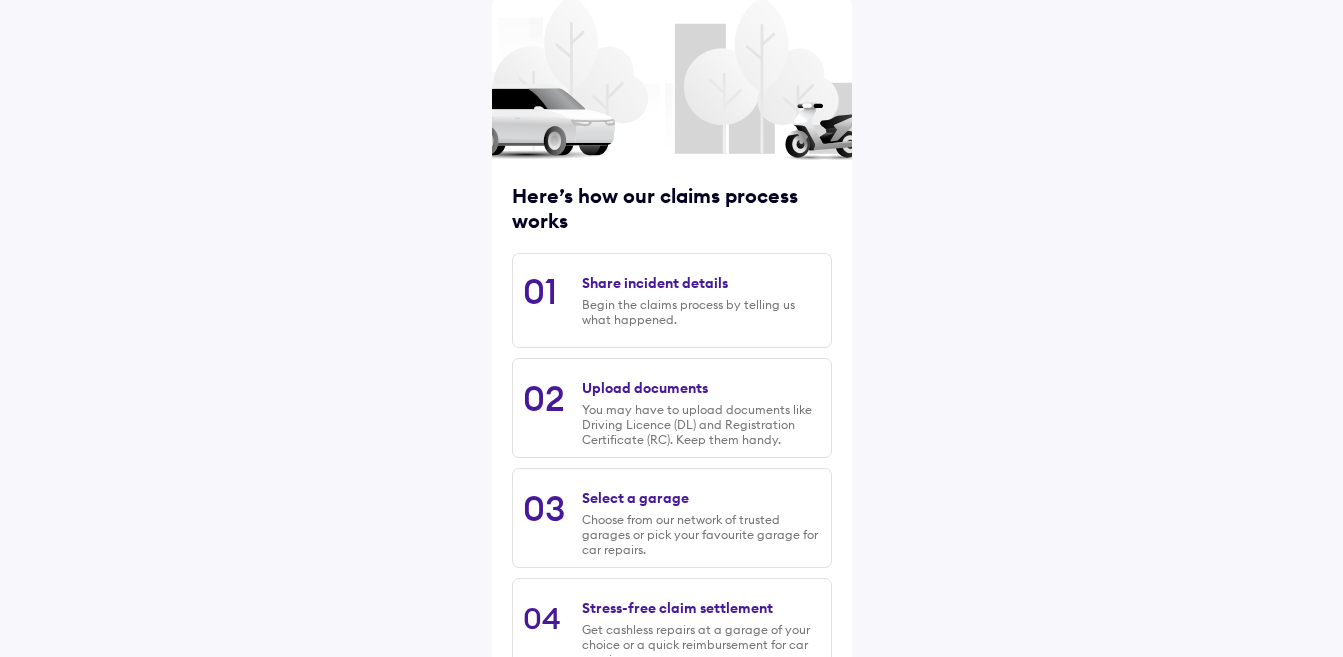scroll, scrollTop: 104, scrollLeft: 0, axis: vertical 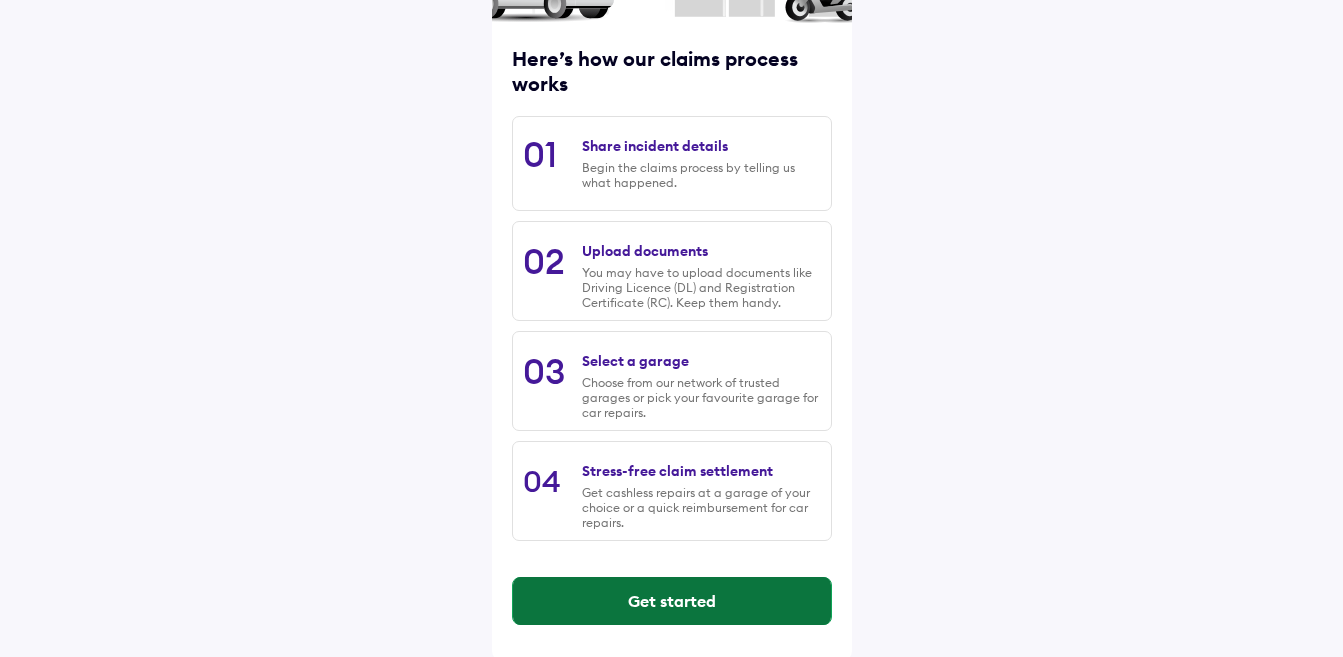 click on "Get started" at bounding box center (672, 601) 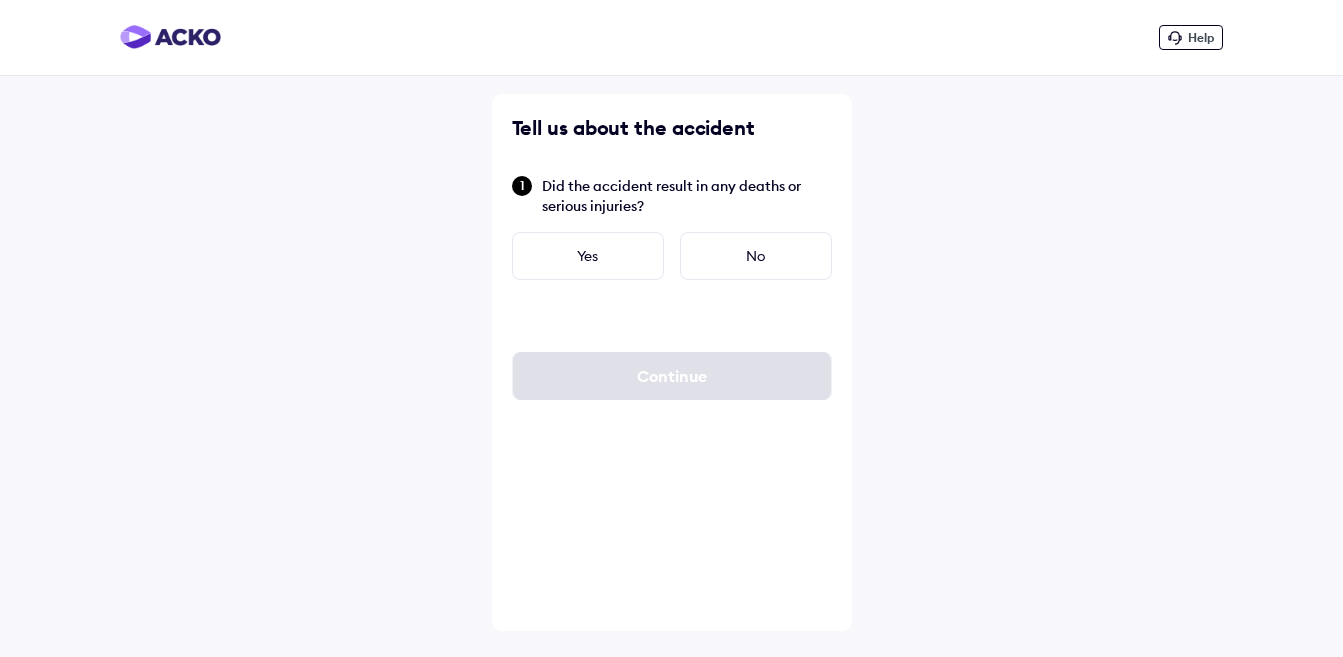 scroll, scrollTop: 0, scrollLeft: 0, axis: both 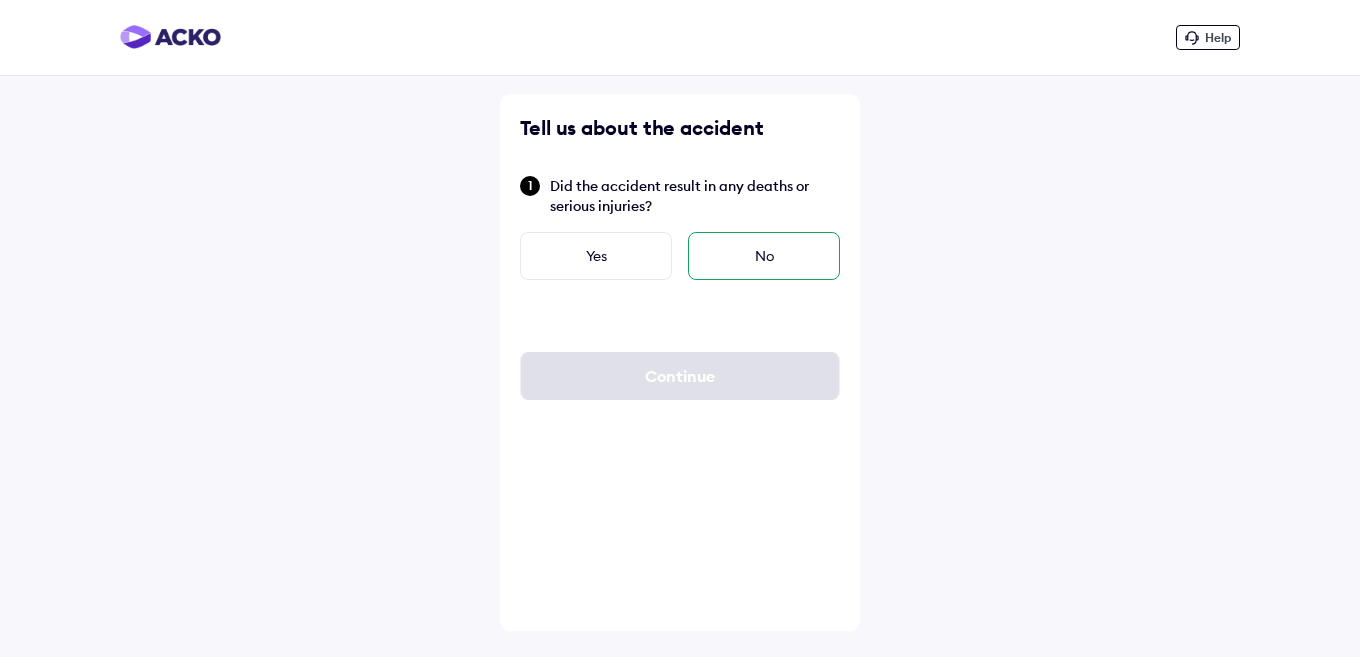 click on "No" at bounding box center [764, 256] 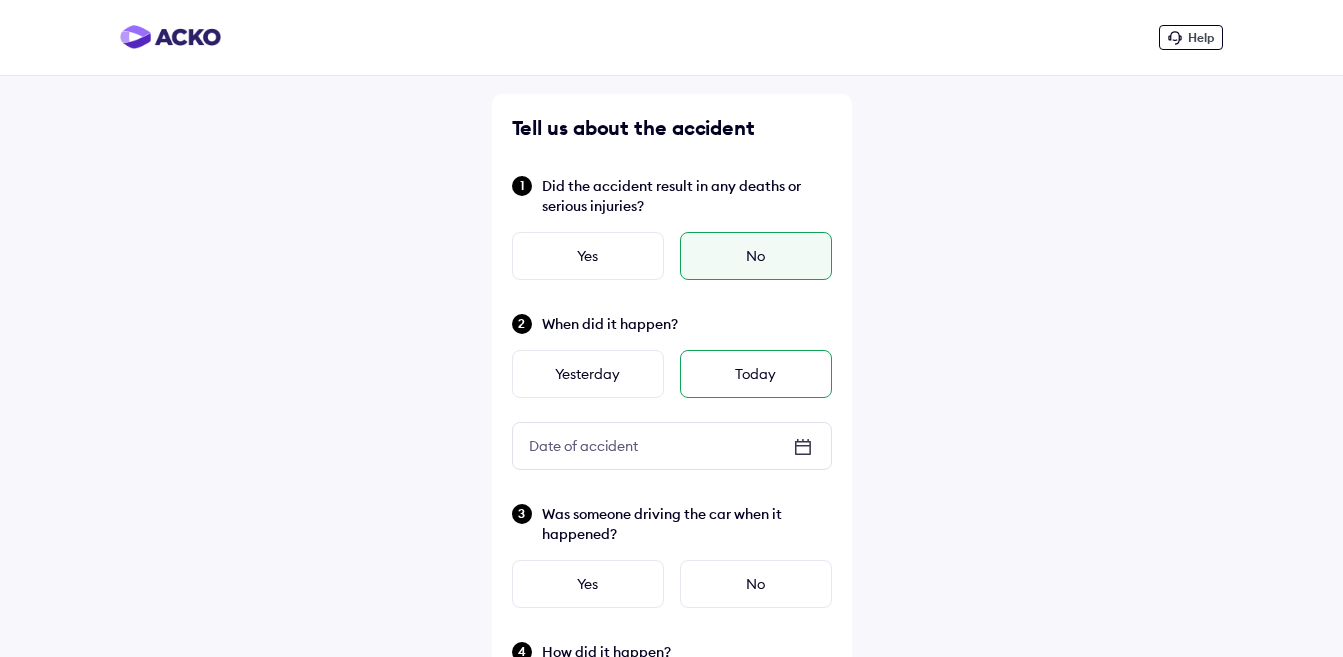 click on "Today" at bounding box center [756, 374] 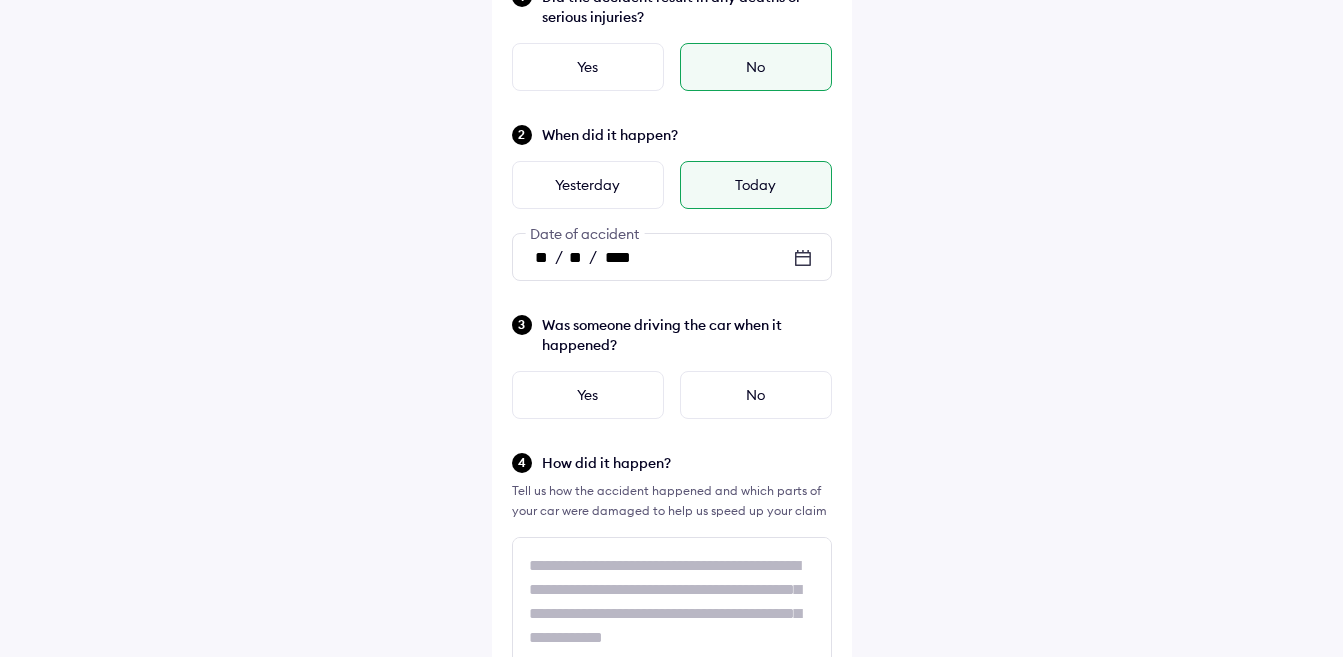 scroll, scrollTop: 194, scrollLeft: 0, axis: vertical 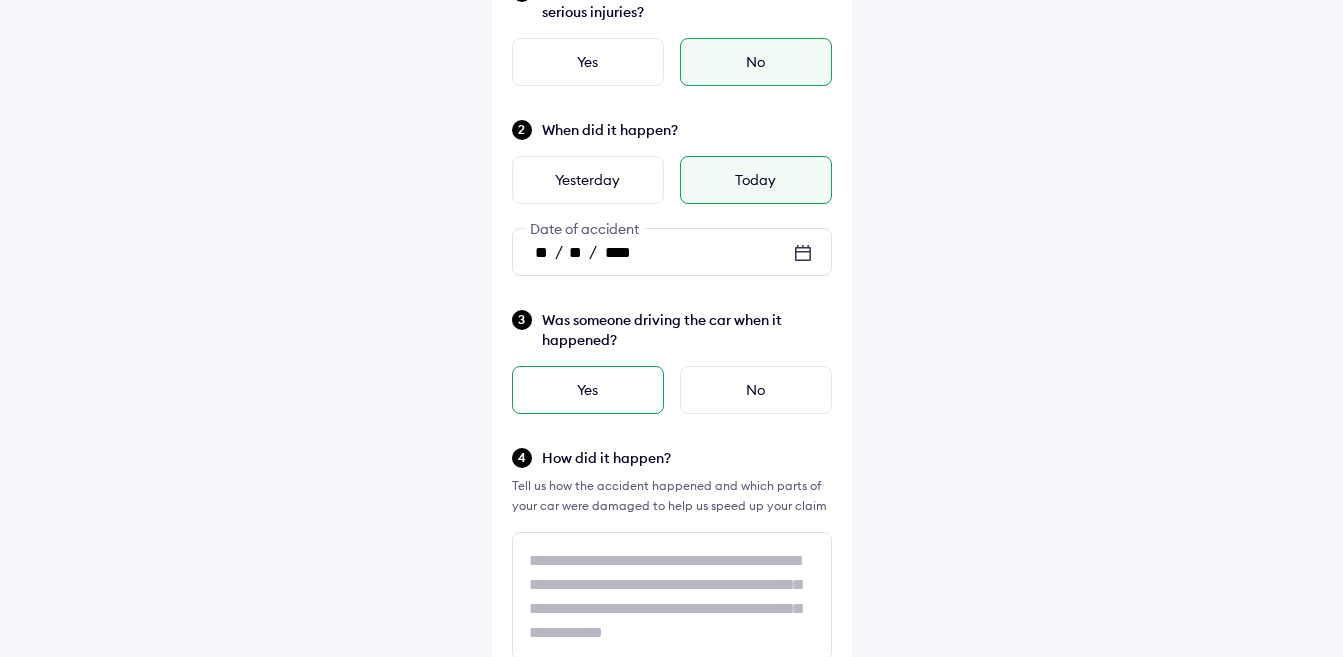 click on "Yes" at bounding box center (588, 390) 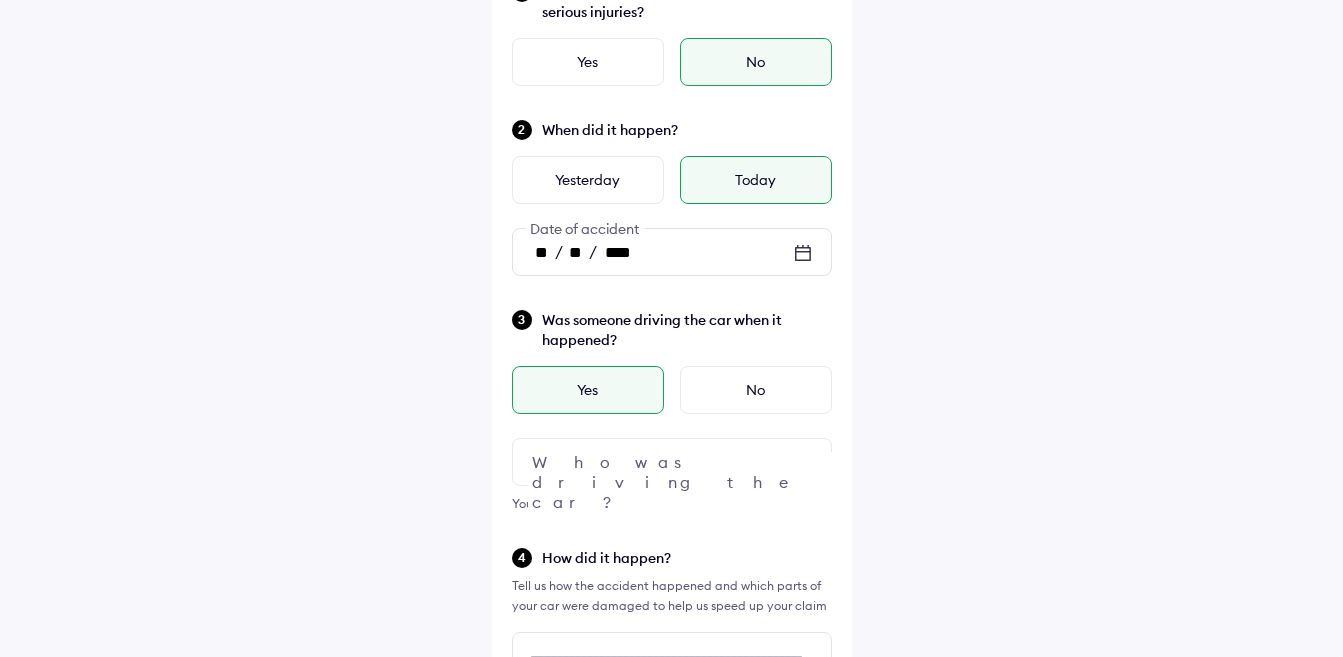 click at bounding box center (672, 462) 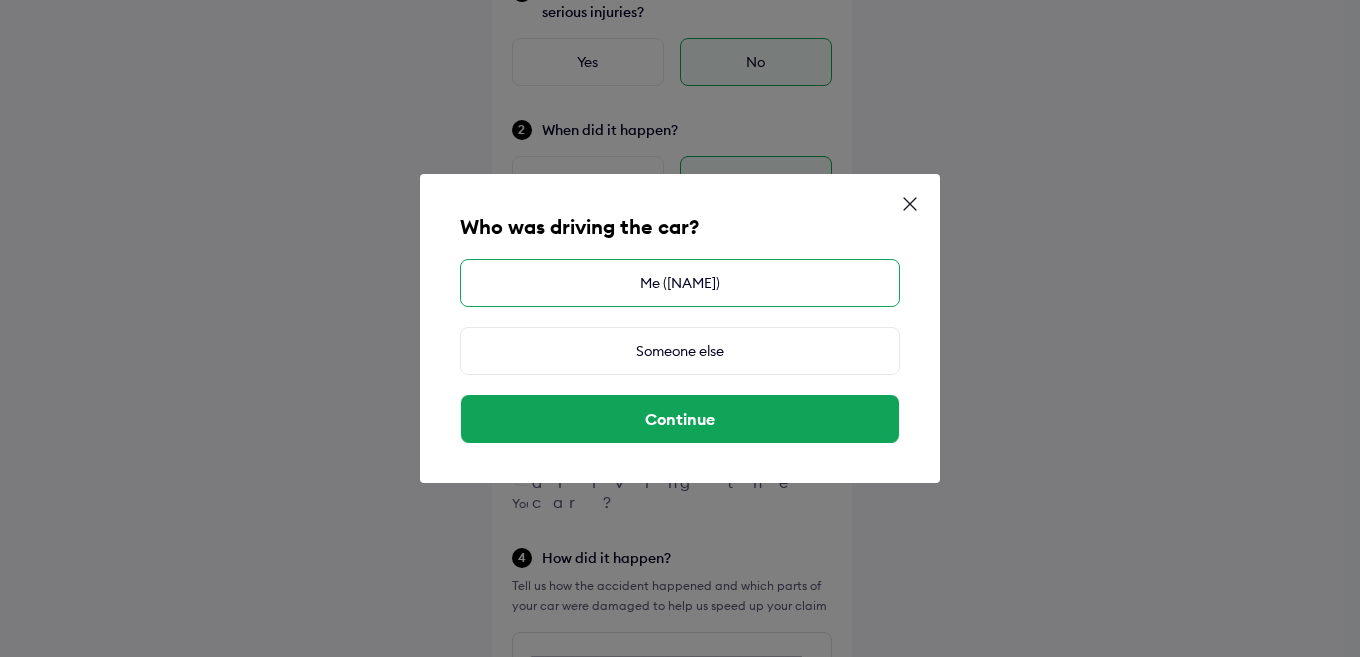 click on "Me ([NAME])" at bounding box center (680, 283) 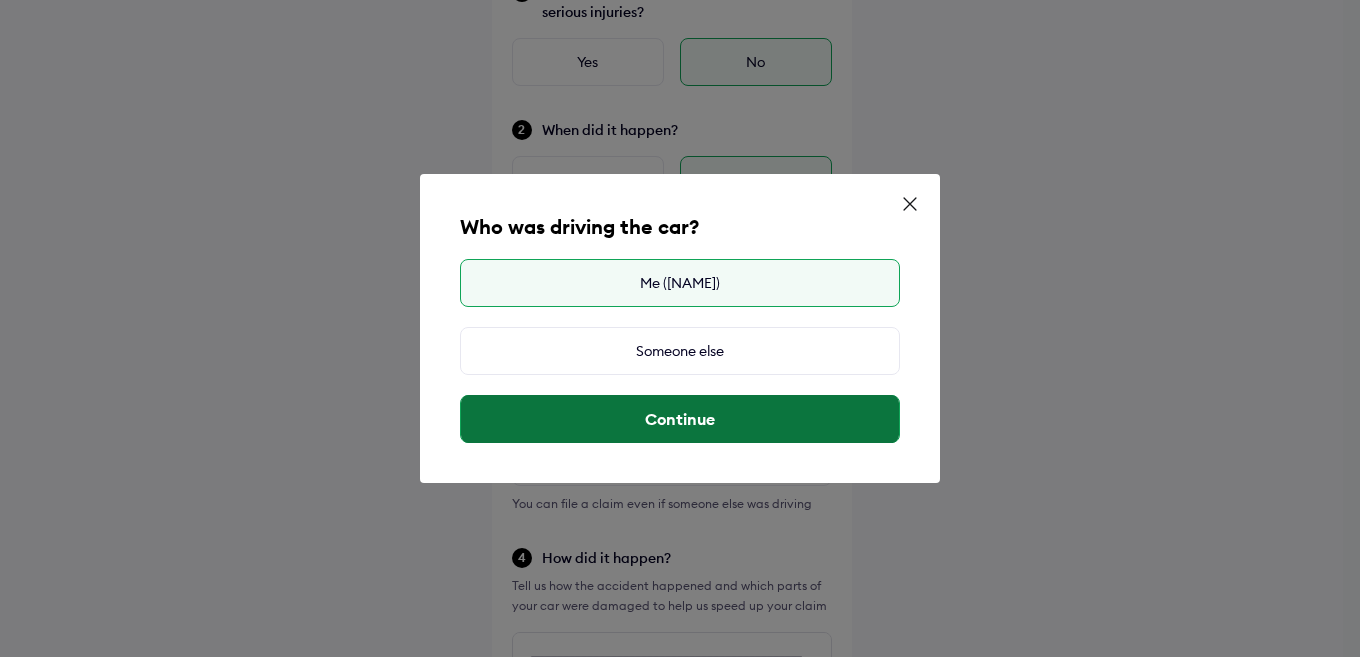 click on "Continue" at bounding box center (680, 419) 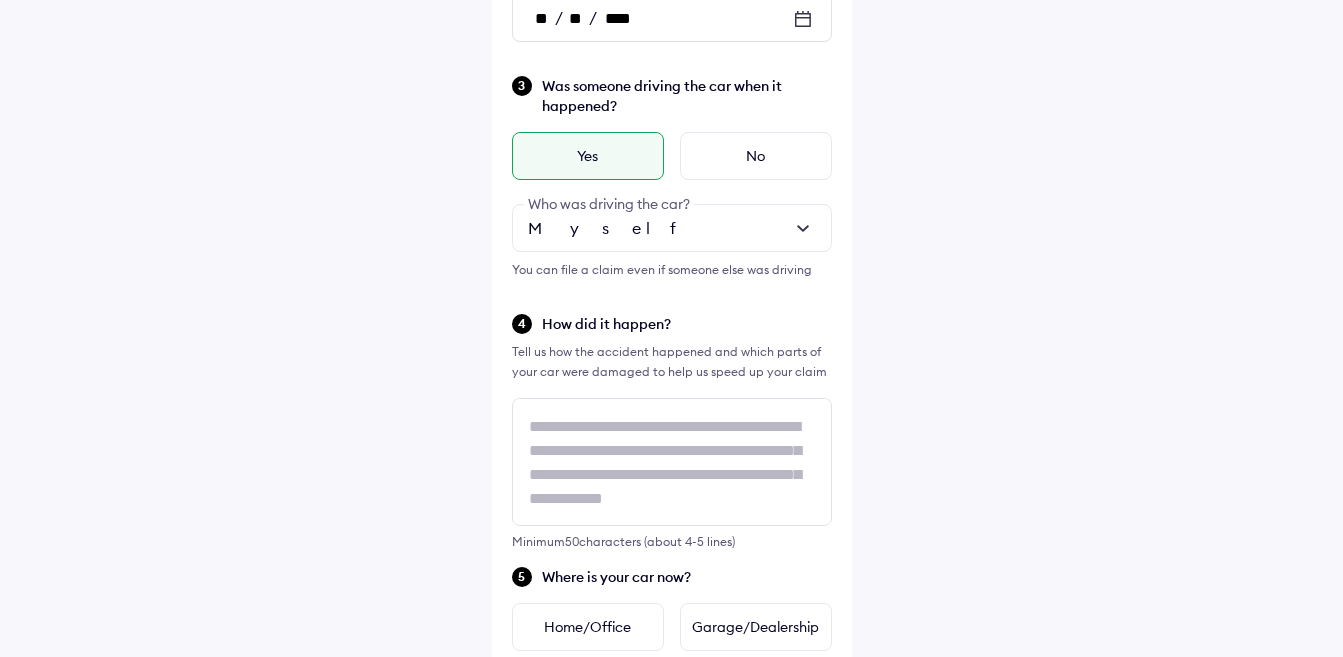 scroll, scrollTop: 450, scrollLeft: 0, axis: vertical 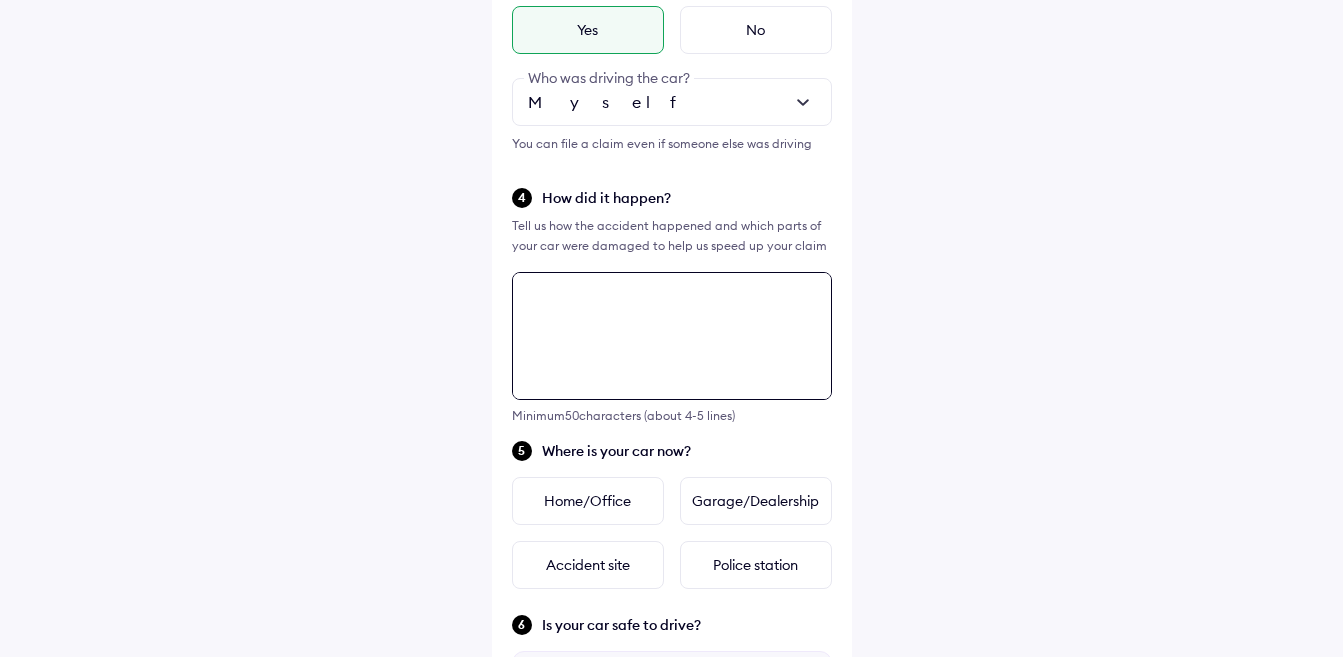 click on "Tell us about the accident Did the accident result in any deaths or serious injuries? Yes No When did it happen? Yesterday Today ** / ** / **** Date of accident Was someone driving the car when it happened? Yes No Myself Who was driving the car? You can file a claim even if someone else was driving How did it happen? Tell us how the accident happened and which parts of your car were damaged to help us speed up your claim Minimum  50  characters (about 4-5 lines) Where is your car now? Home/Office Garage/Dealership Accident site Police station Is your car safe to drive? Select  'No'  if you notice any of the conditions  listed below Flat or damaged tyres Deployed airbags Unable to start the engine Fluid leakage under the car Car is affected by floods Other safety concerns Yes No Continue" at bounding box center [672, 350] 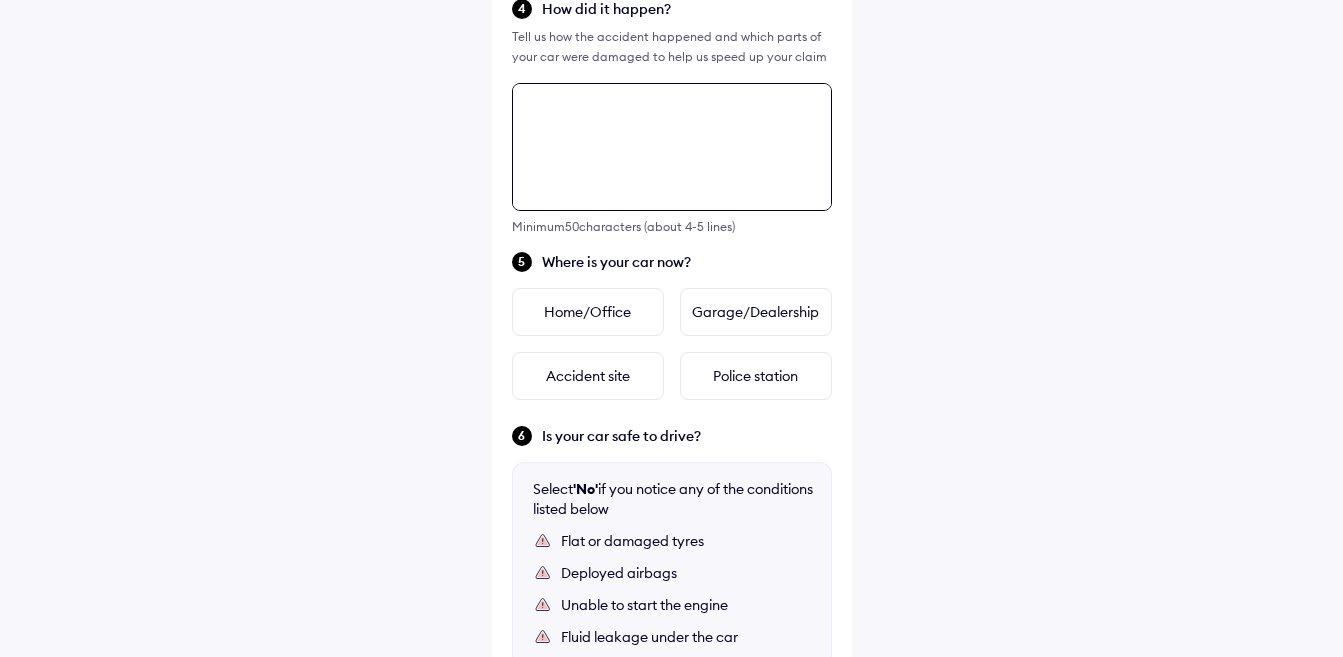 scroll, scrollTop: 826, scrollLeft: 0, axis: vertical 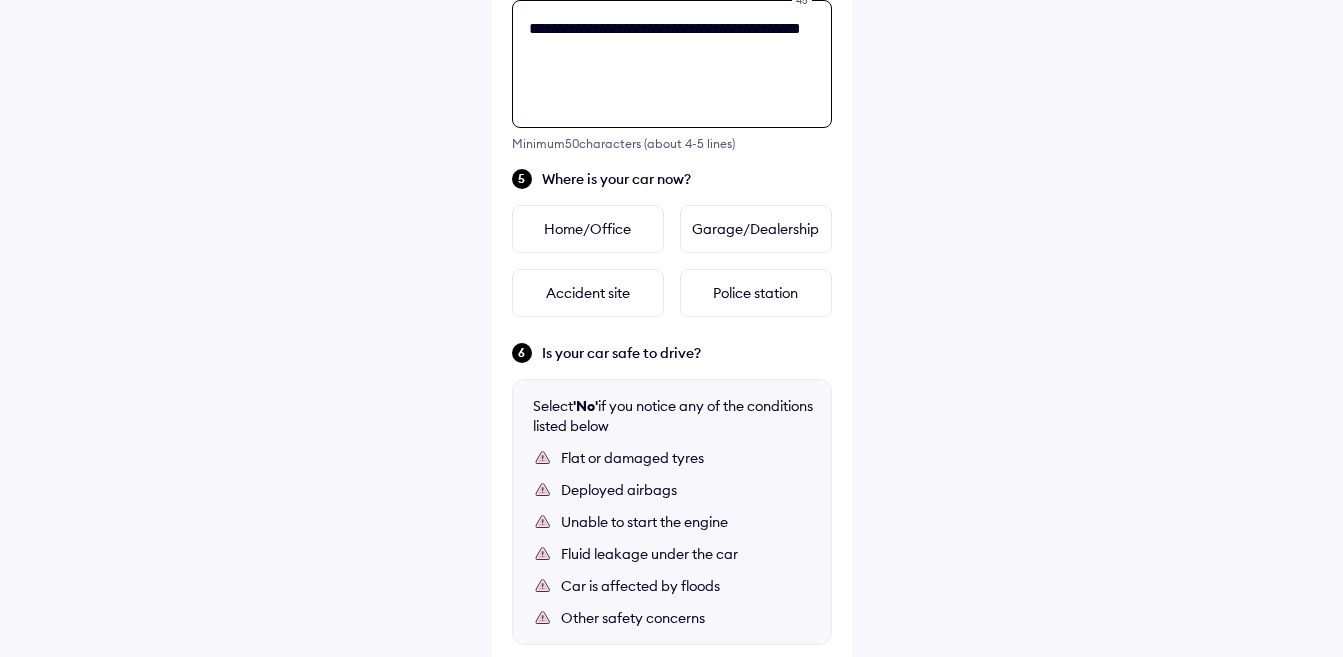 click on "**********" at bounding box center (672, 64) 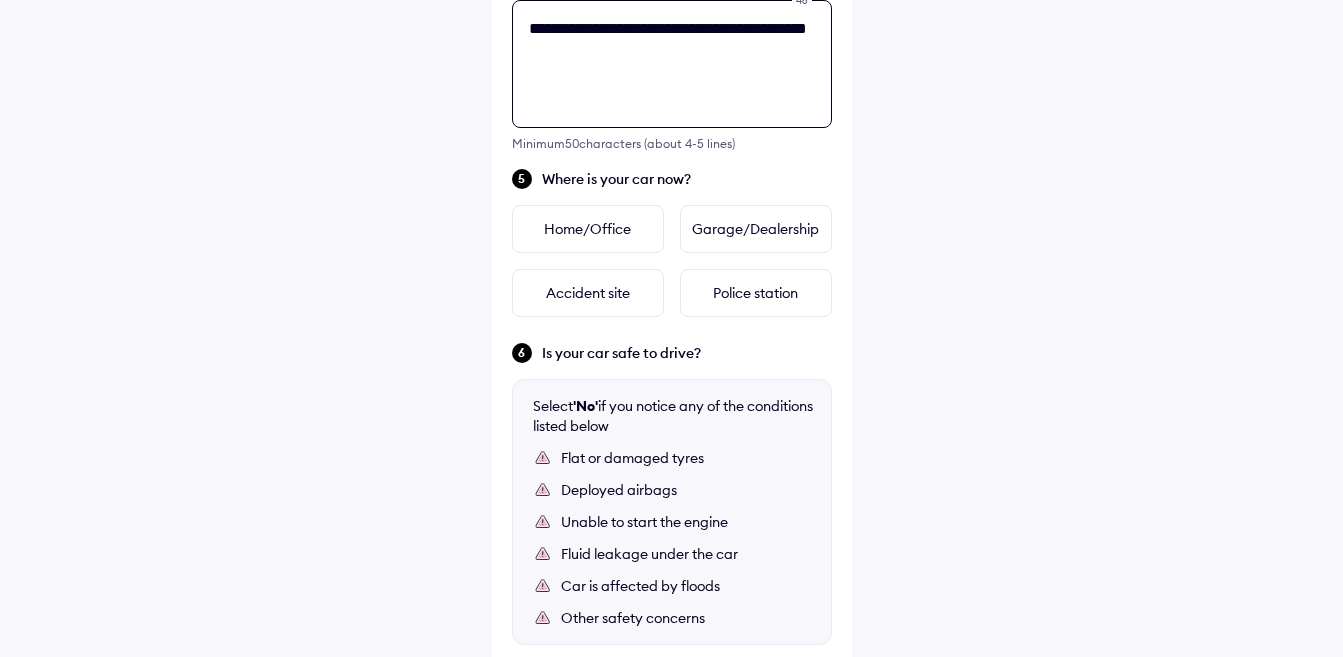 click on "**********" at bounding box center (672, 64) 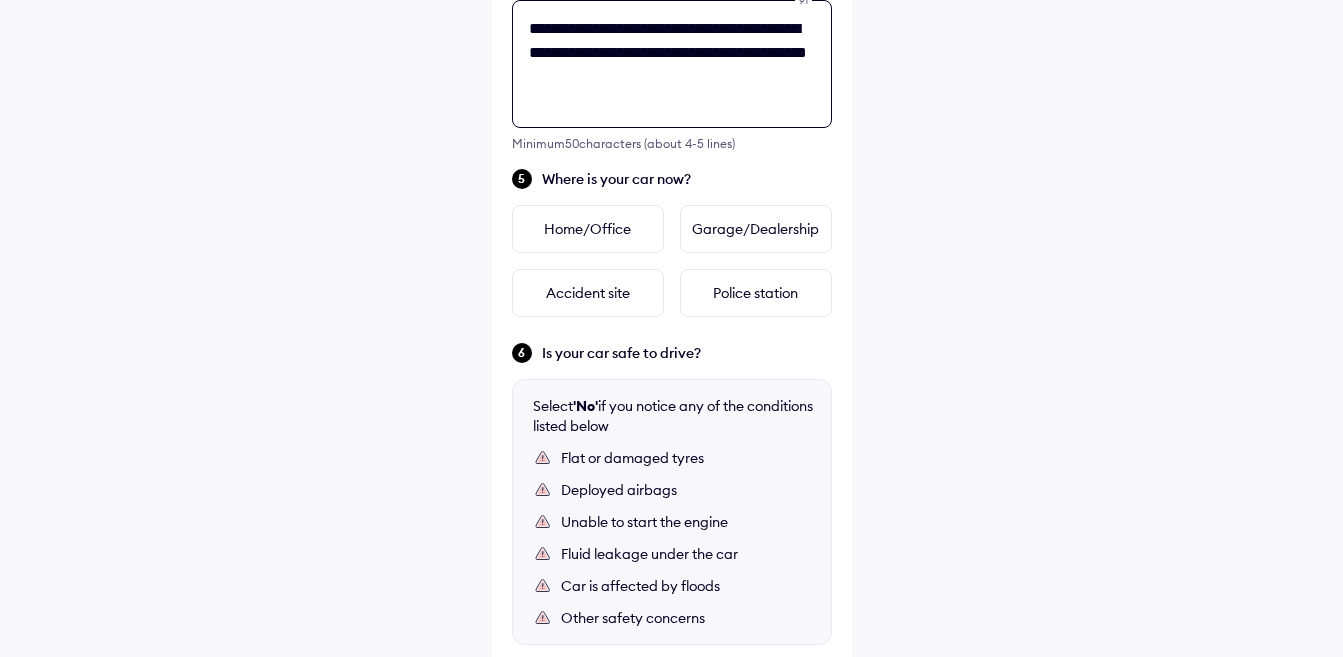 click on "**********" at bounding box center (672, 64) 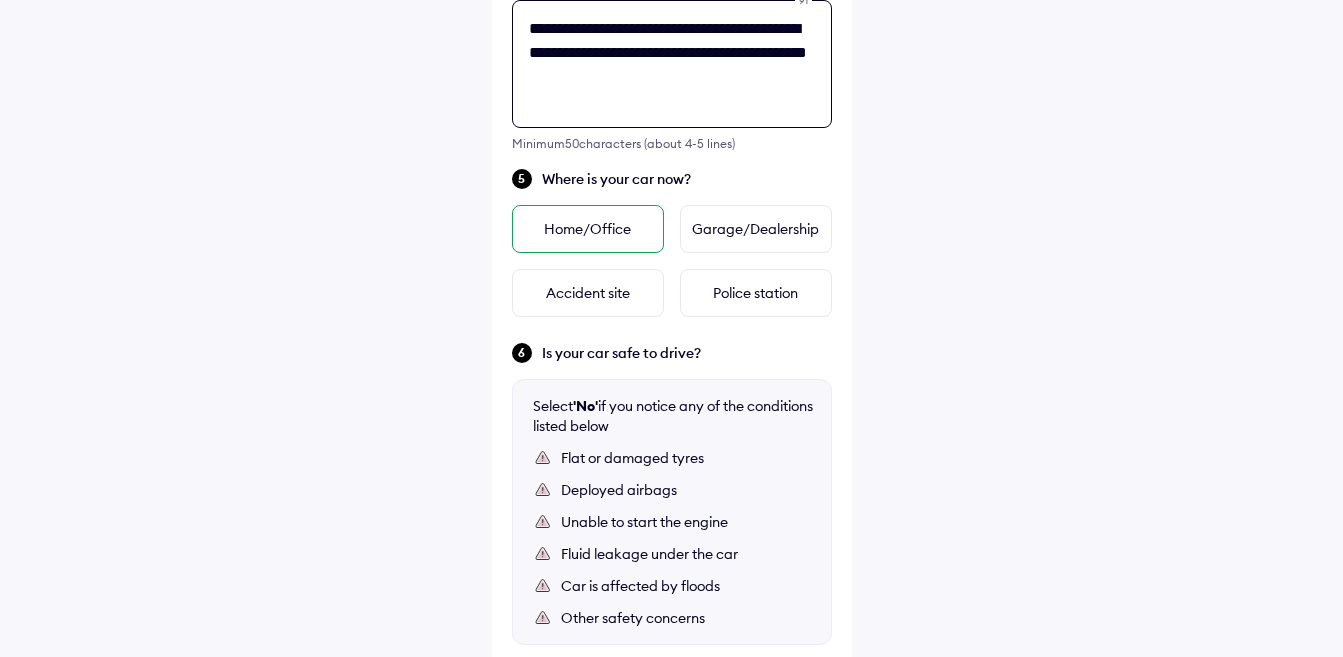 type on "**********" 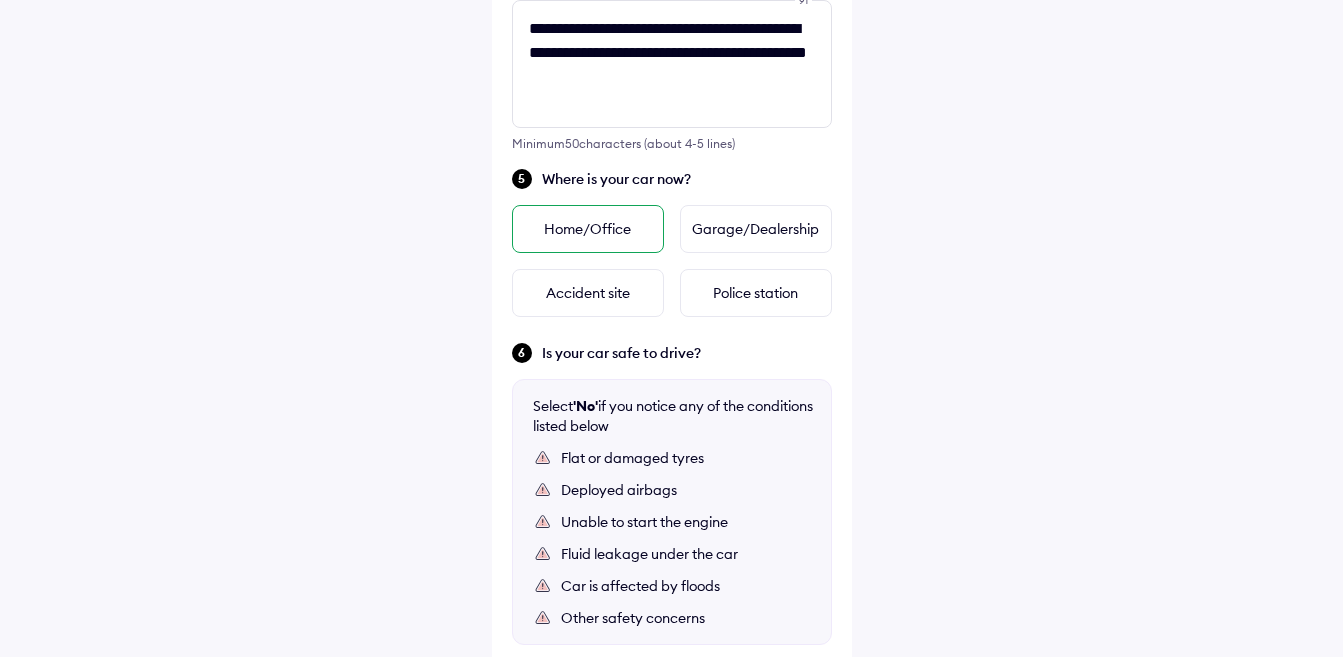 click on "Home/Office" at bounding box center [588, 229] 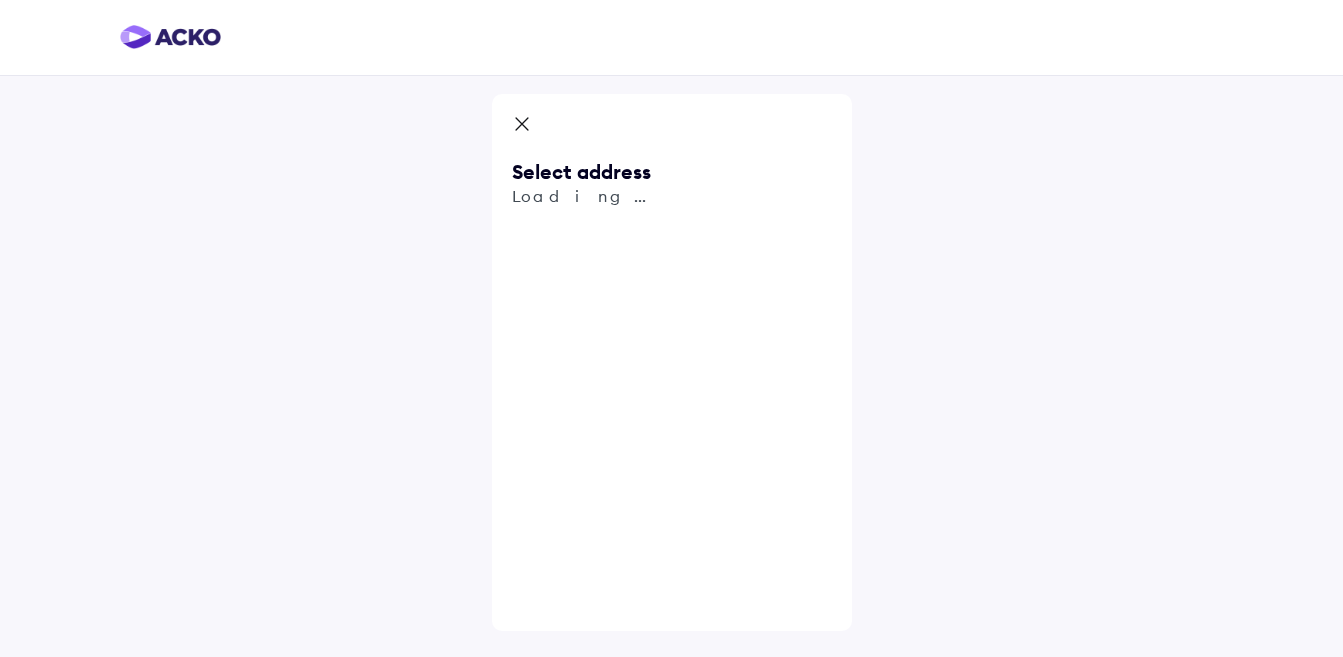scroll, scrollTop: 0, scrollLeft: 0, axis: both 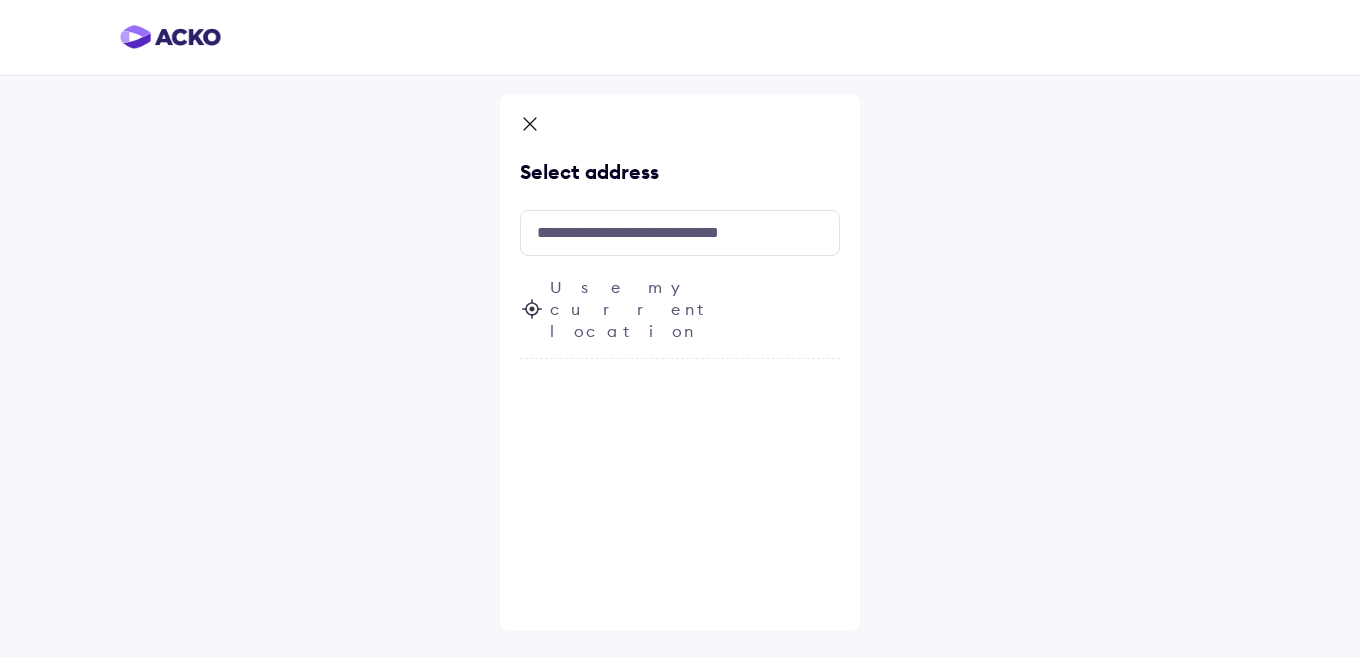 click on "Use my current location" at bounding box center [695, 309] 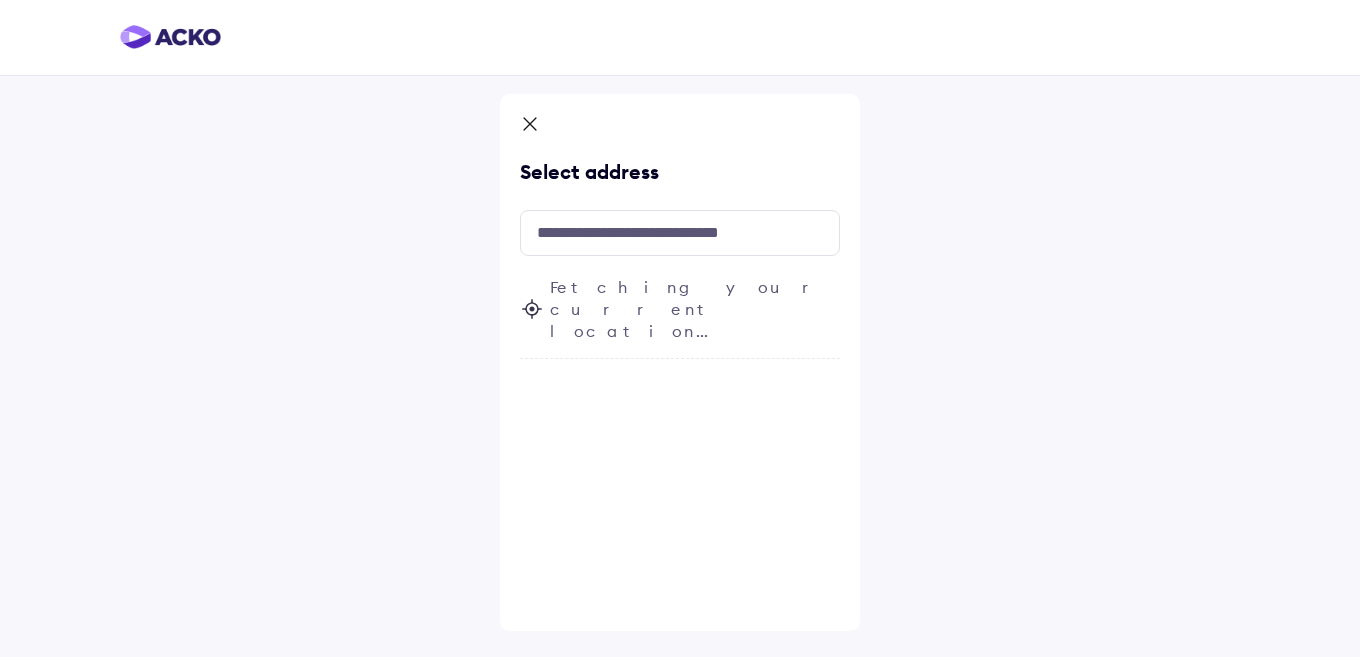 click on "Fetching your current location..." at bounding box center (695, 309) 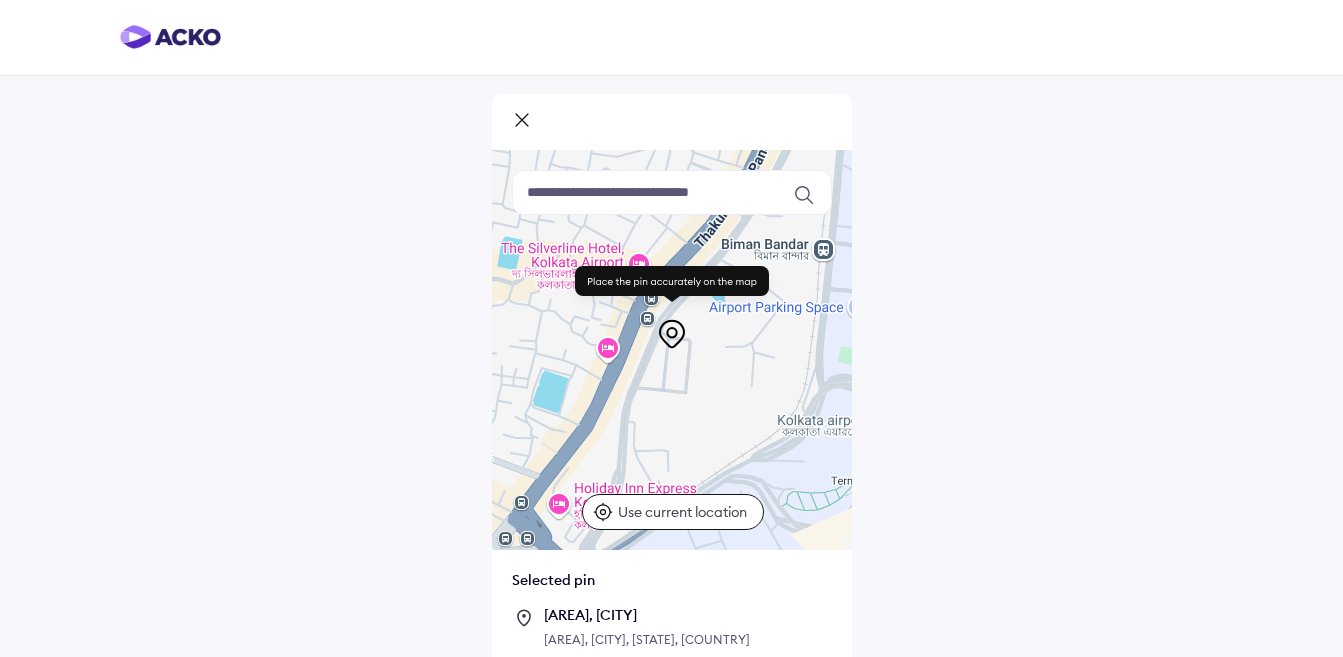 scroll, scrollTop: 101, scrollLeft: 0, axis: vertical 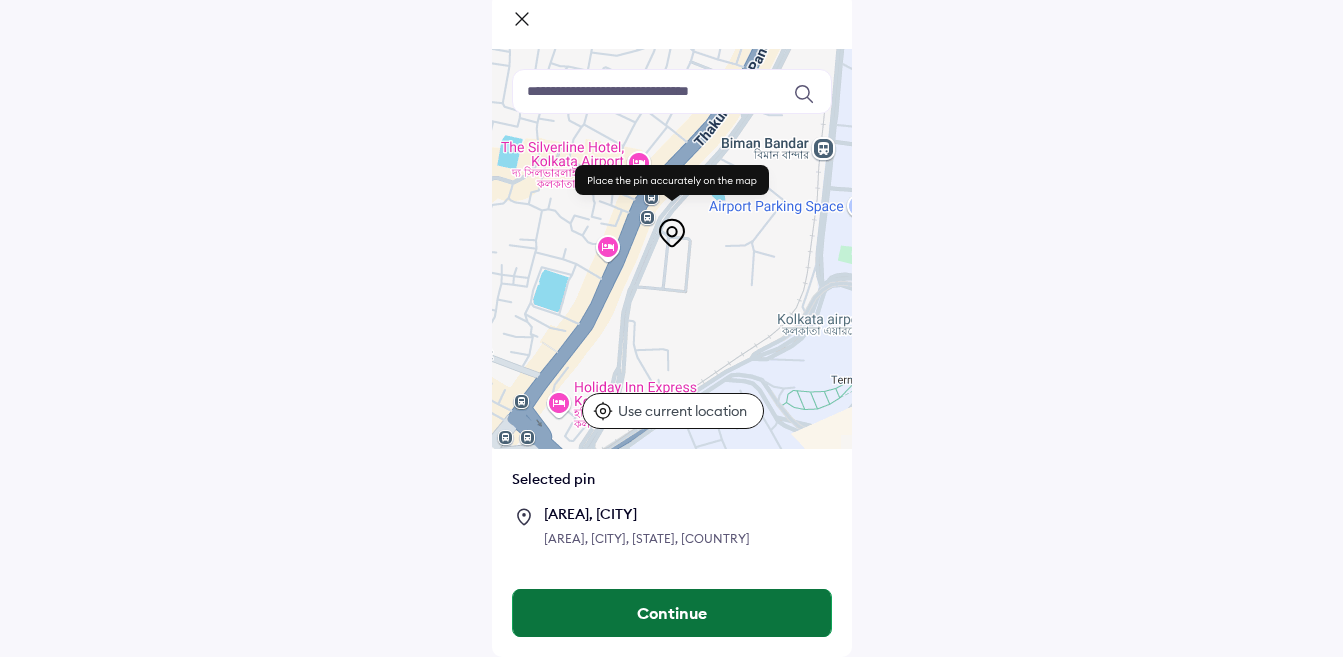 click on "Continue" at bounding box center (672, 613) 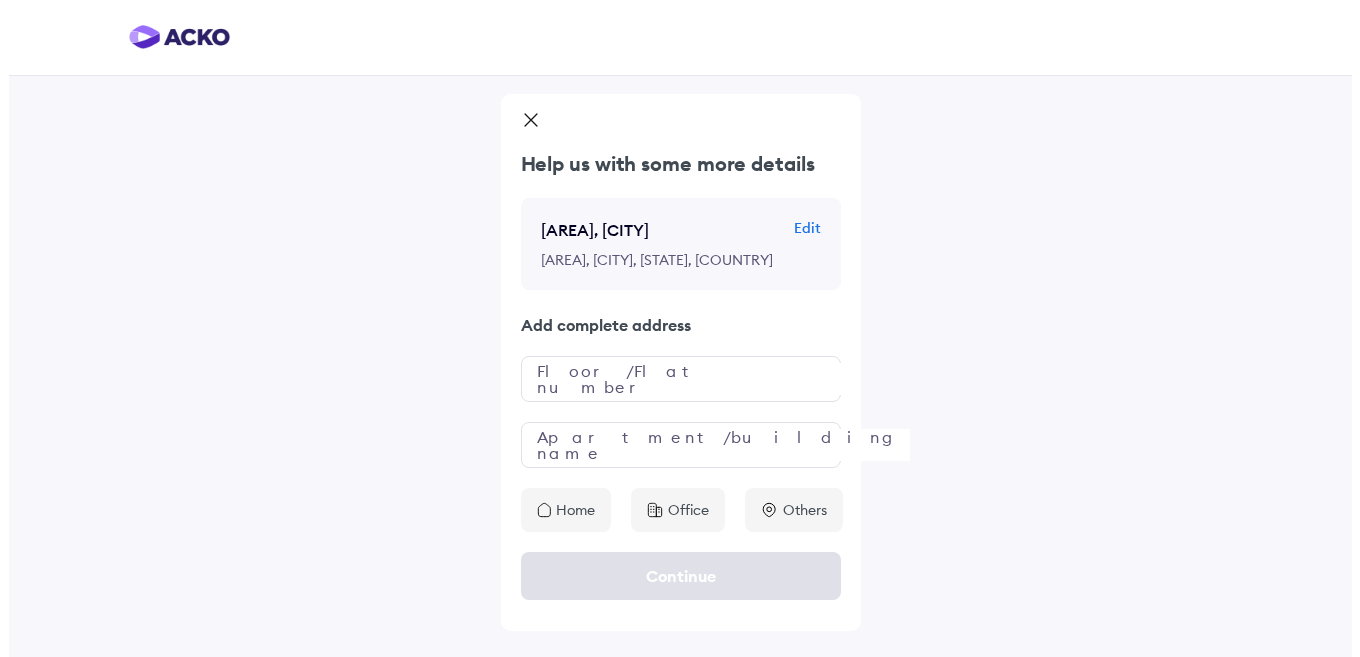 scroll, scrollTop: 0, scrollLeft: 0, axis: both 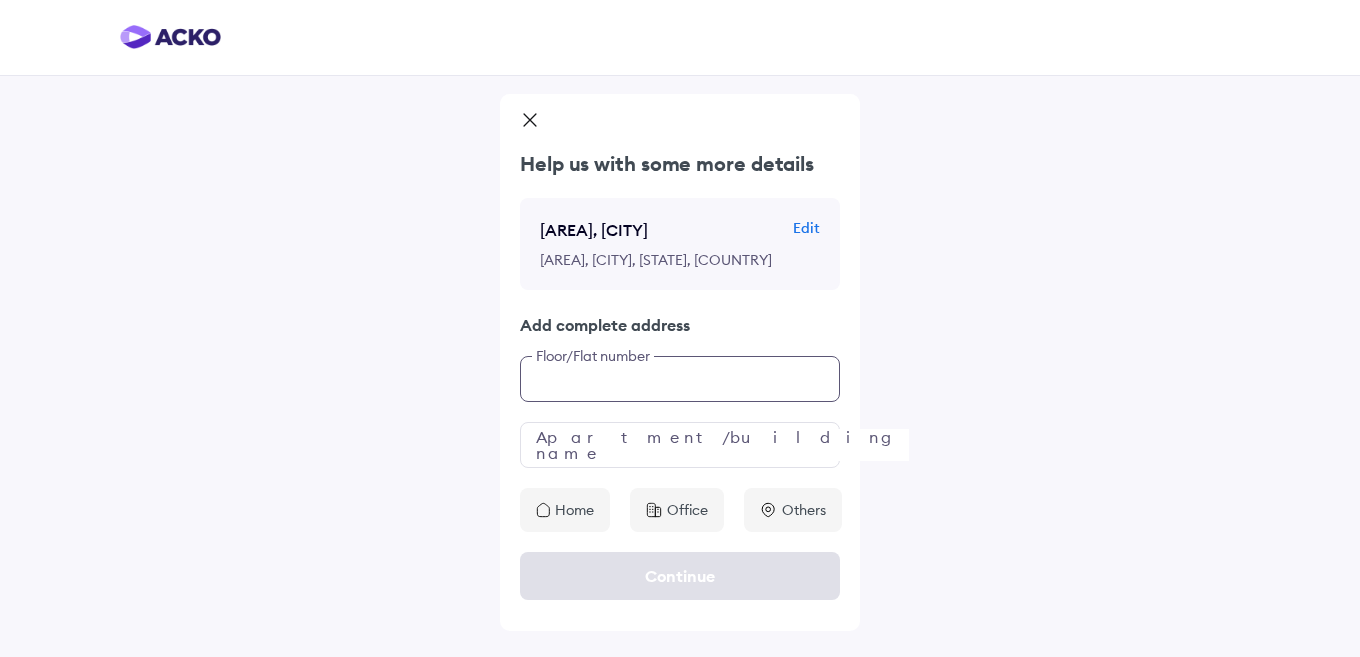 click at bounding box center [680, 379] 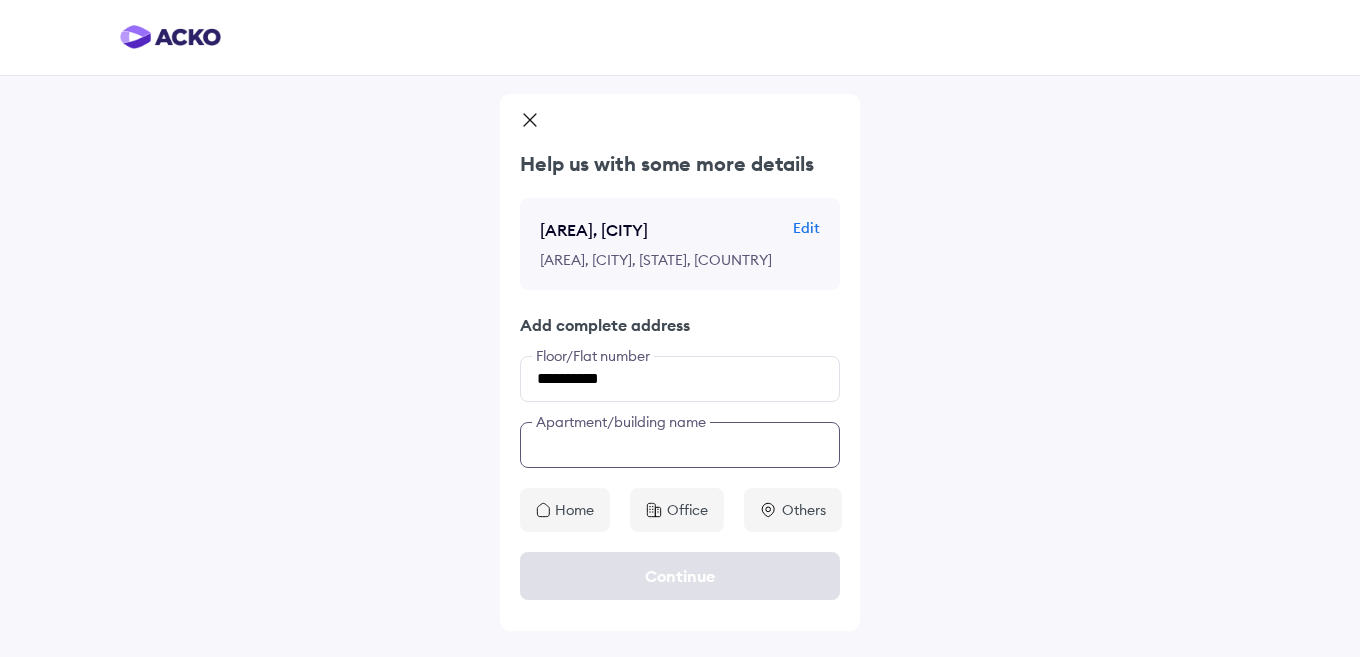 click at bounding box center [680, 445] 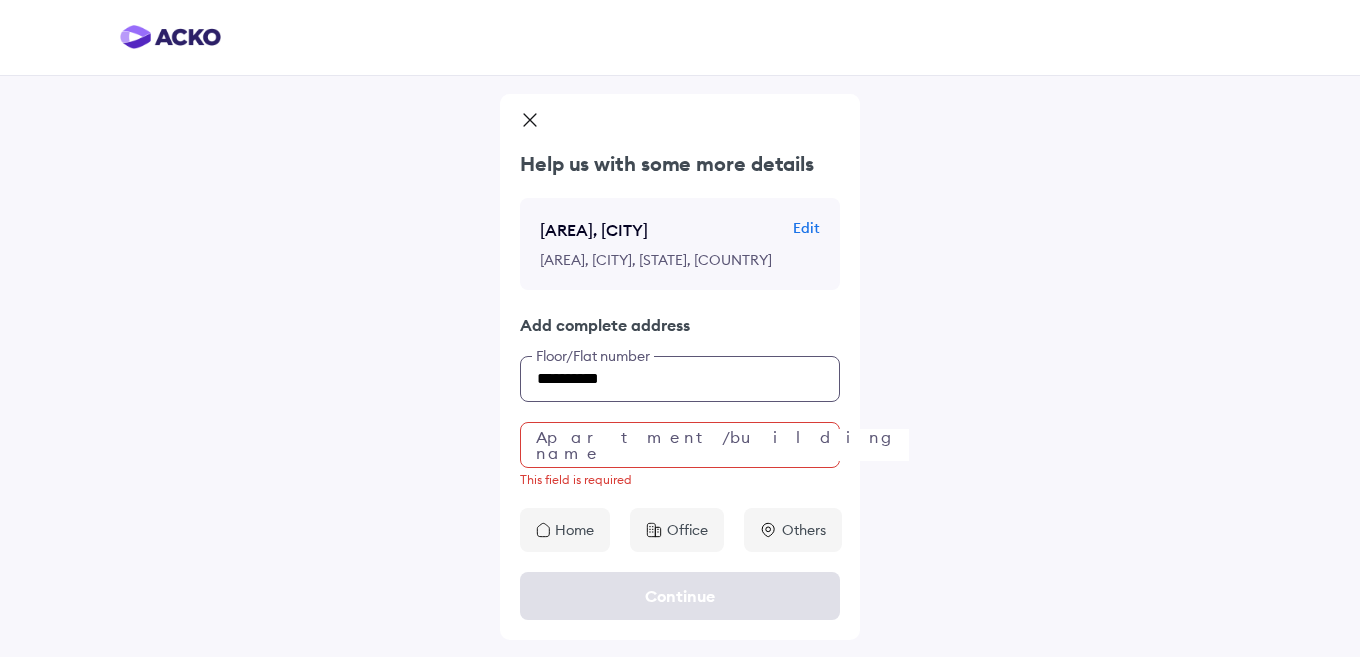 click on "**********" at bounding box center (680, 379) 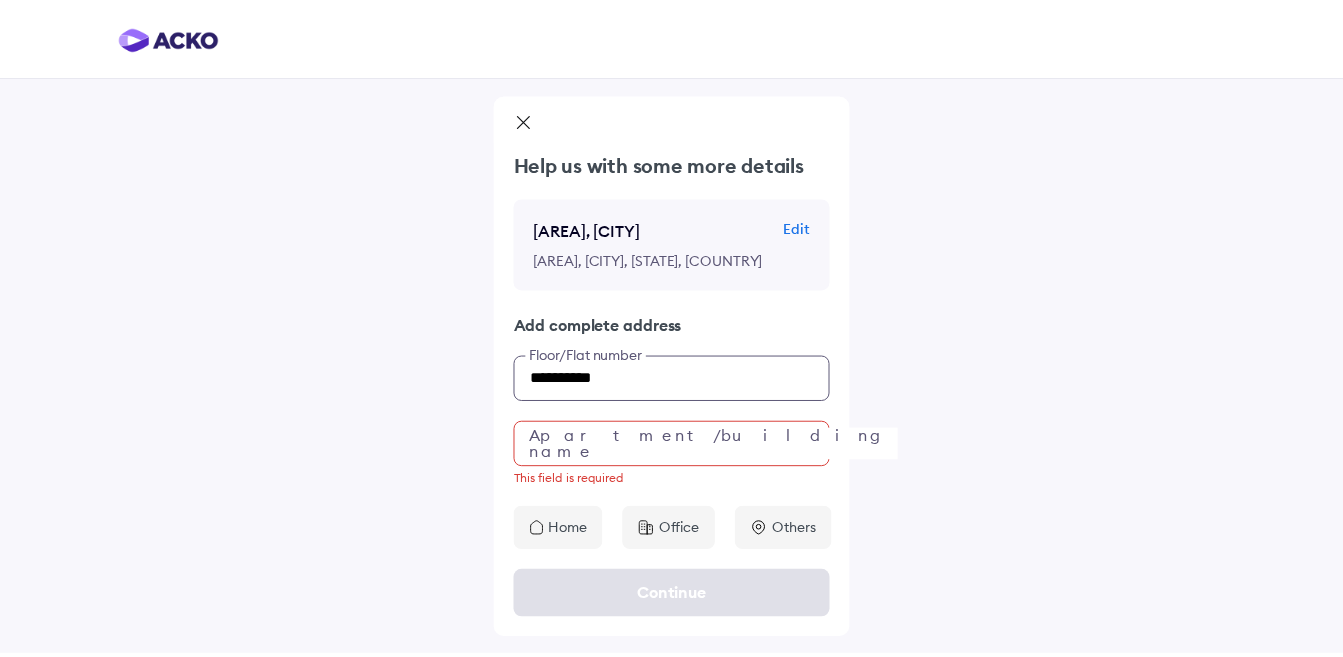 scroll, scrollTop: 3, scrollLeft: 0, axis: vertical 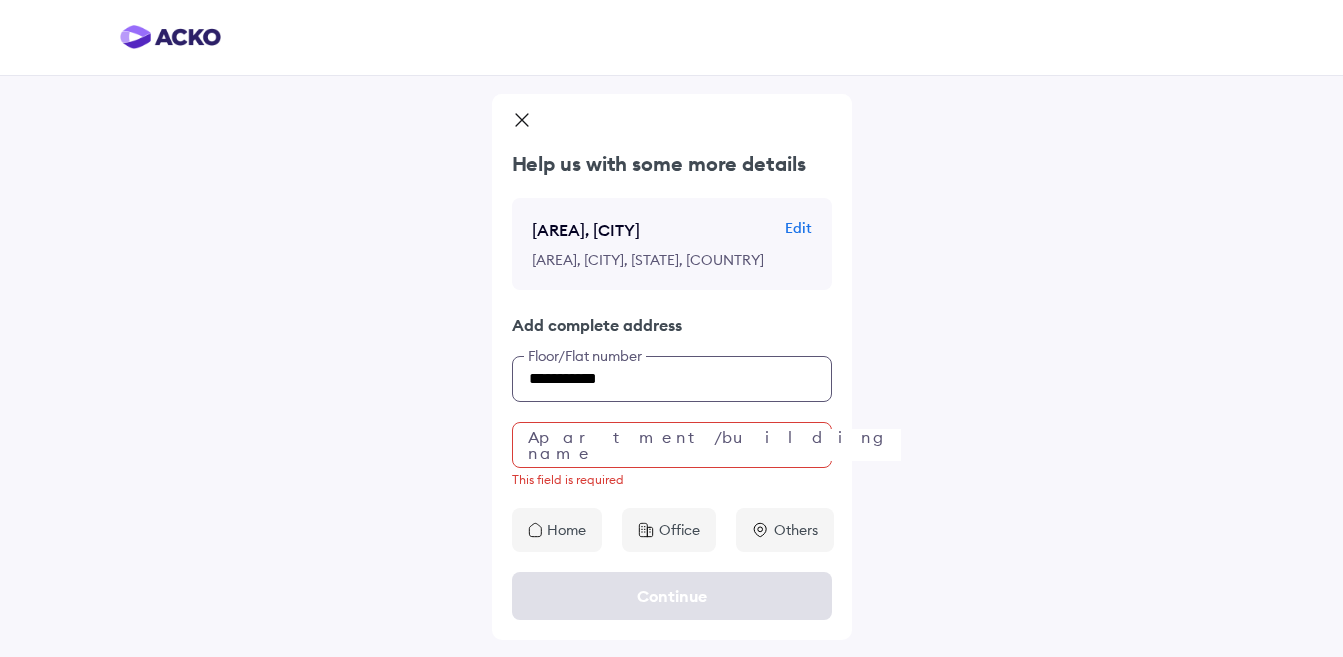 type on "**********" 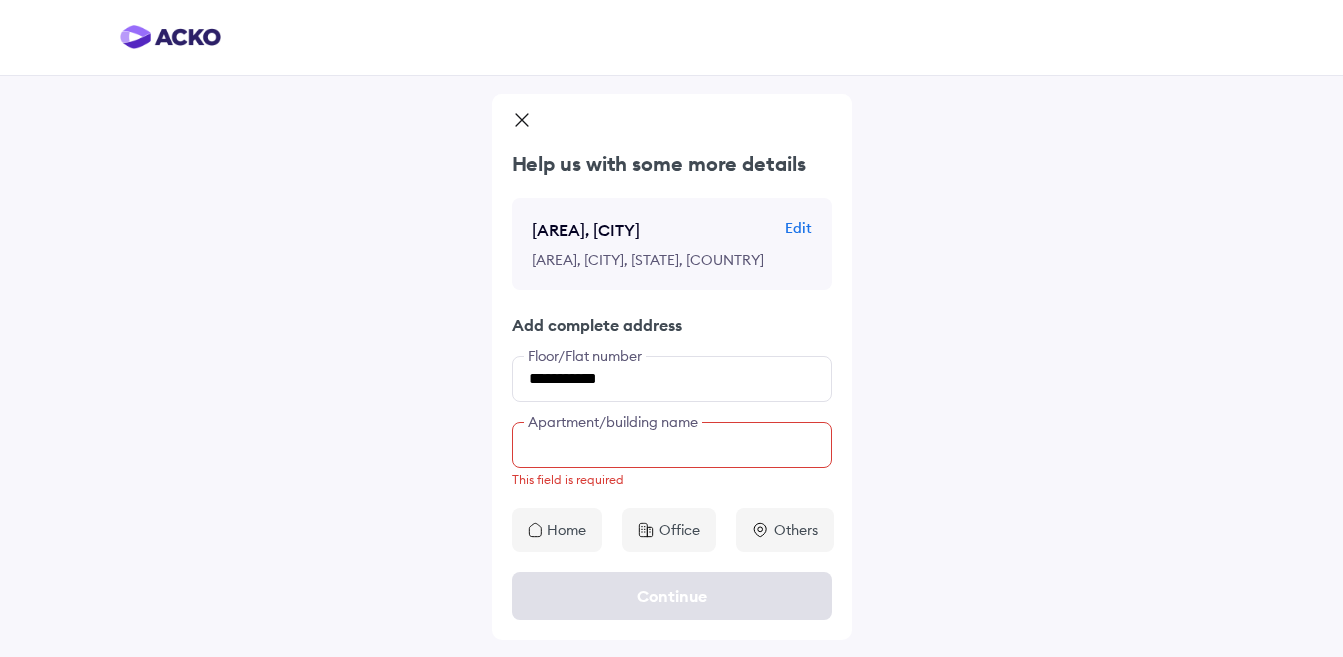 click at bounding box center [672, 445] 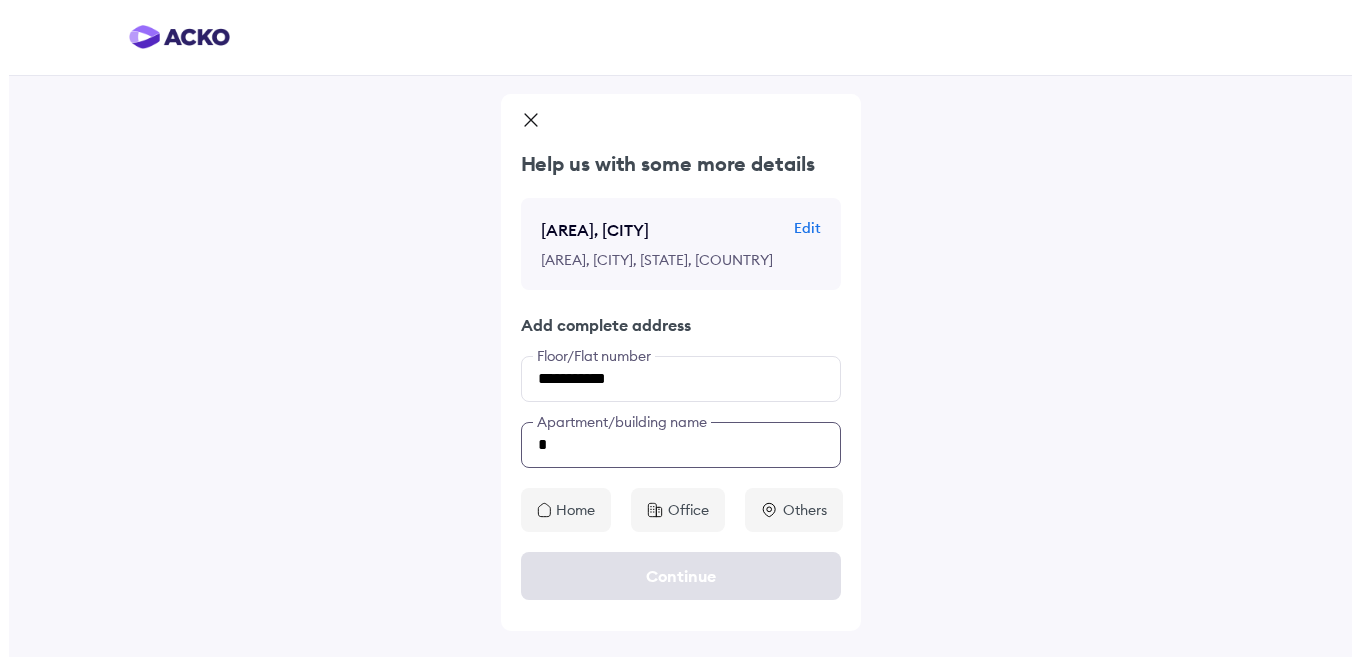scroll, scrollTop: 0, scrollLeft: 0, axis: both 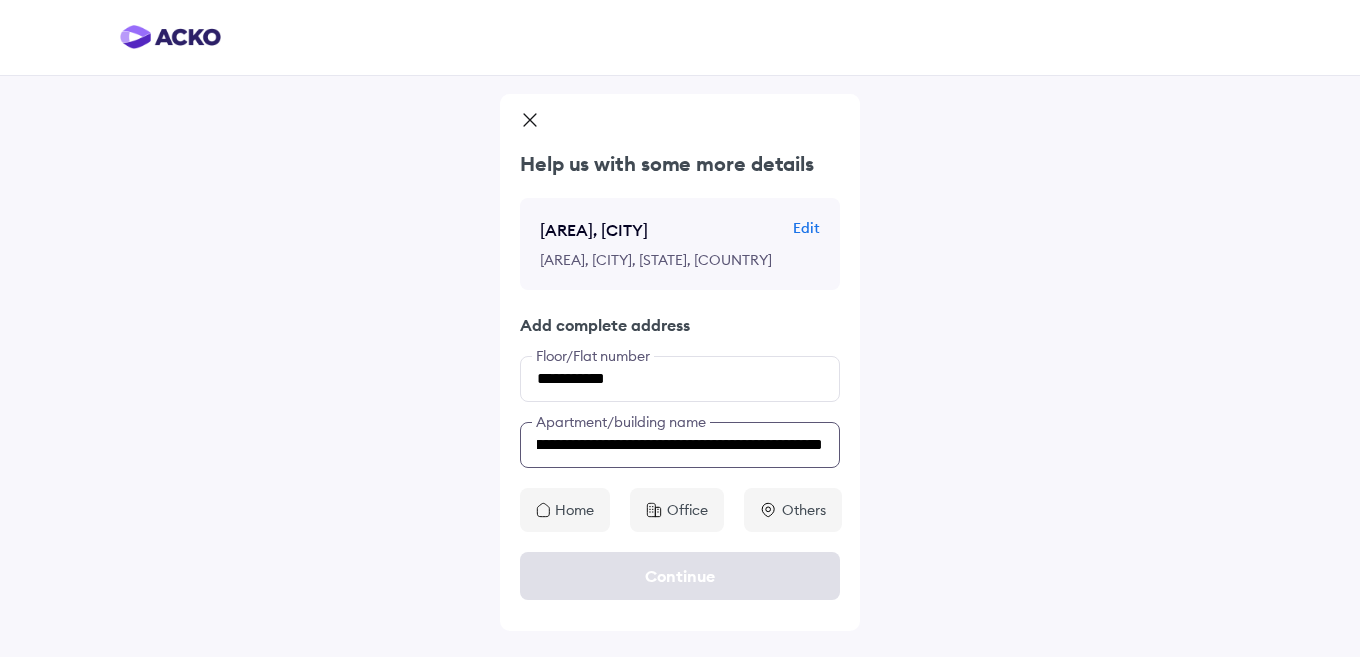 type on "**********" 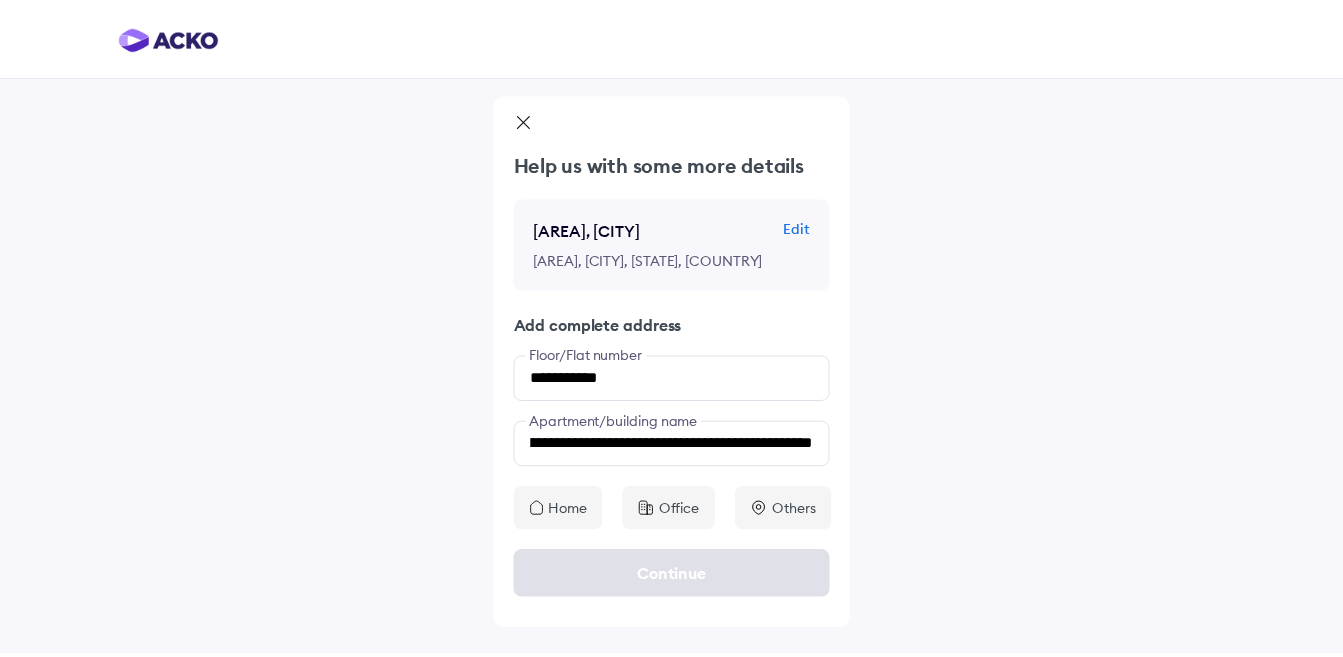 scroll, scrollTop: 0, scrollLeft: 0, axis: both 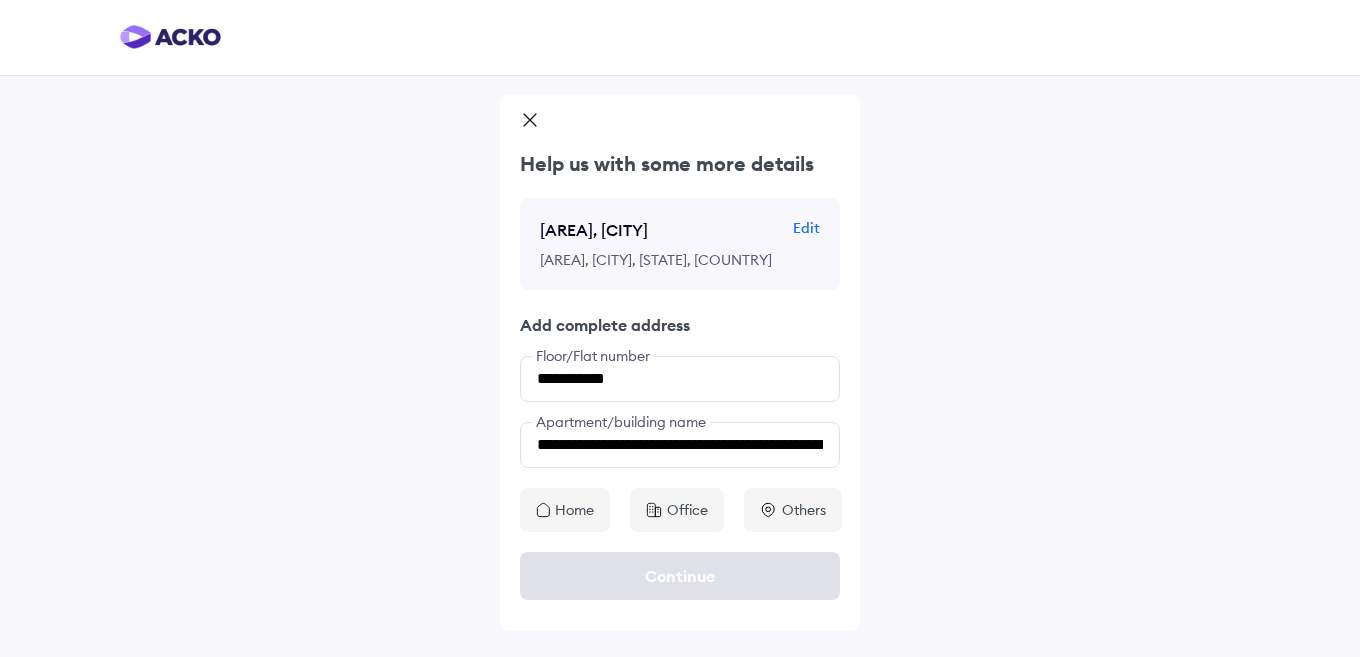 click on "Office" at bounding box center [687, 510] 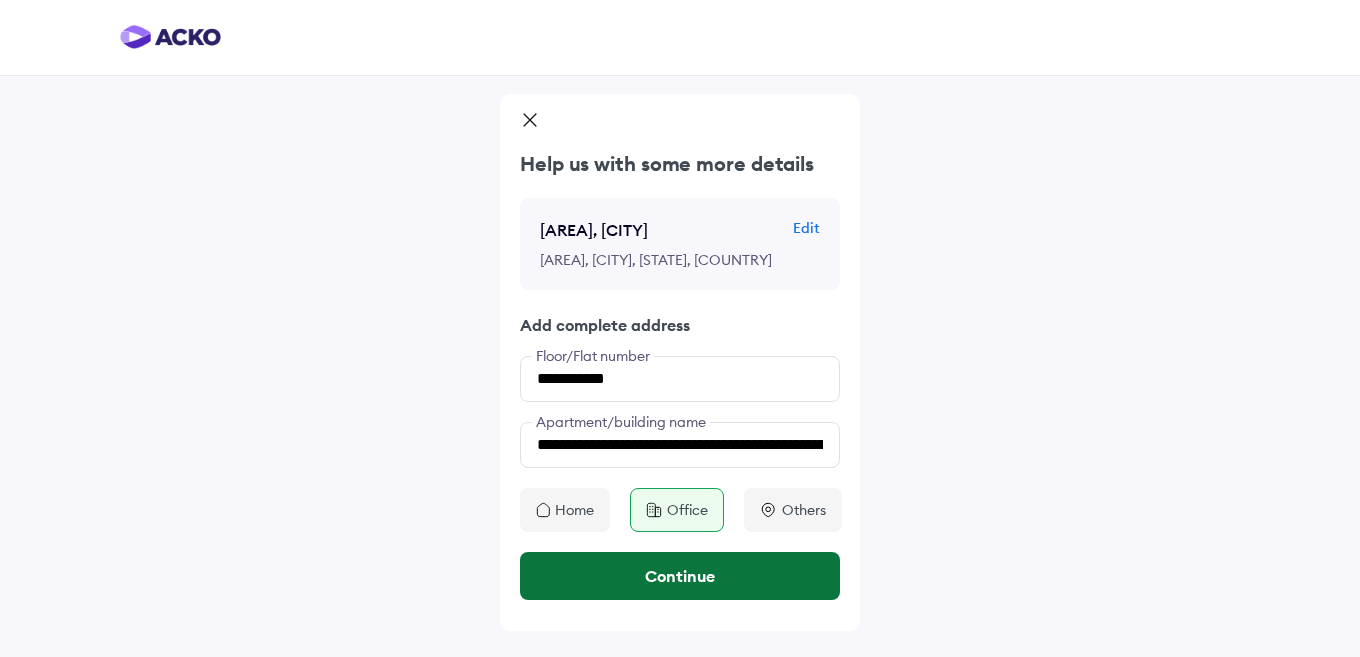 click on "Continue" at bounding box center [680, 576] 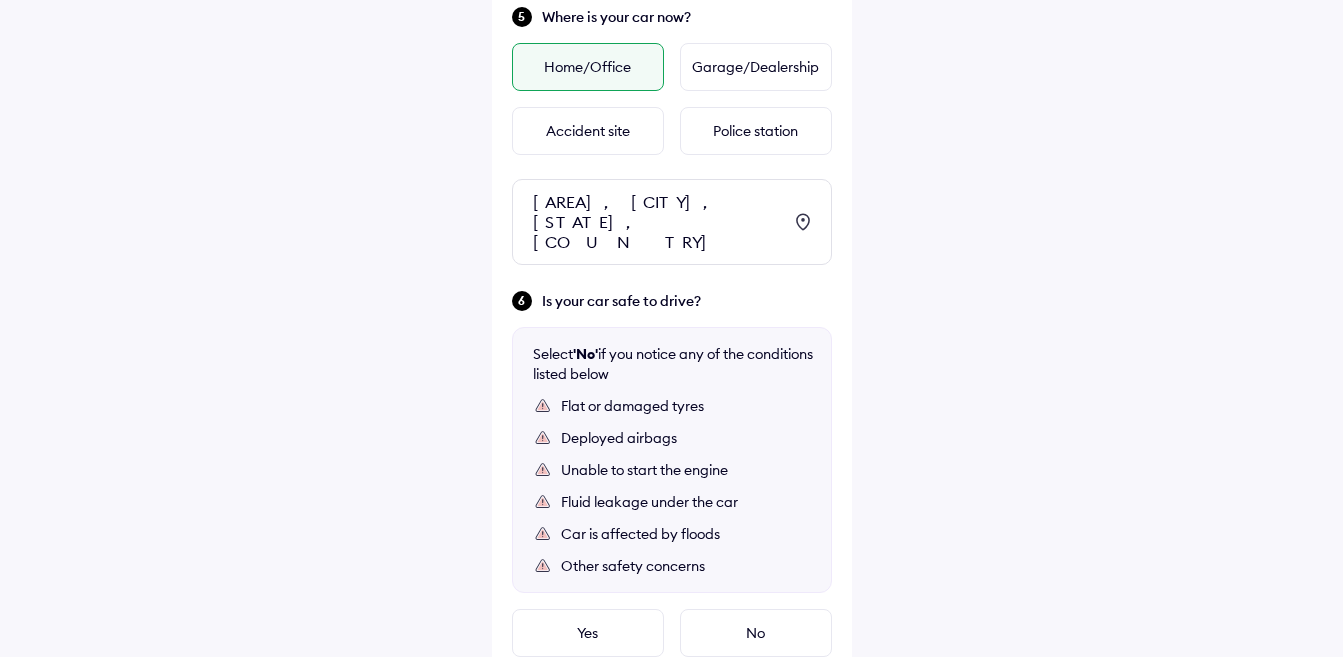 scroll, scrollTop: 993, scrollLeft: 0, axis: vertical 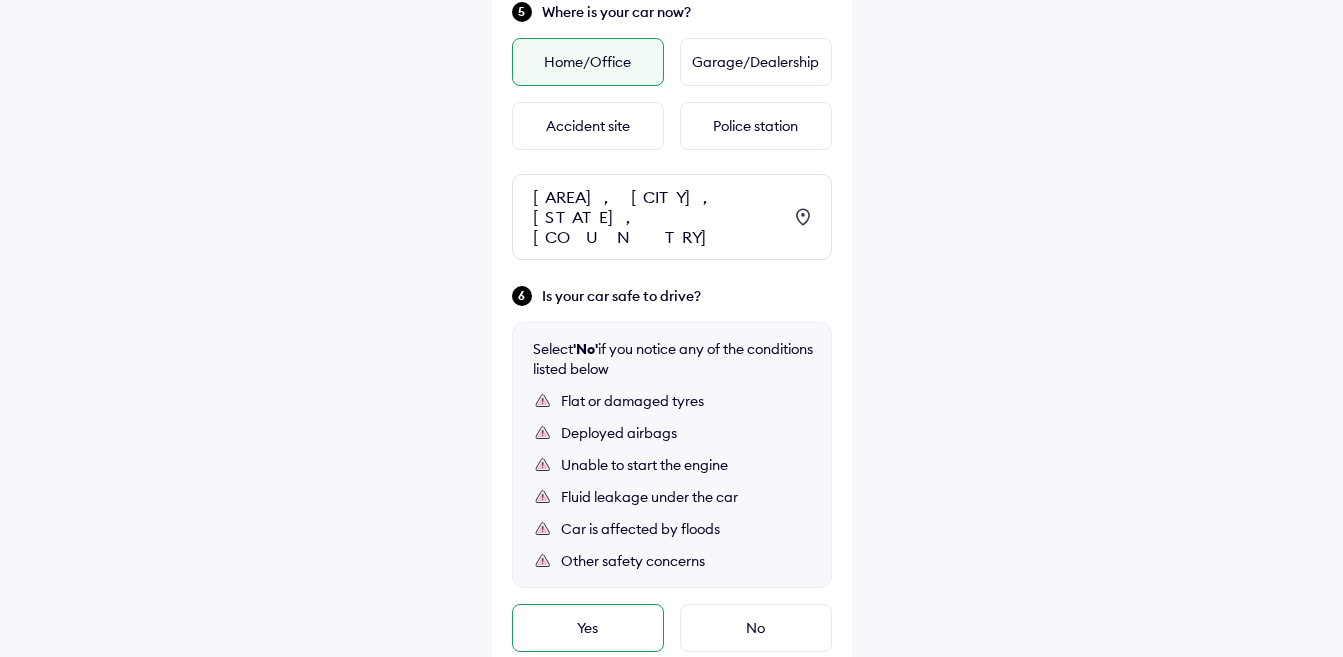 click on "Yes" at bounding box center (588, 628) 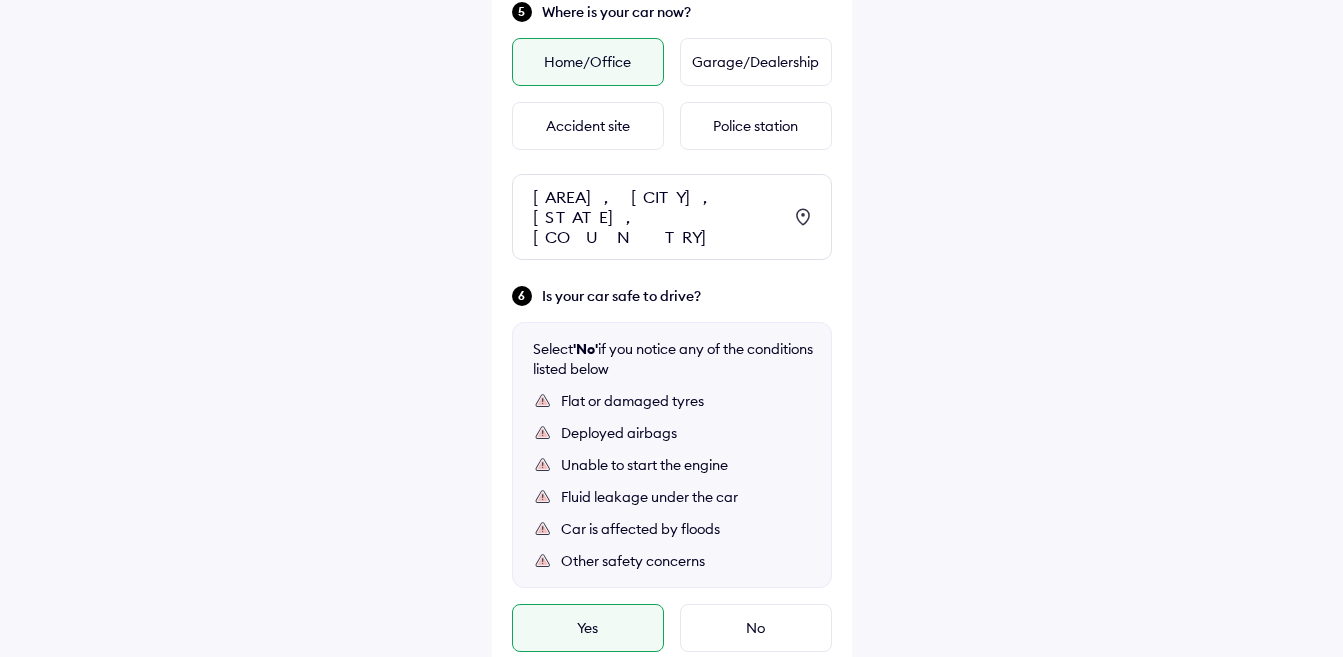 scroll, scrollTop: 1148, scrollLeft: 0, axis: vertical 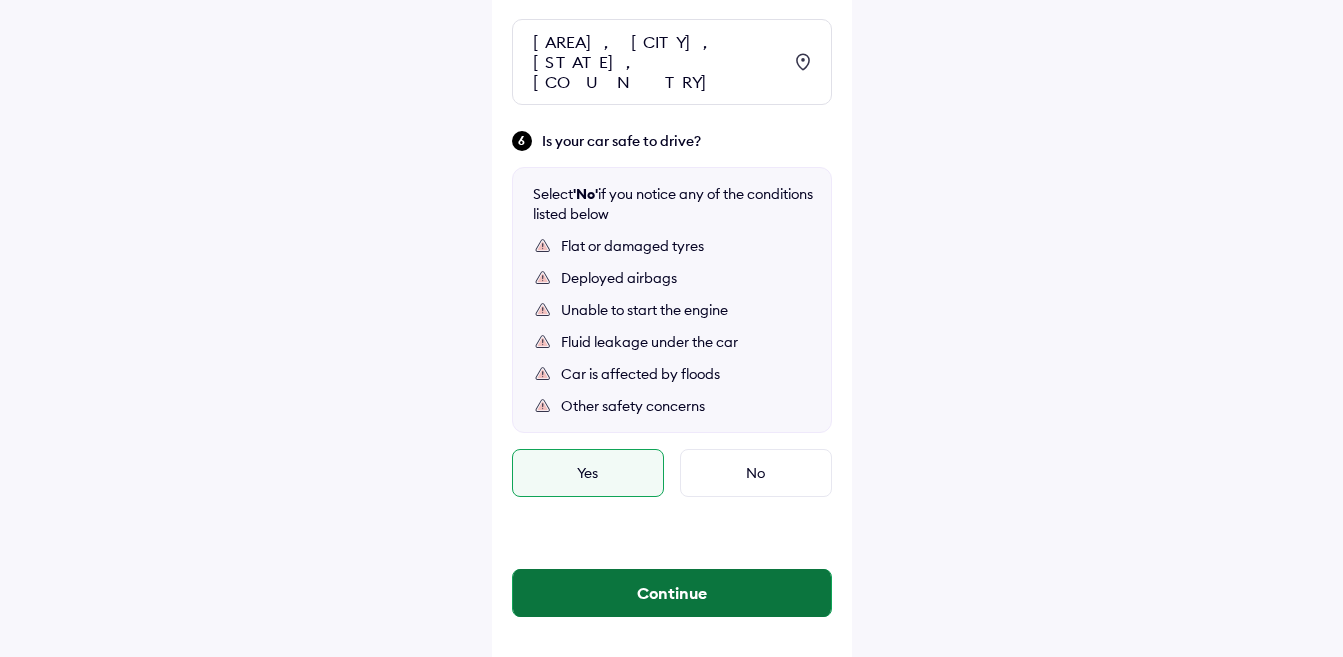 click on "Continue" at bounding box center [672, 593] 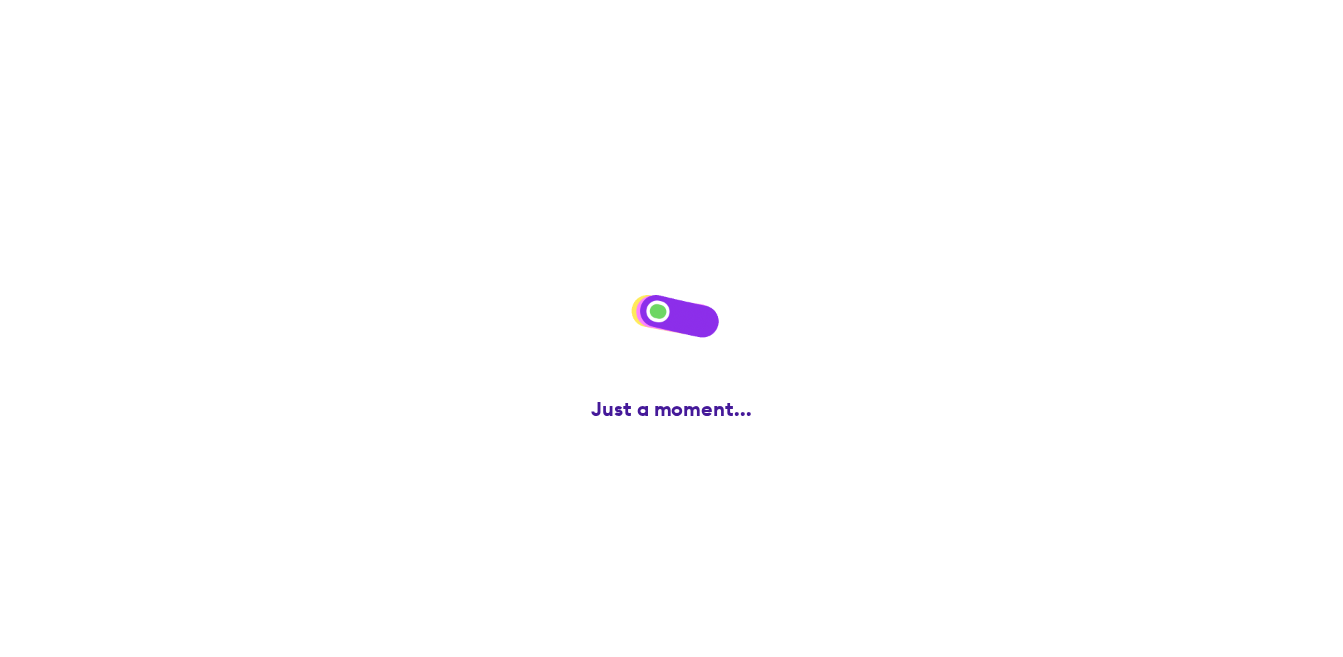 scroll, scrollTop: 0, scrollLeft: 0, axis: both 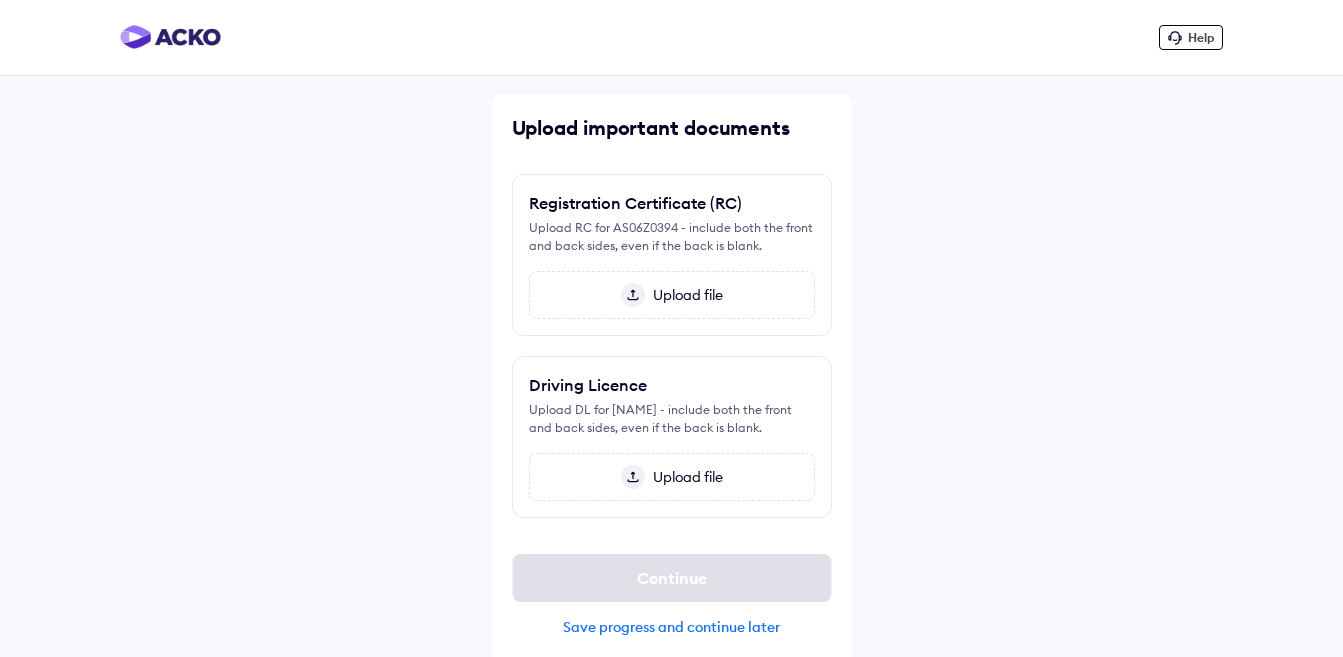 click on "Upload file" at bounding box center [684, 295] 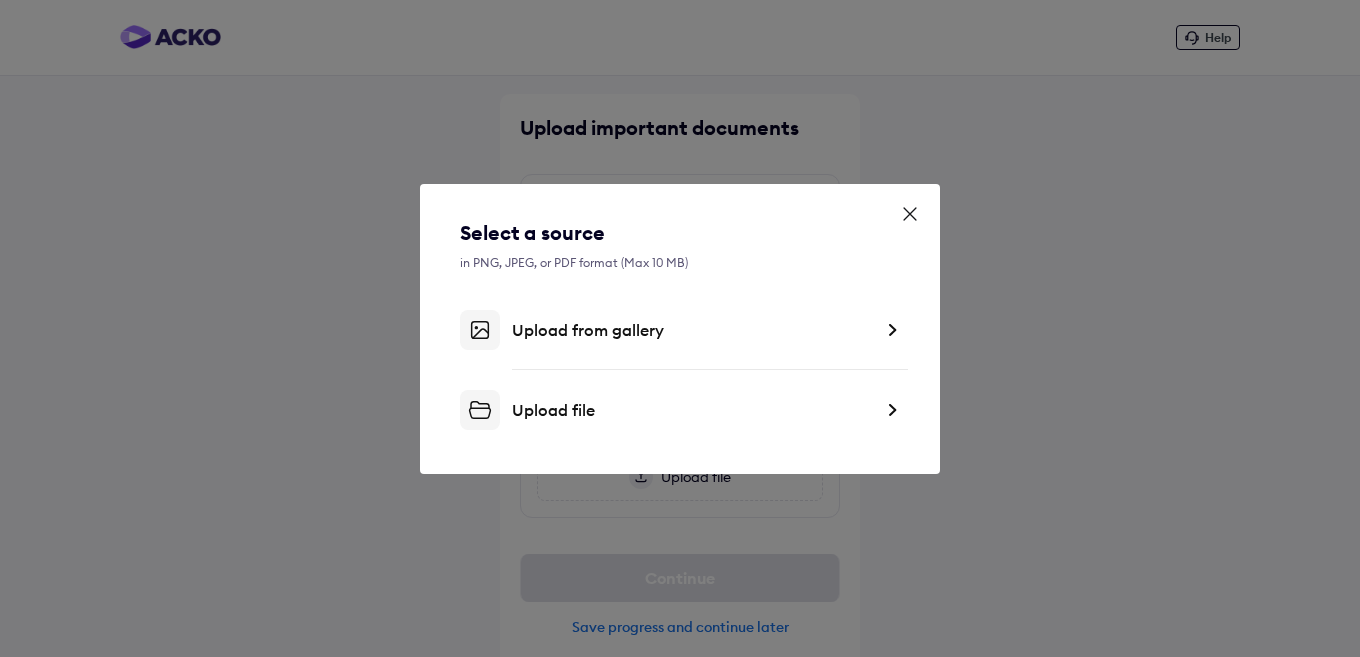 click on "Upload file" at bounding box center [680, 410] 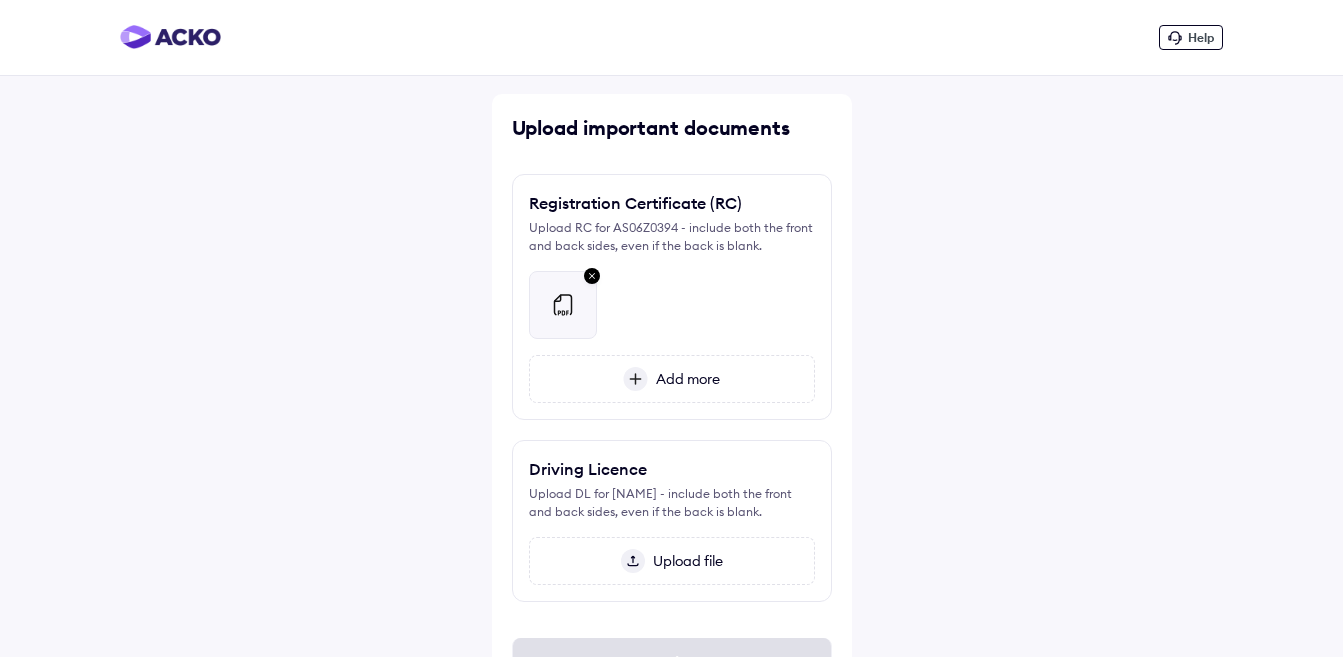 click on "Upload file" at bounding box center [684, 561] 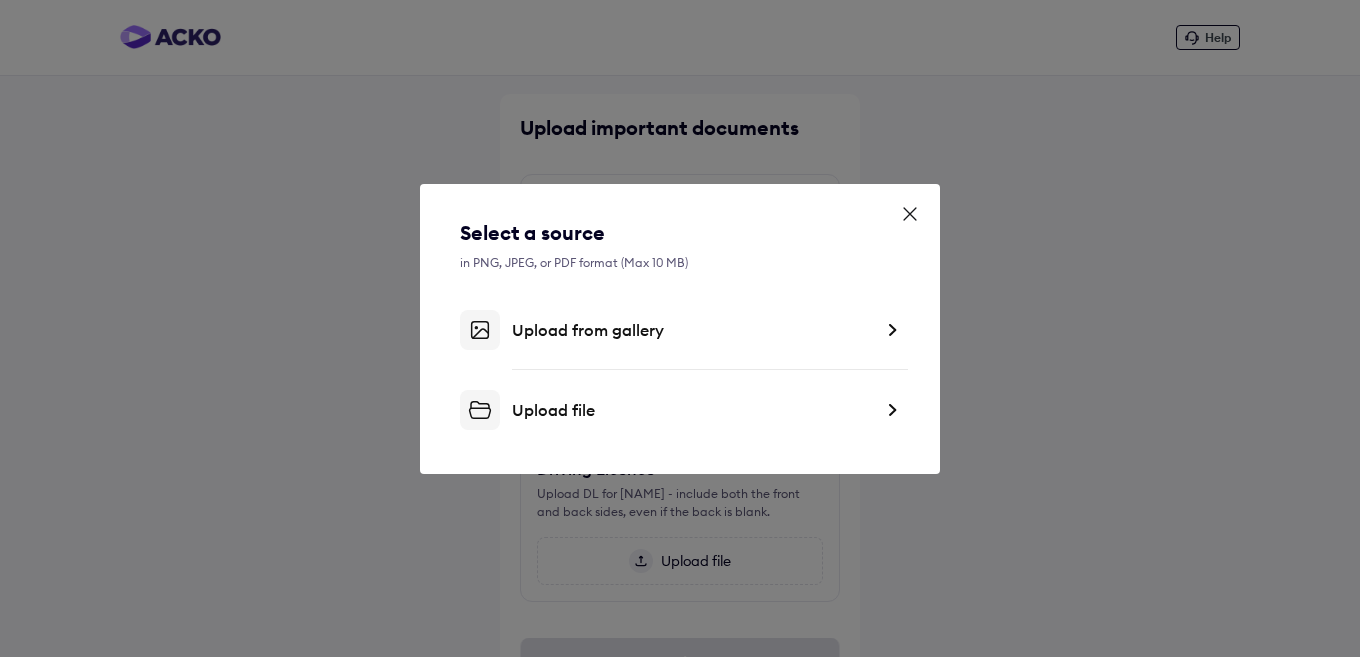 click on "Upload file" at bounding box center [692, 410] 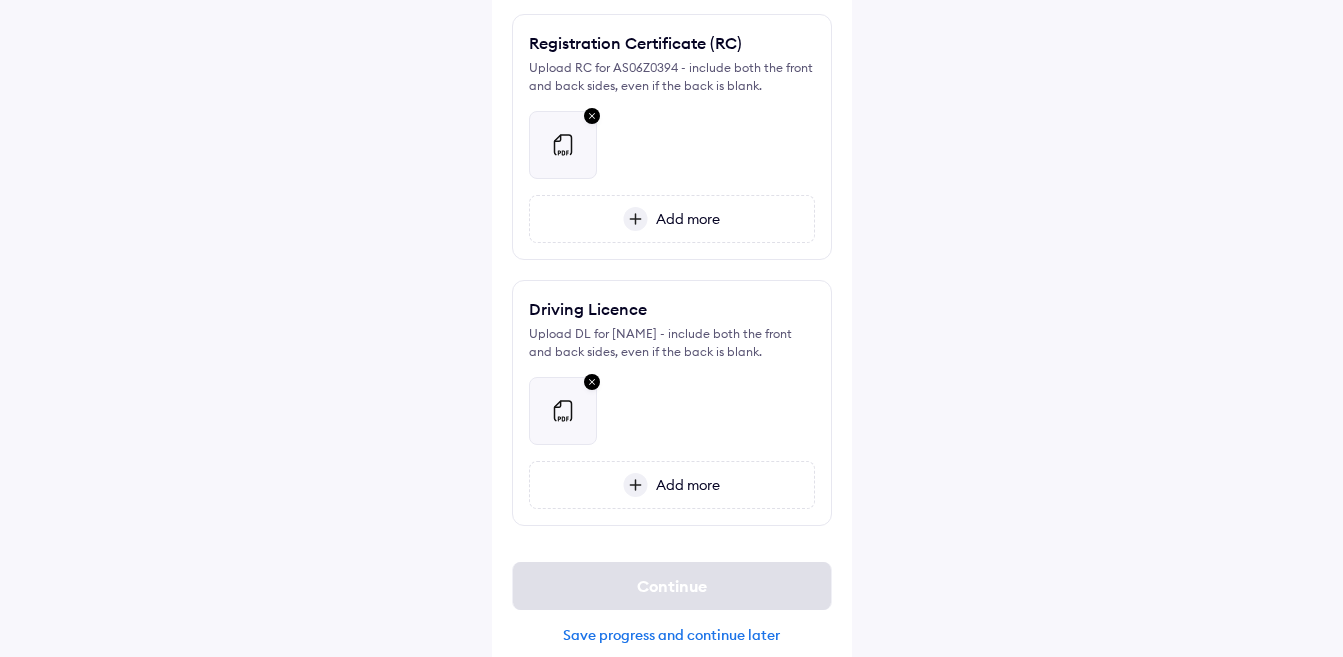 scroll, scrollTop: 183, scrollLeft: 0, axis: vertical 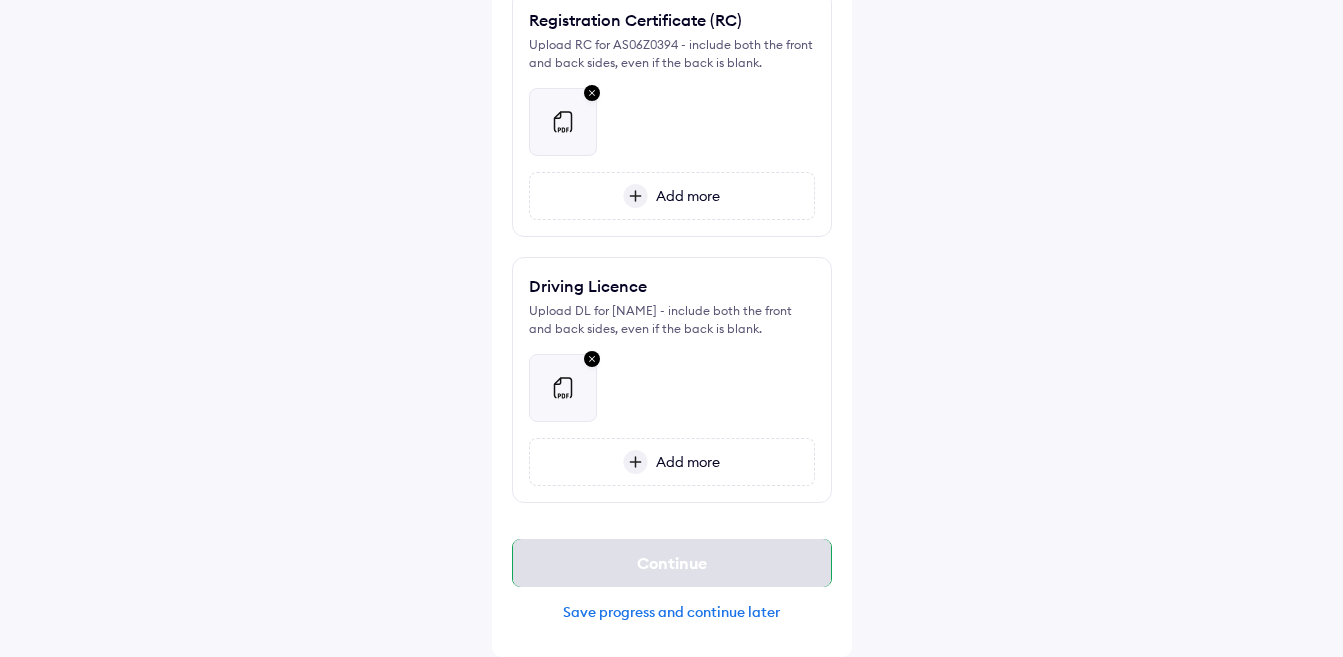 click on "Continue" at bounding box center [672, 563] 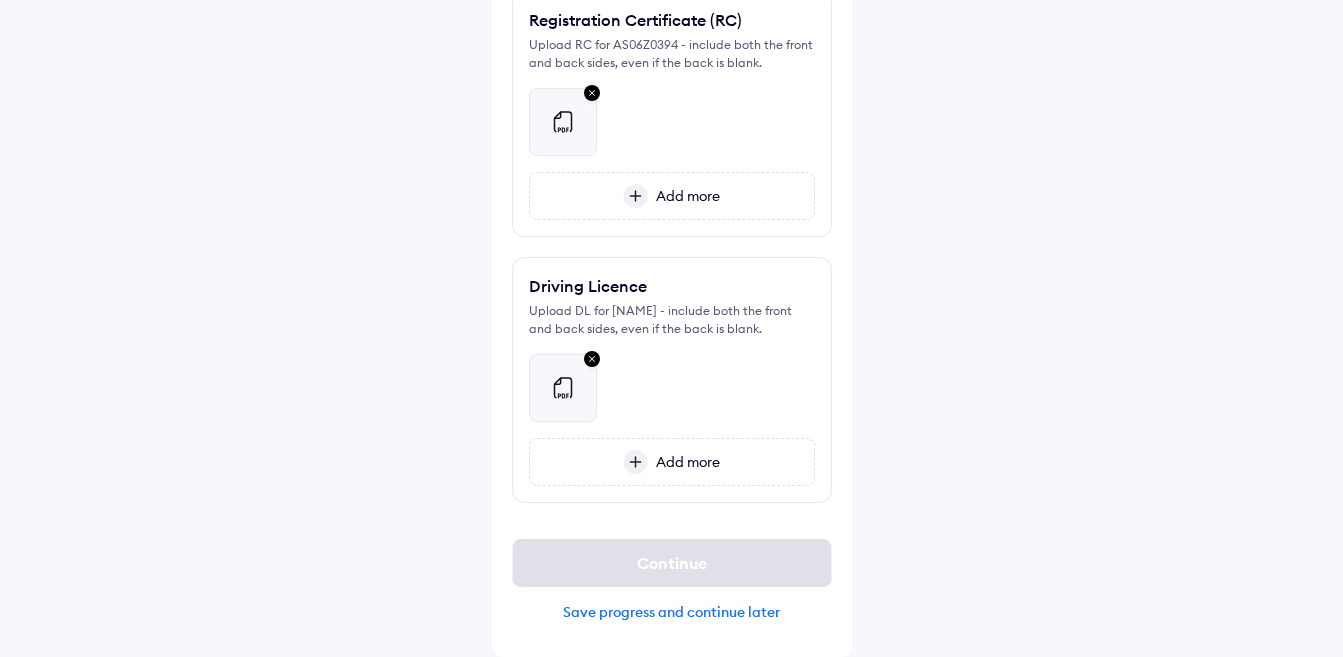 click at bounding box center (672, 114) 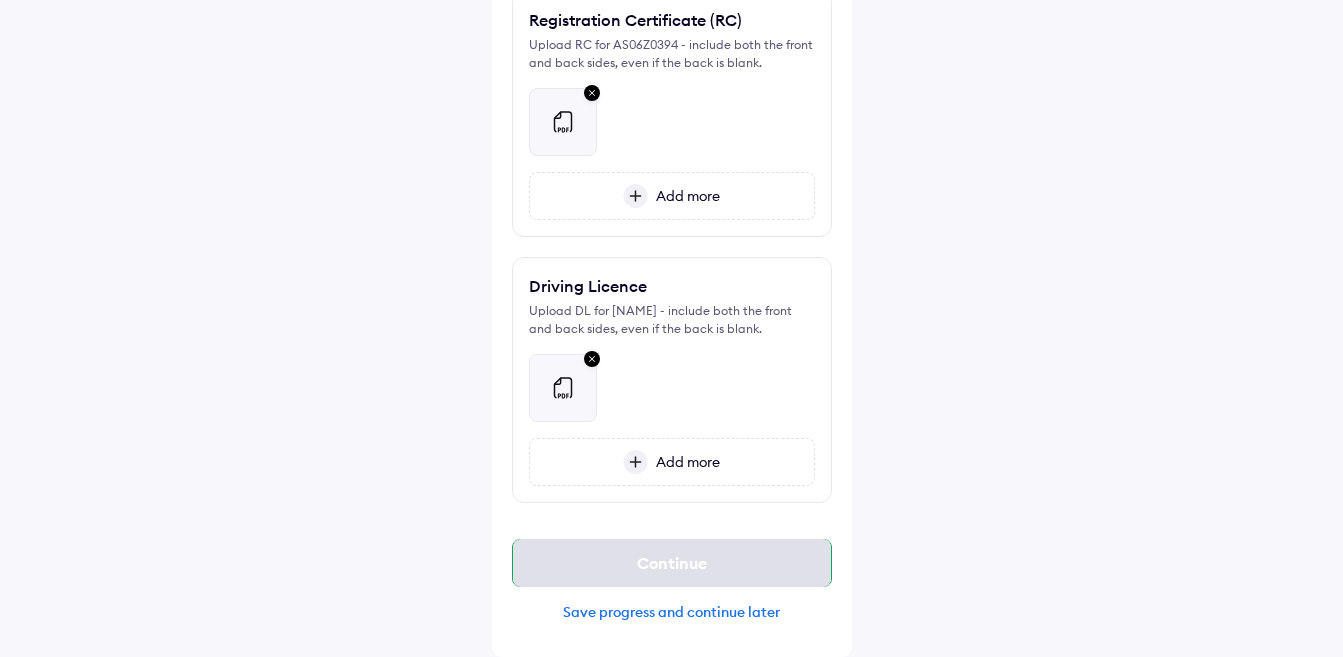 click on "Continue" at bounding box center (672, 563) 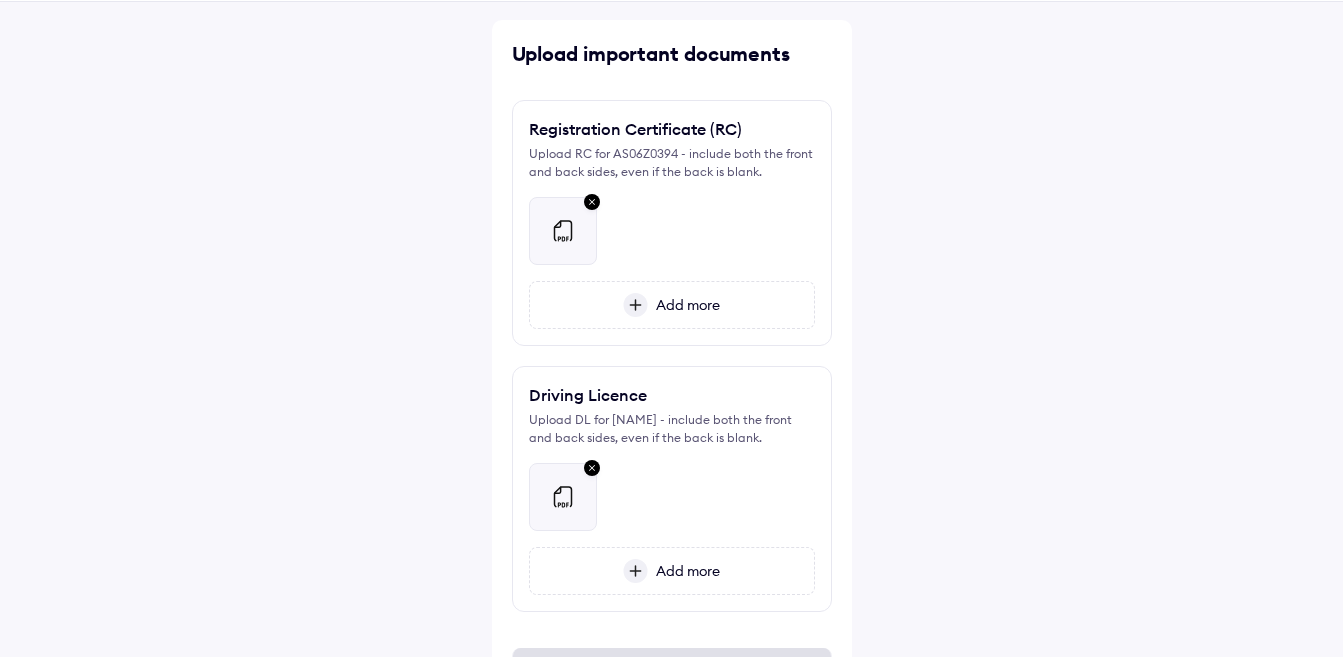 scroll, scrollTop: 0, scrollLeft: 0, axis: both 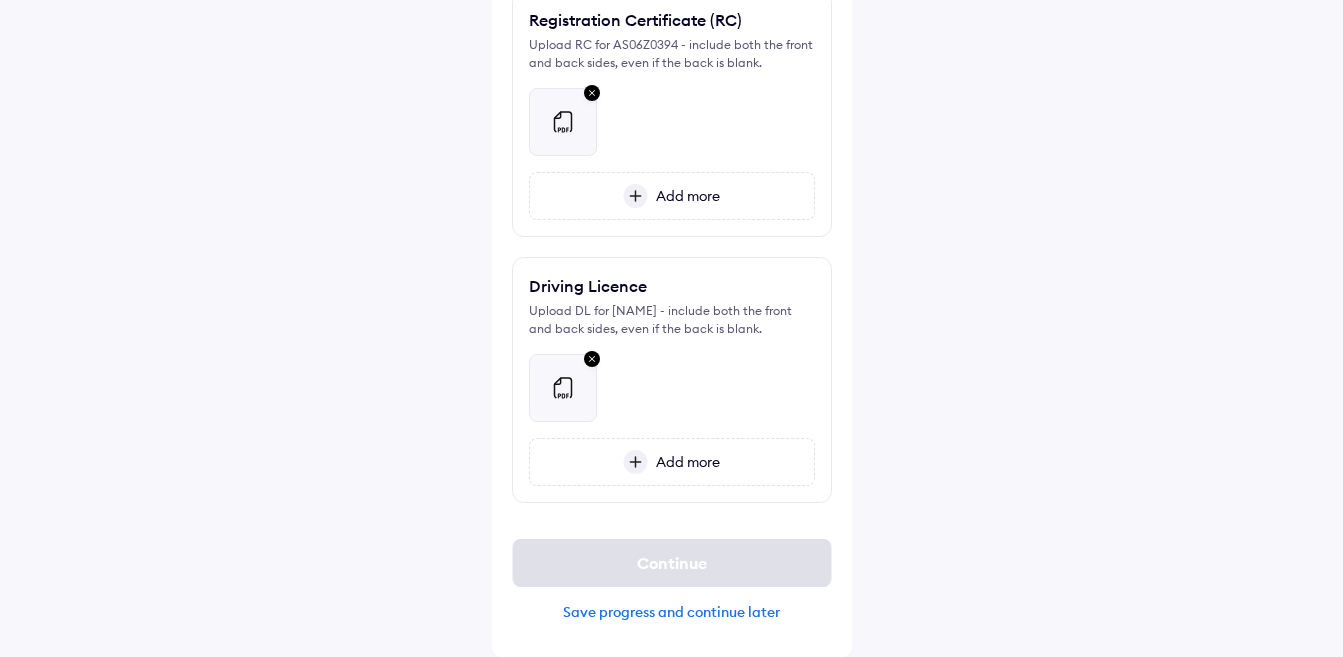 click on "Save progress and continue later" at bounding box center [672, 612] 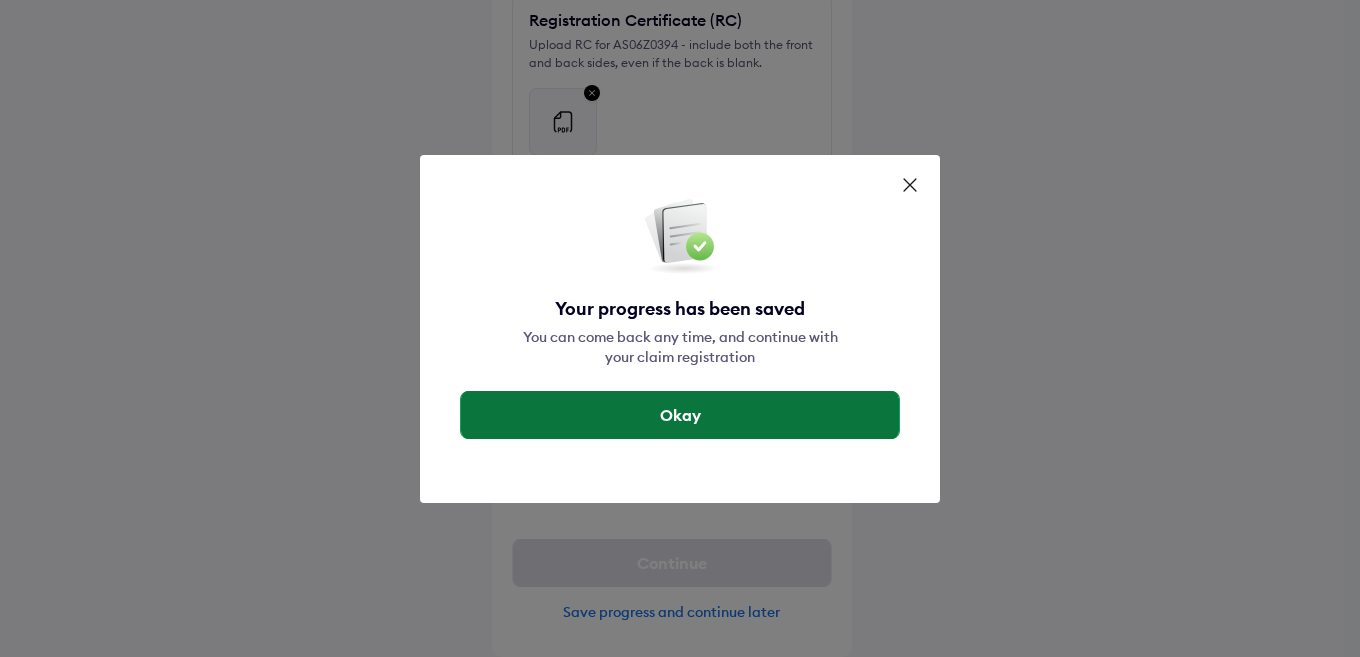 click on "Okay" at bounding box center (680, 415) 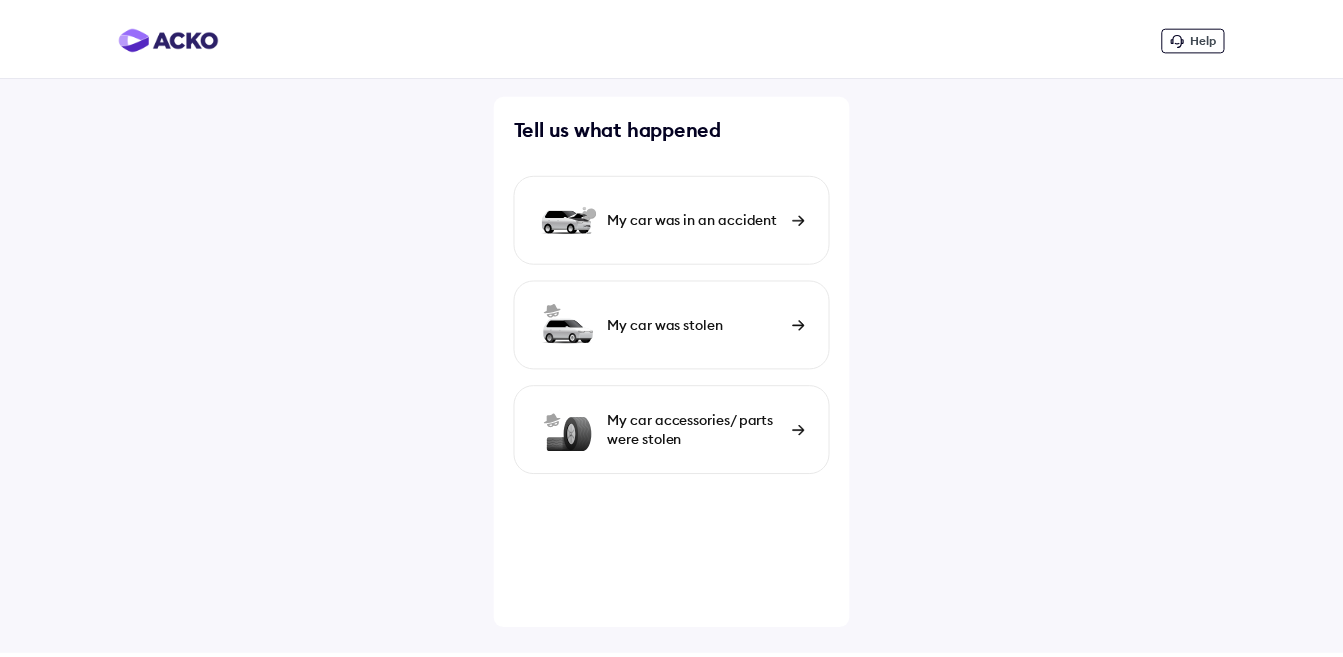 scroll, scrollTop: 0, scrollLeft: 0, axis: both 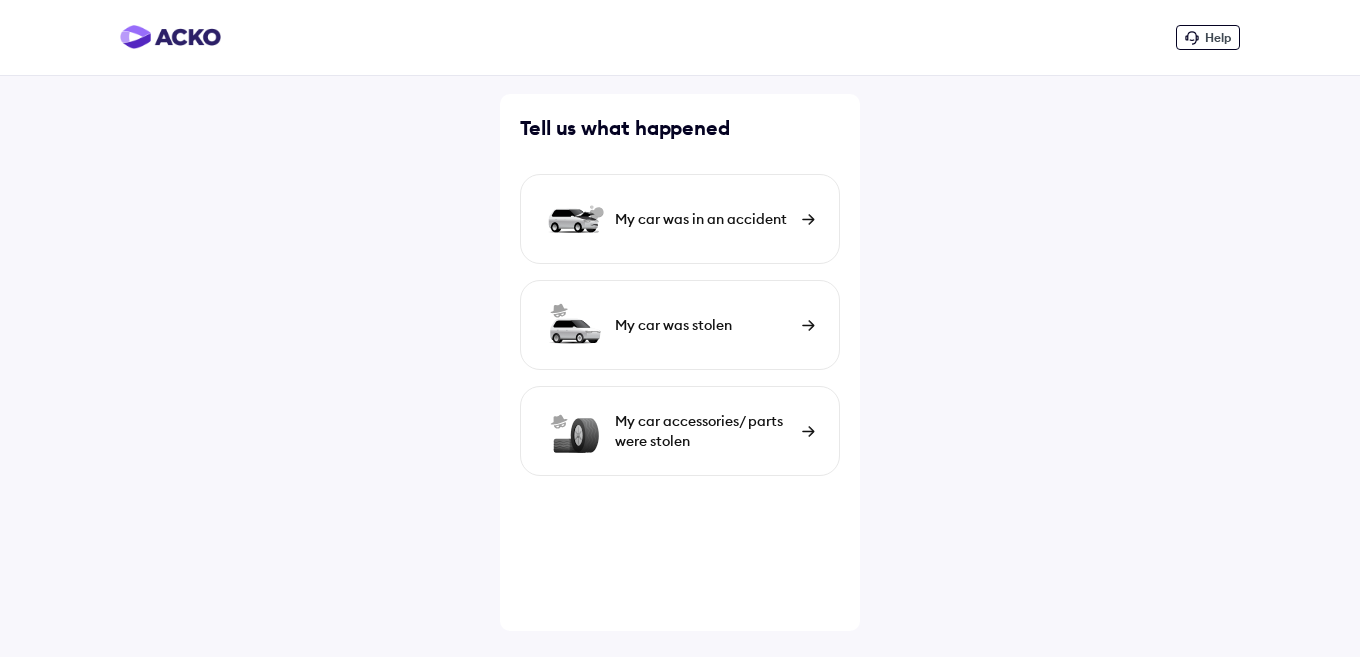 click on "My car was in an accident" at bounding box center [703, 219] 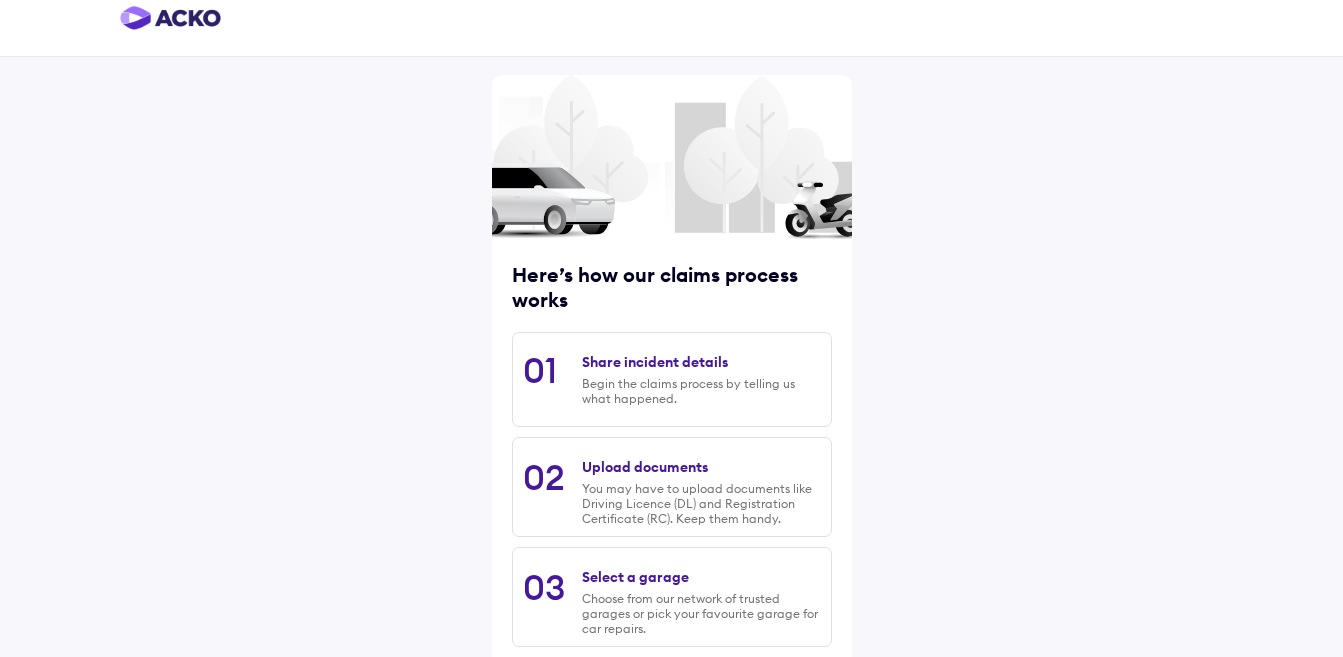 scroll, scrollTop: 0, scrollLeft: 0, axis: both 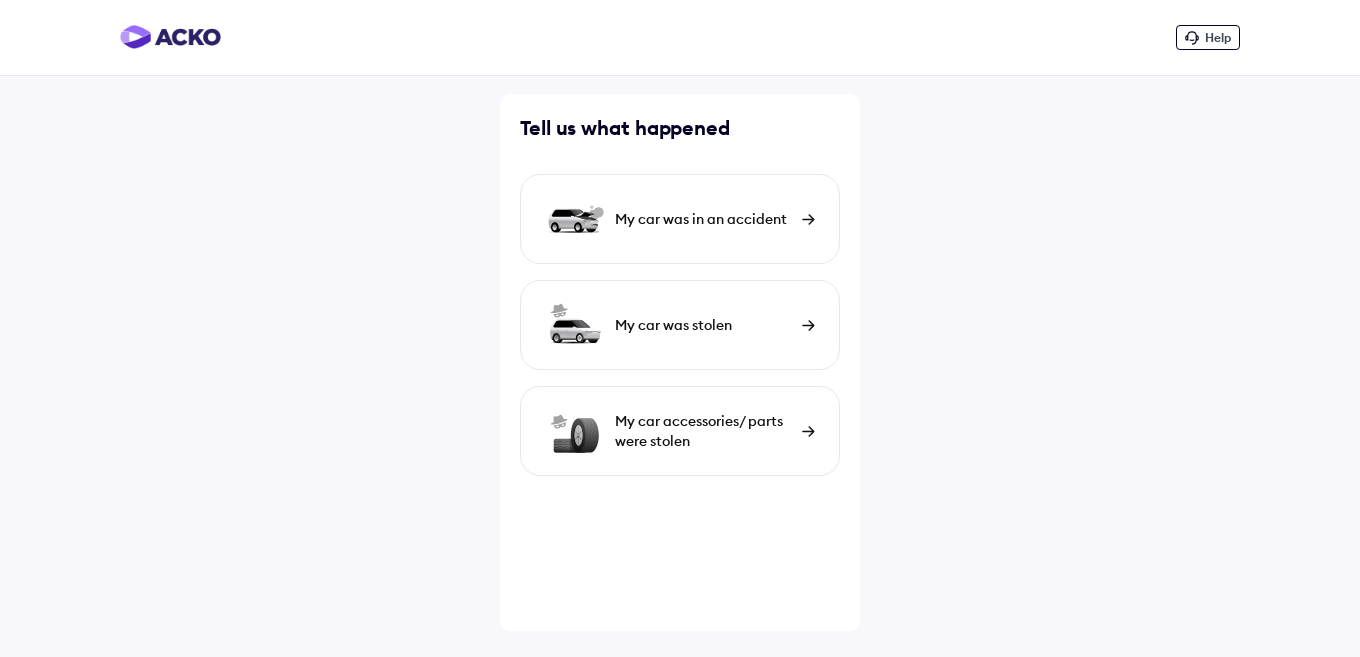 click on "My car was in an accident" at bounding box center [680, 219] 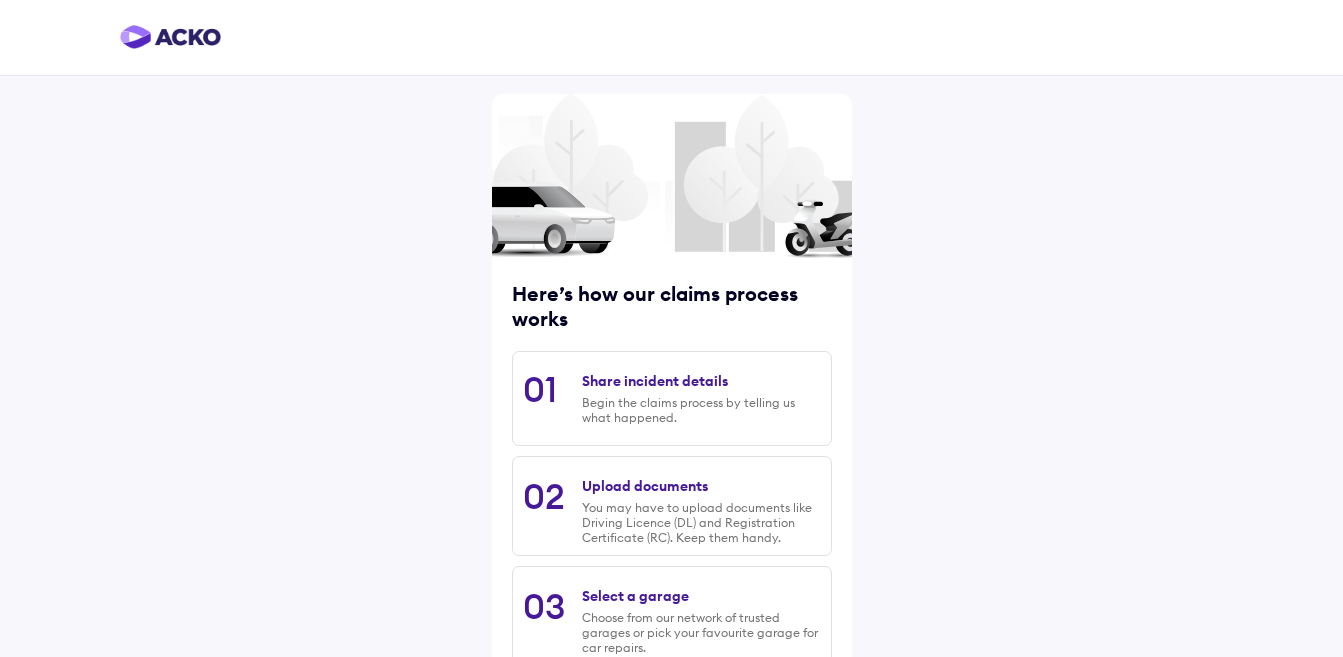 scroll, scrollTop: 239, scrollLeft: 0, axis: vertical 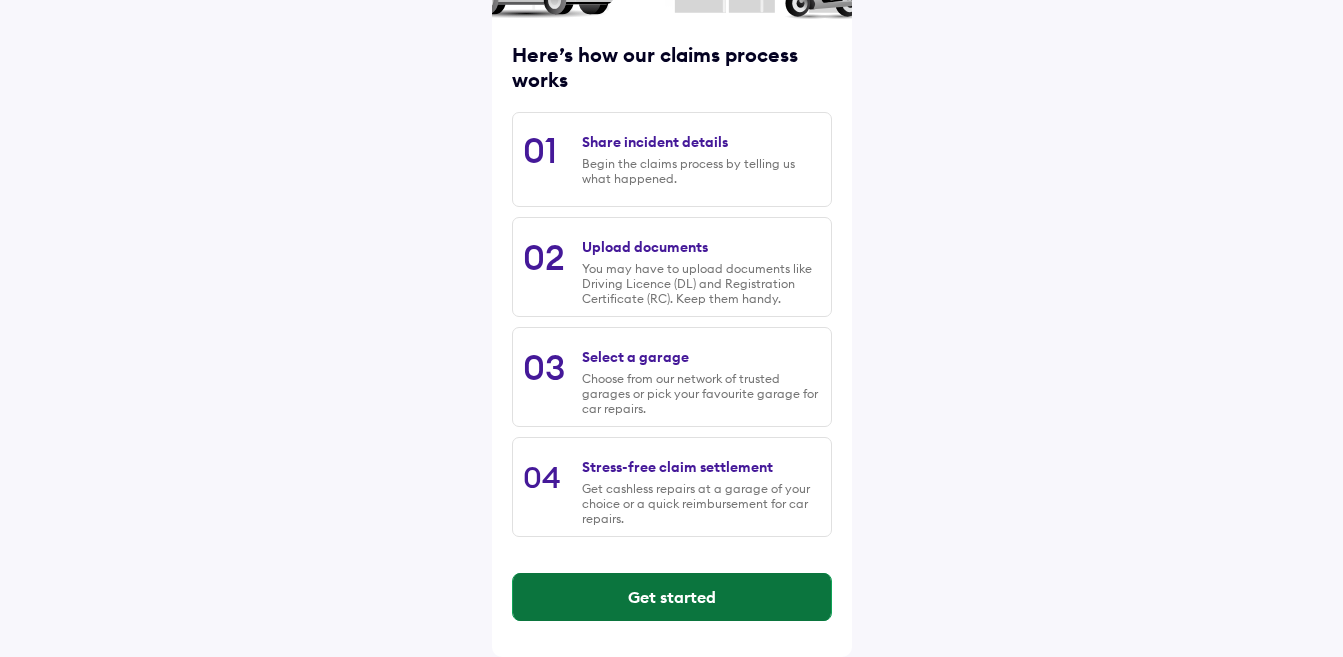 click on "Get started" at bounding box center [672, 597] 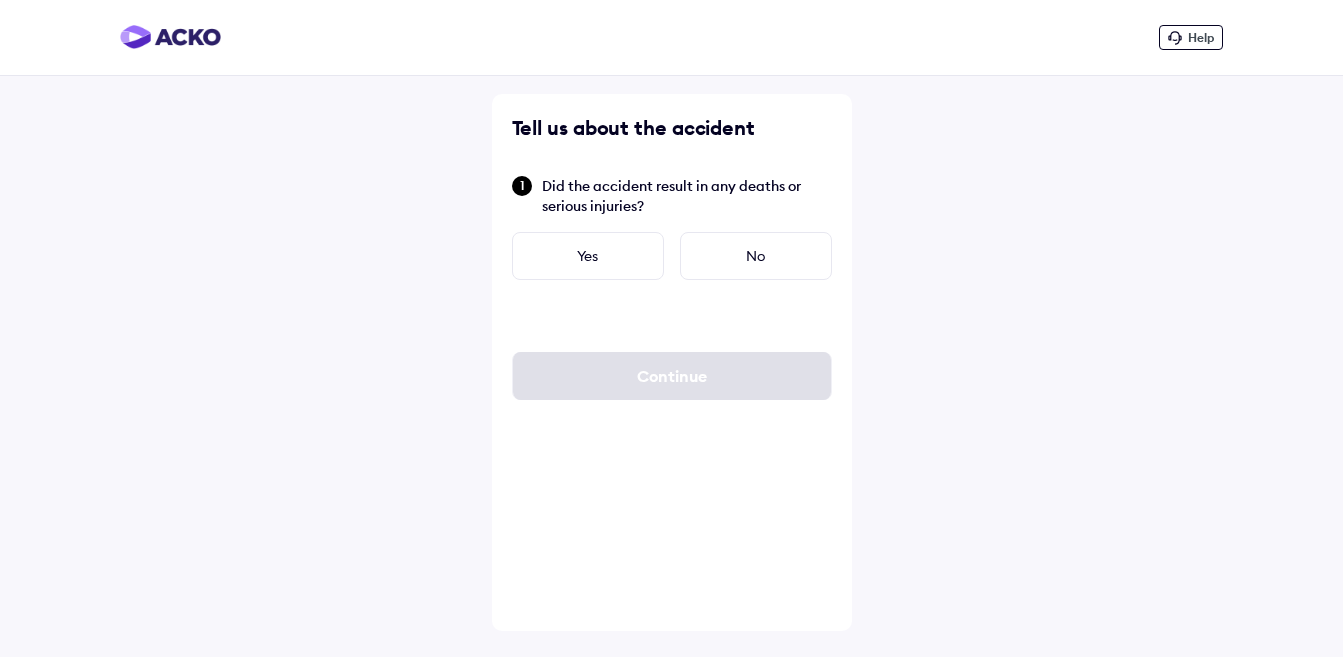 scroll, scrollTop: 0, scrollLeft: 0, axis: both 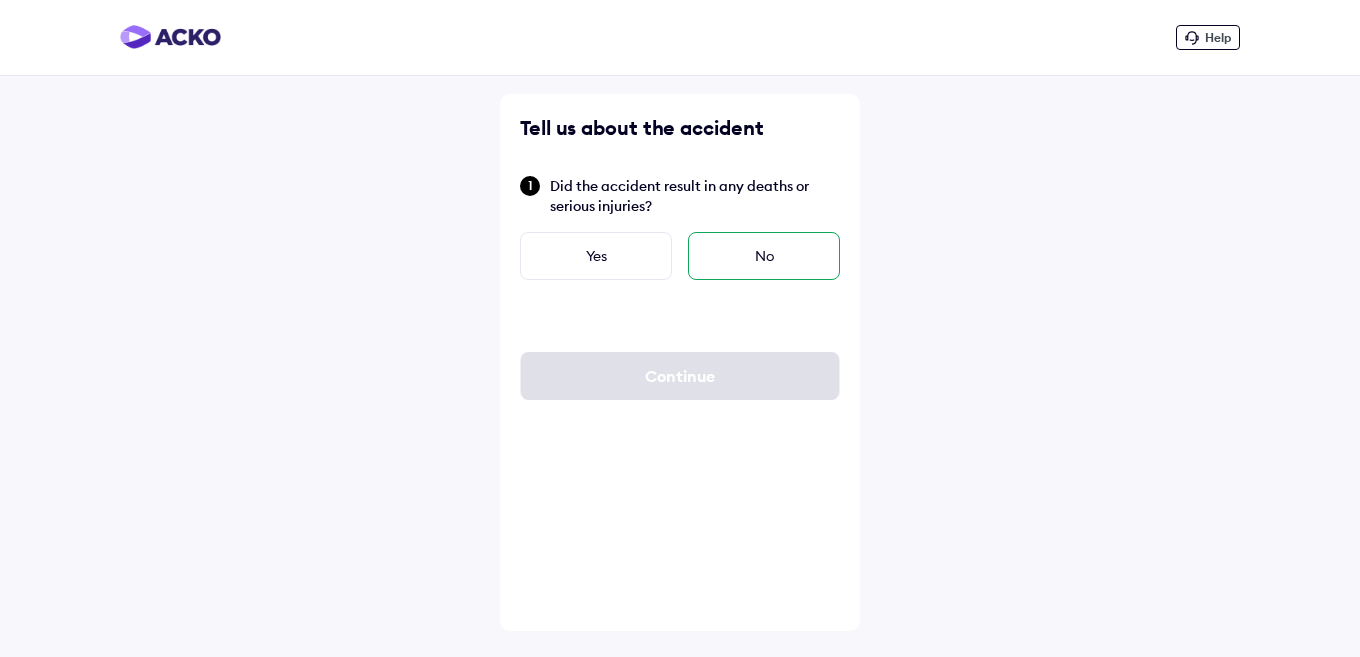 click on "No" at bounding box center [764, 256] 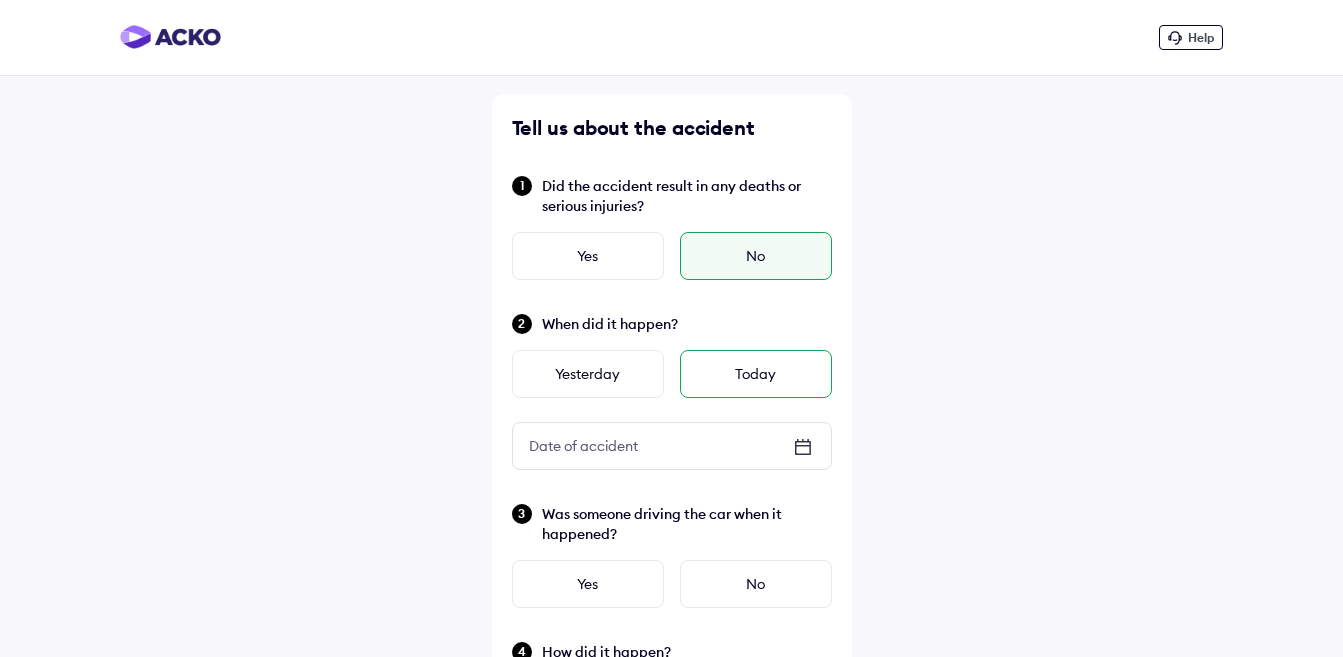 click on "Today" at bounding box center (756, 374) 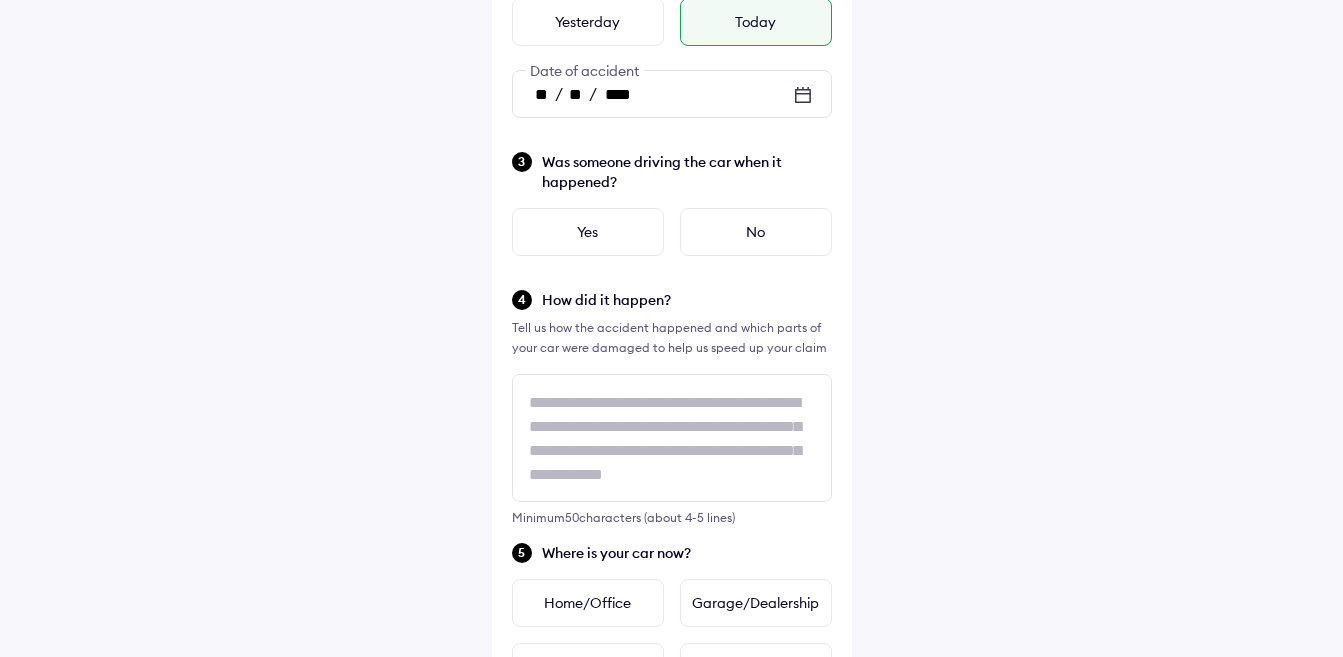 scroll, scrollTop: 355, scrollLeft: 0, axis: vertical 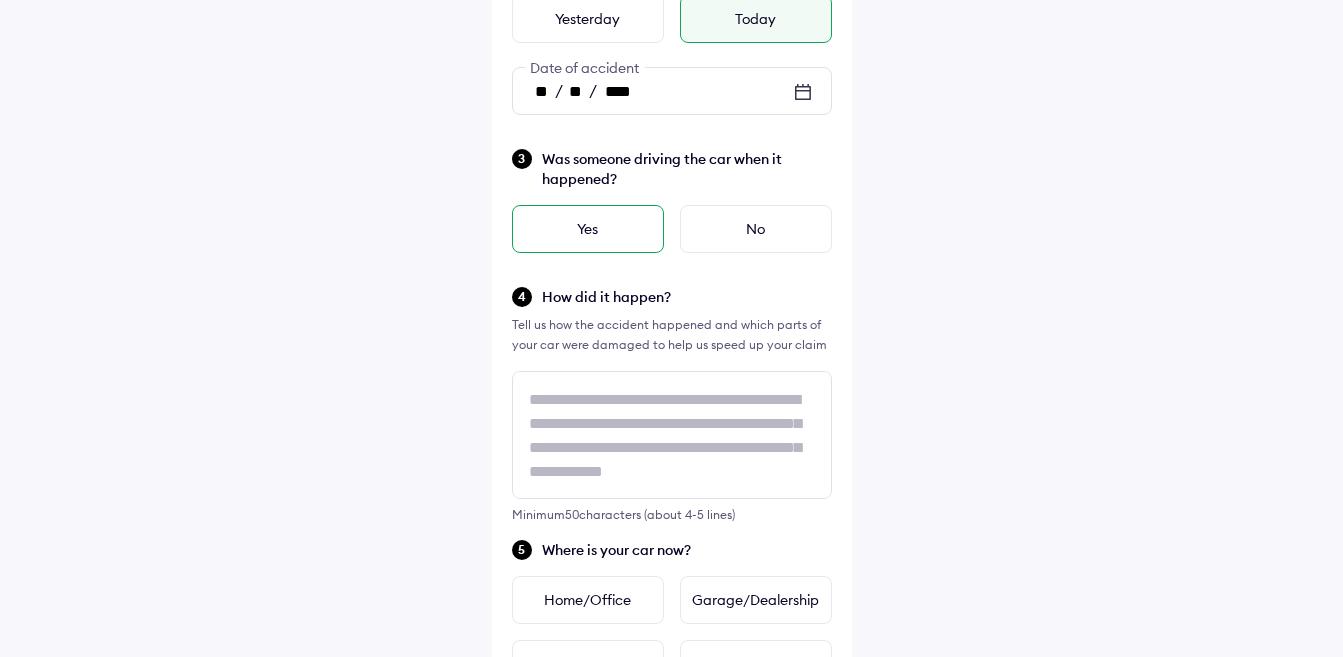 click on "Yes" at bounding box center (588, 229) 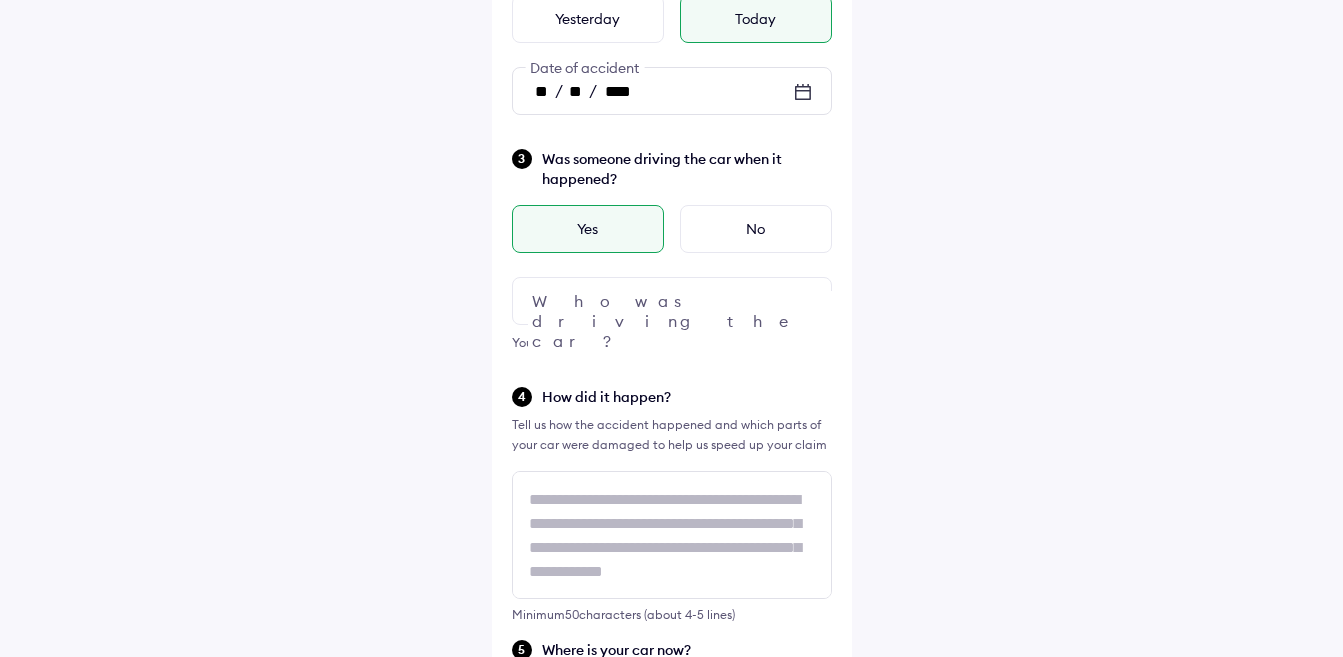 click at bounding box center [672, 301] 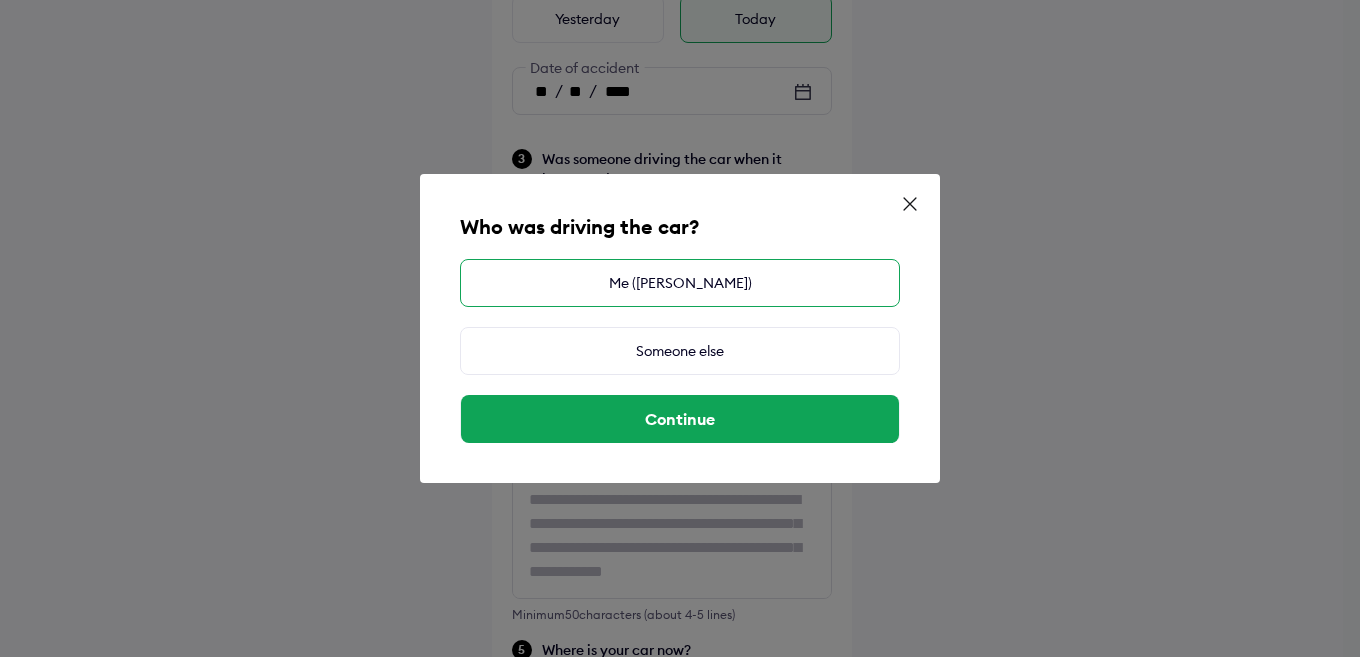click on "Me ([PERSON_NAME])" at bounding box center (680, 283) 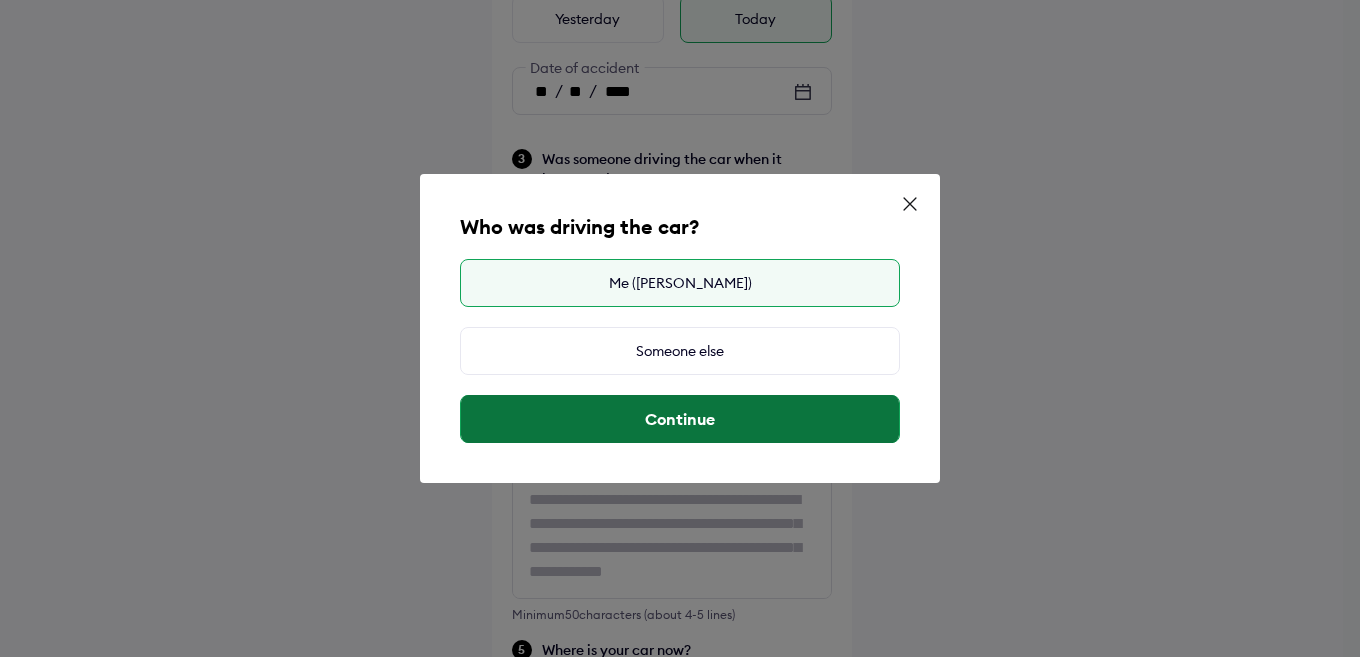 click on "Continue" at bounding box center (680, 419) 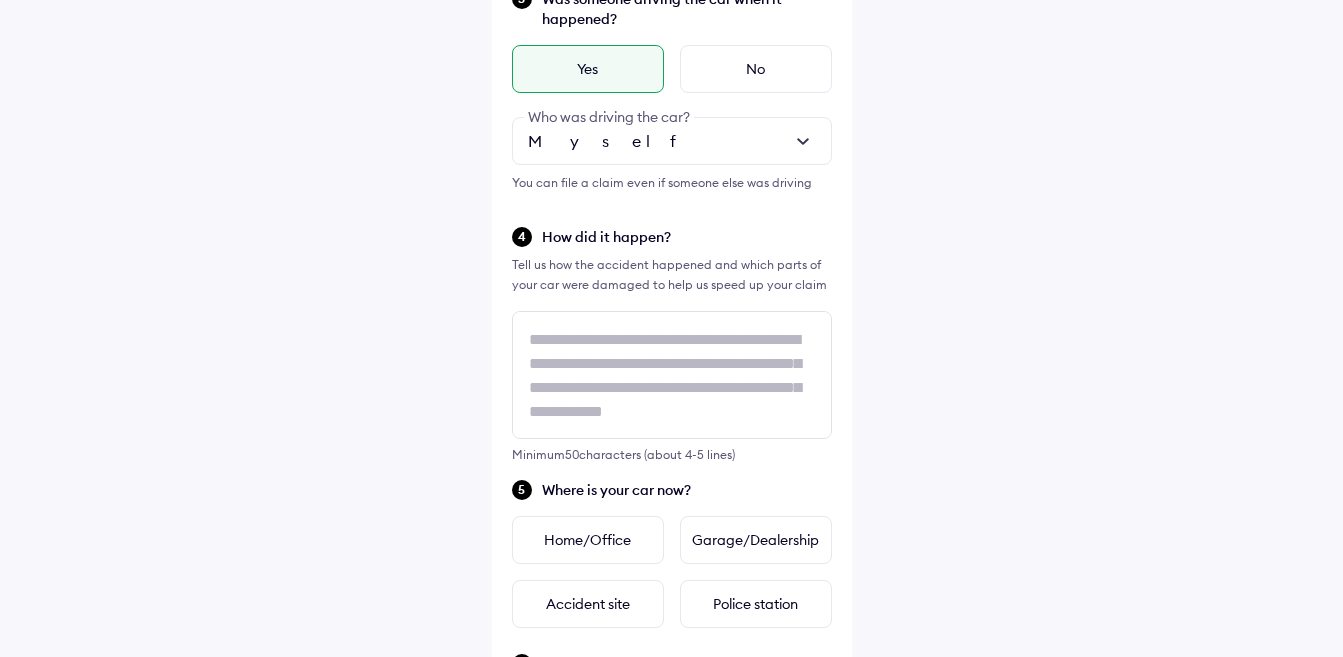 scroll, scrollTop: 487, scrollLeft: 0, axis: vertical 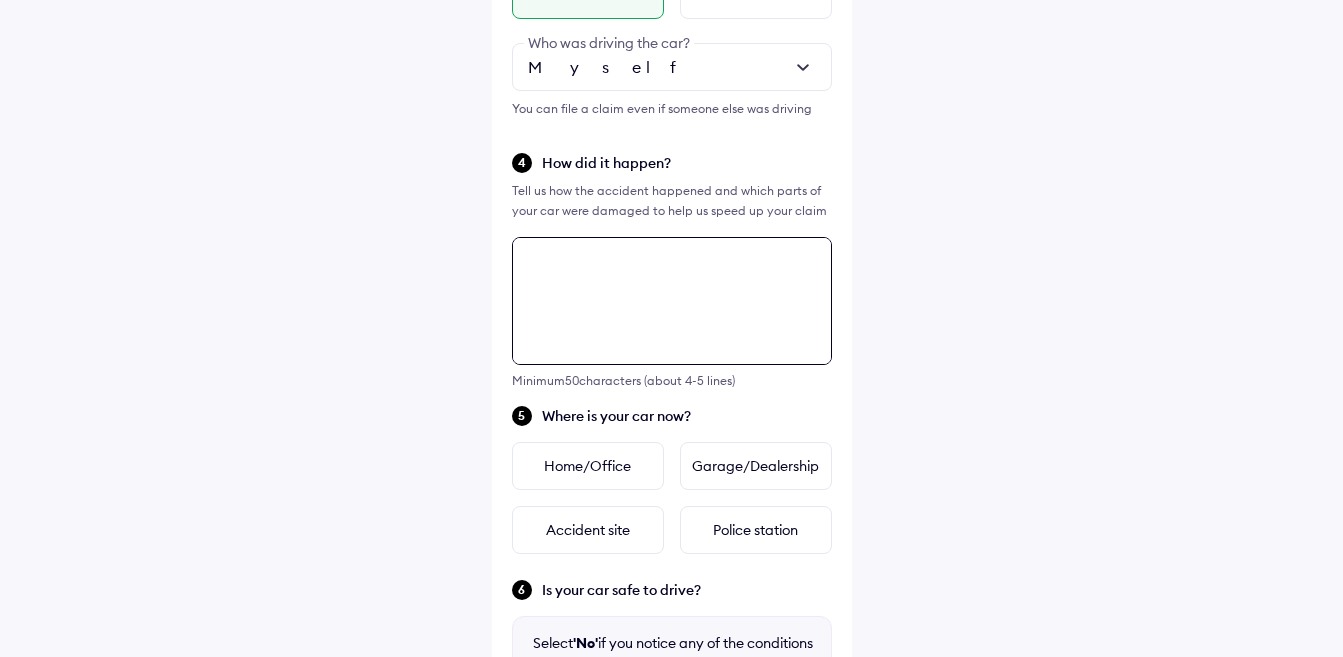 click on "Tell us about the accident Did the accident result in any deaths or serious injuries? Yes No When did it happen? Yesterday Today ** / ** / **** Date of accident Was someone driving the car when it happened? Yes No Myself Who was driving the car? You can file a claim even if someone else was driving How did it happen? Tell us how the accident happened and which parts of your car were damaged to help us speed up your claim Minimum  50  characters (about 4-5 lines) Where is your car now? Home/Office Garage/Dealership Accident site Police station Is your car safe to drive? Select  'No'  if you notice any of the conditions  listed below Flat or damaged tyres Deployed airbags Unable to start the engine Fluid leakage under the car Car is affected by floods Other safety concerns Yes No Continue" at bounding box center [672, 315] 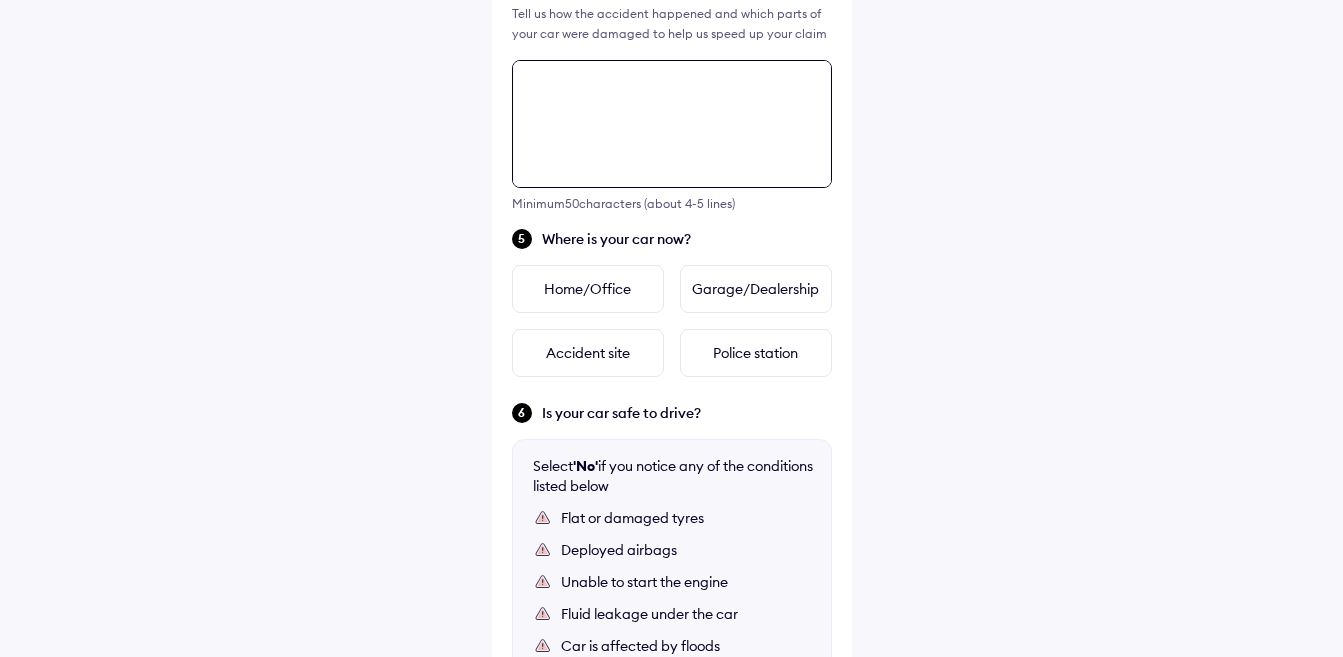scroll, scrollTop: 826, scrollLeft: 0, axis: vertical 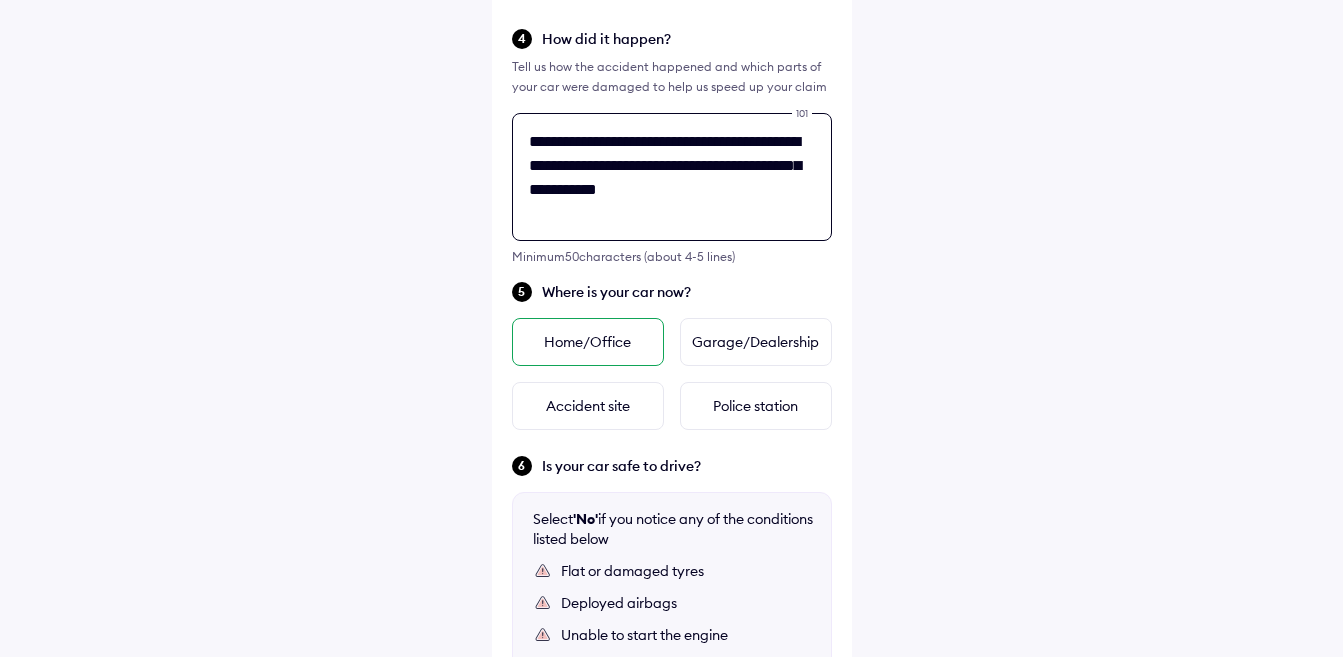 type on "**********" 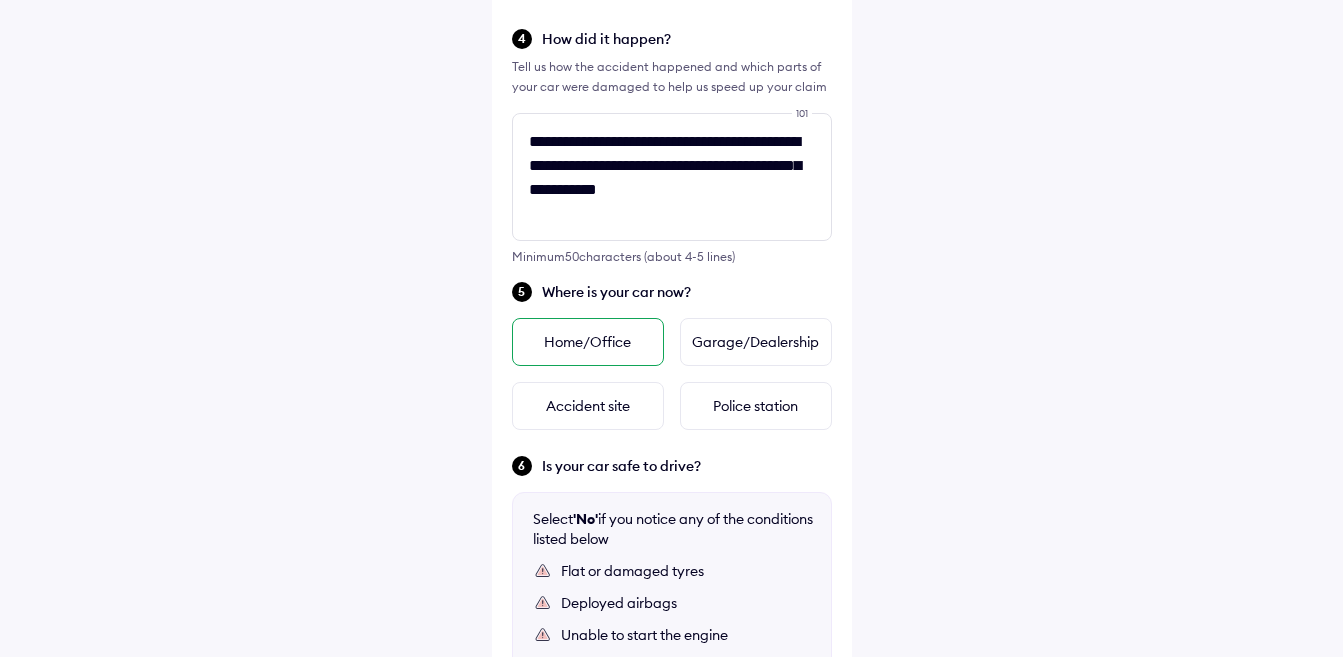 click on "Home/Office" at bounding box center (588, 342) 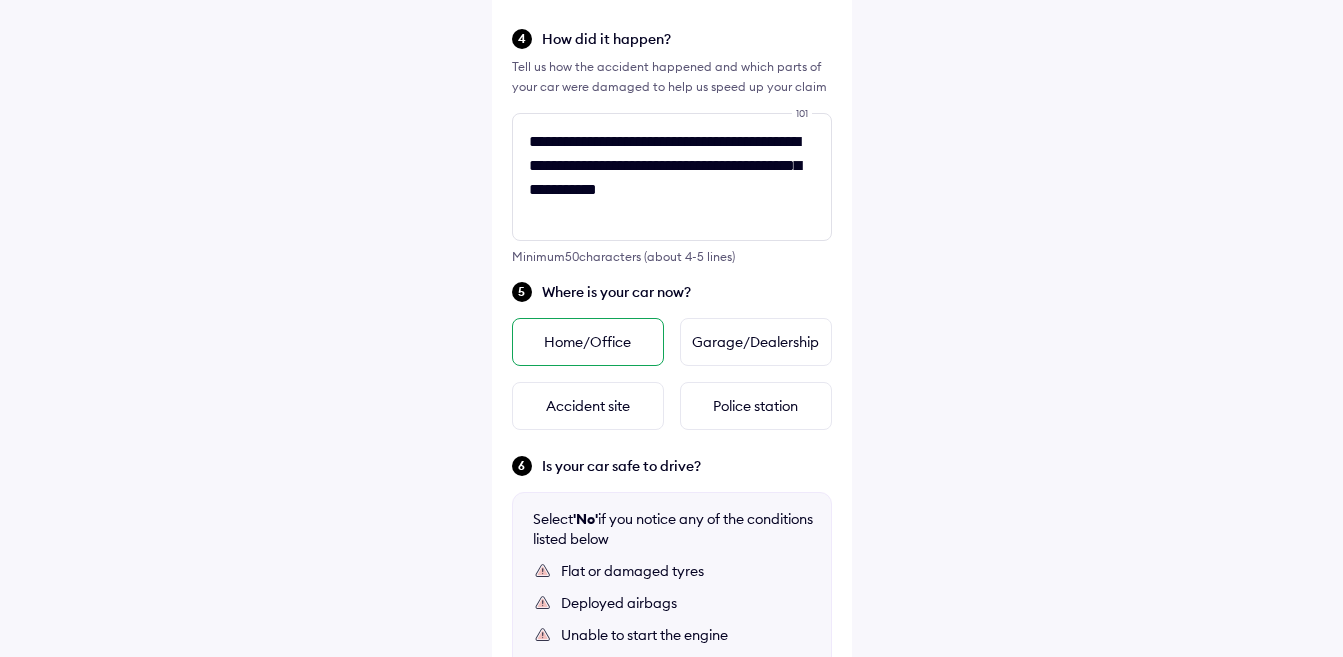 scroll, scrollTop: 0, scrollLeft: 0, axis: both 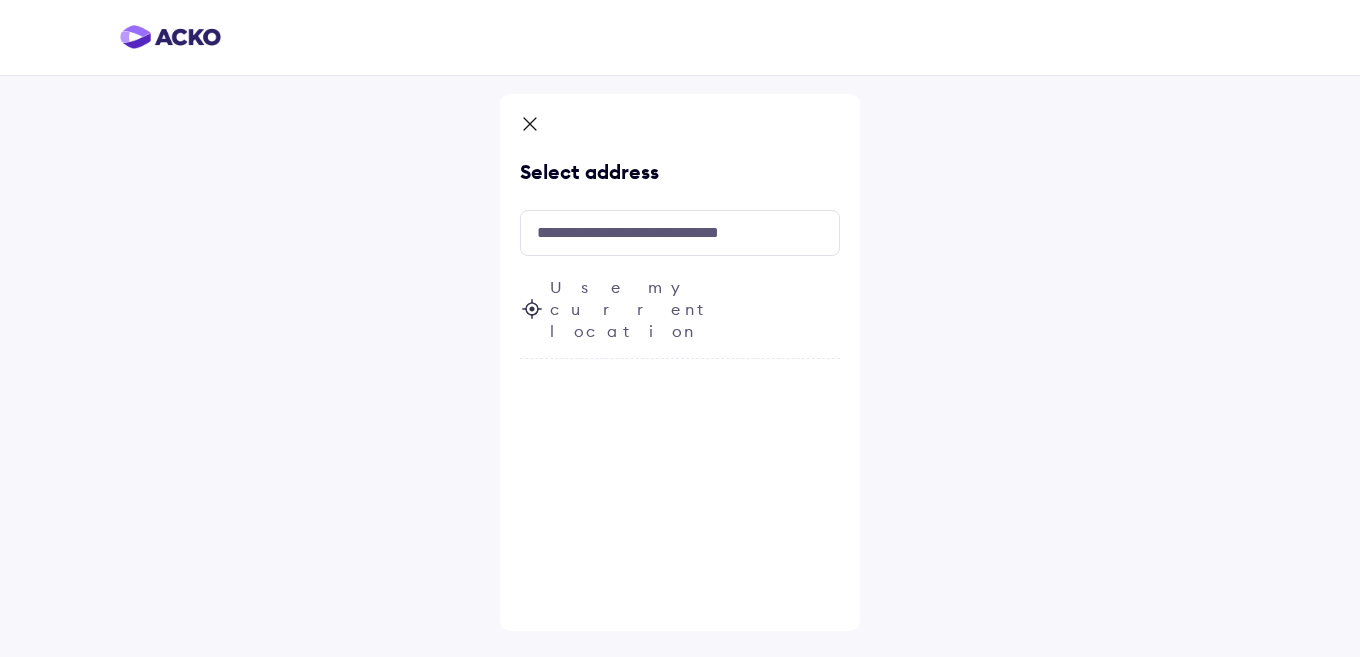 click on "Use my current location" at bounding box center (695, 309) 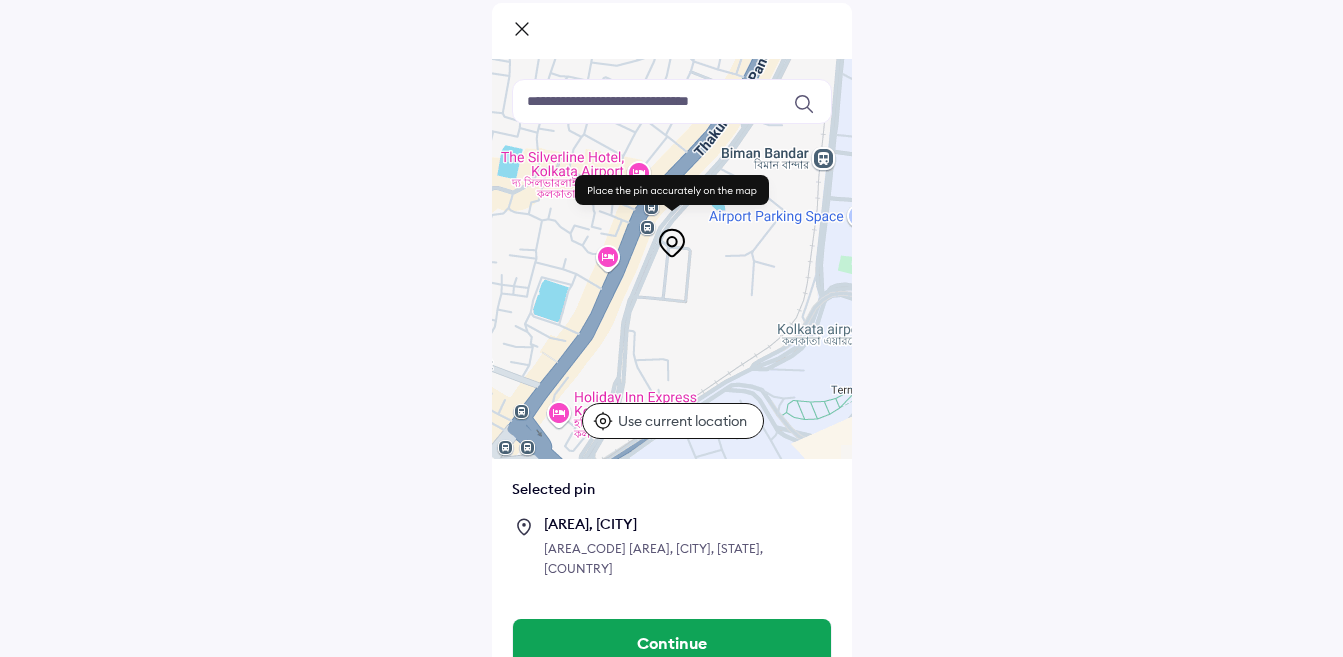 scroll, scrollTop: 101, scrollLeft: 0, axis: vertical 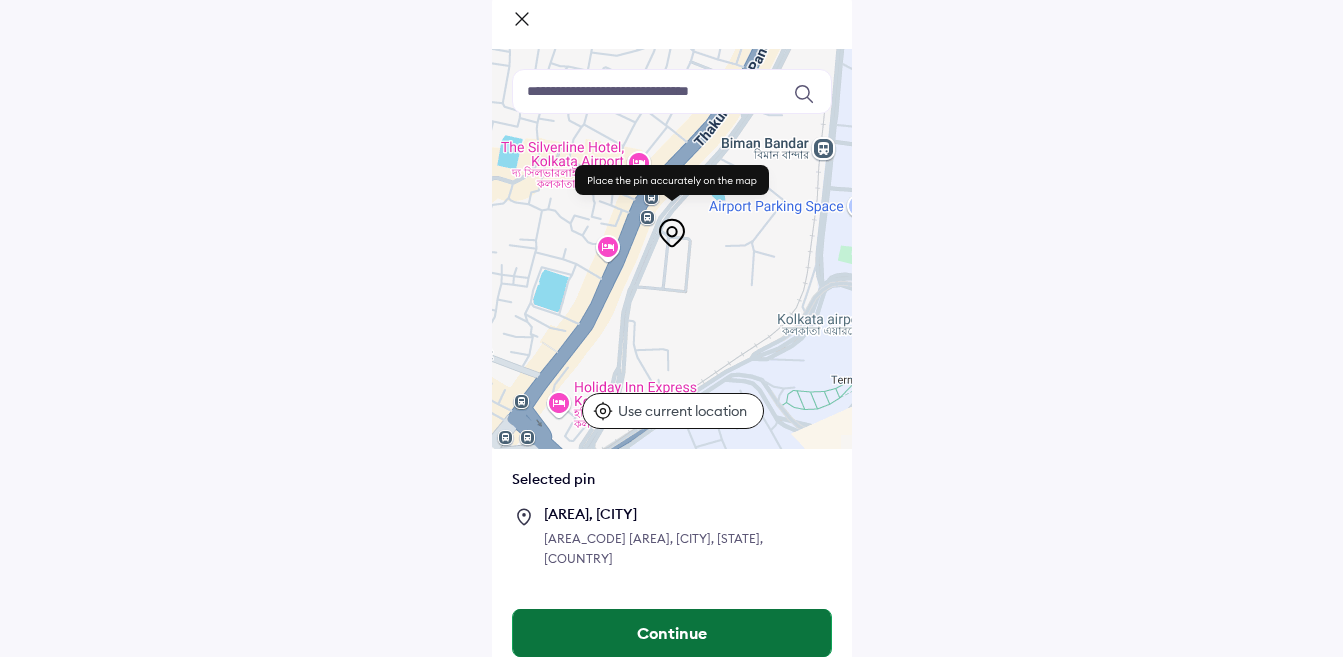 click on "Continue" at bounding box center [672, 633] 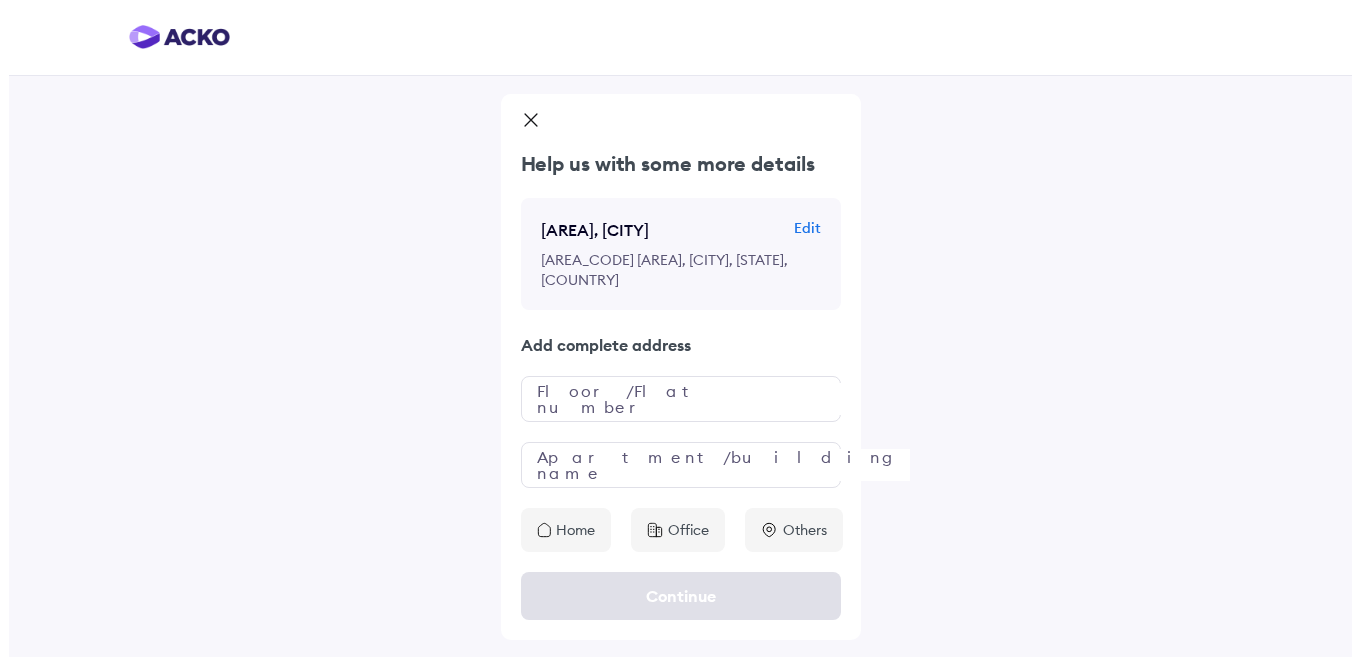 scroll, scrollTop: 0, scrollLeft: 0, axis: both 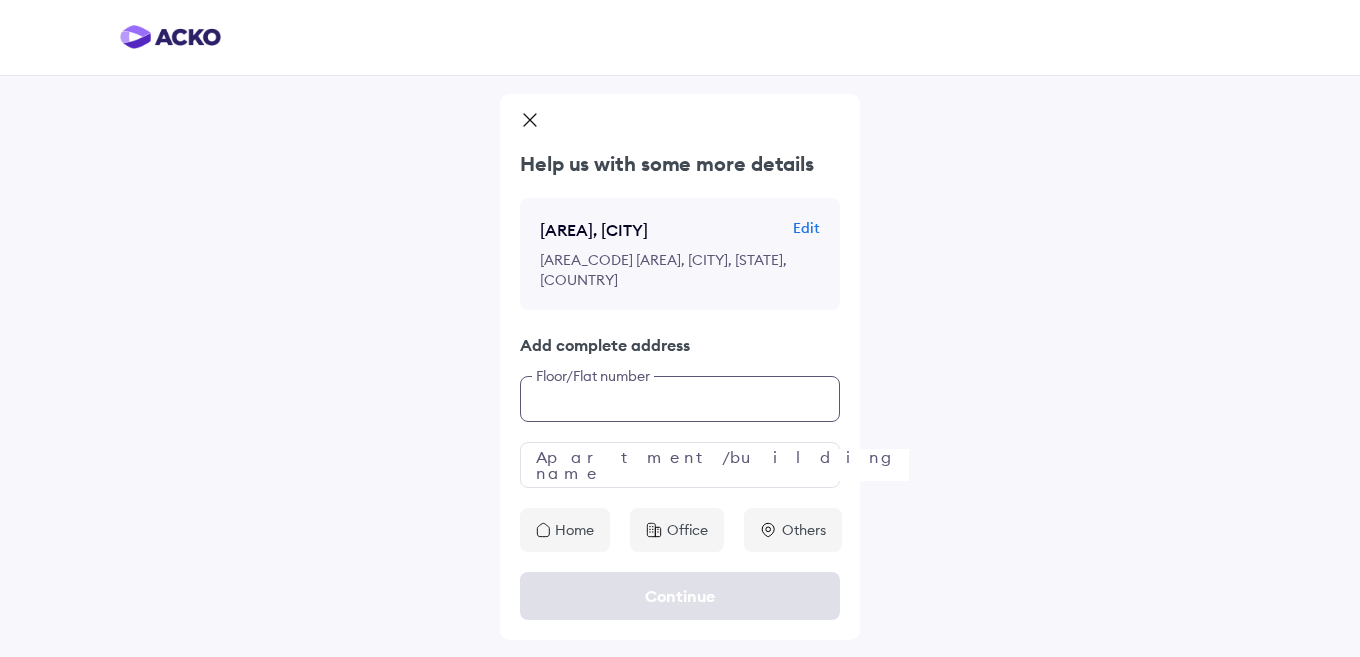 click at bounding box center [680, 399] 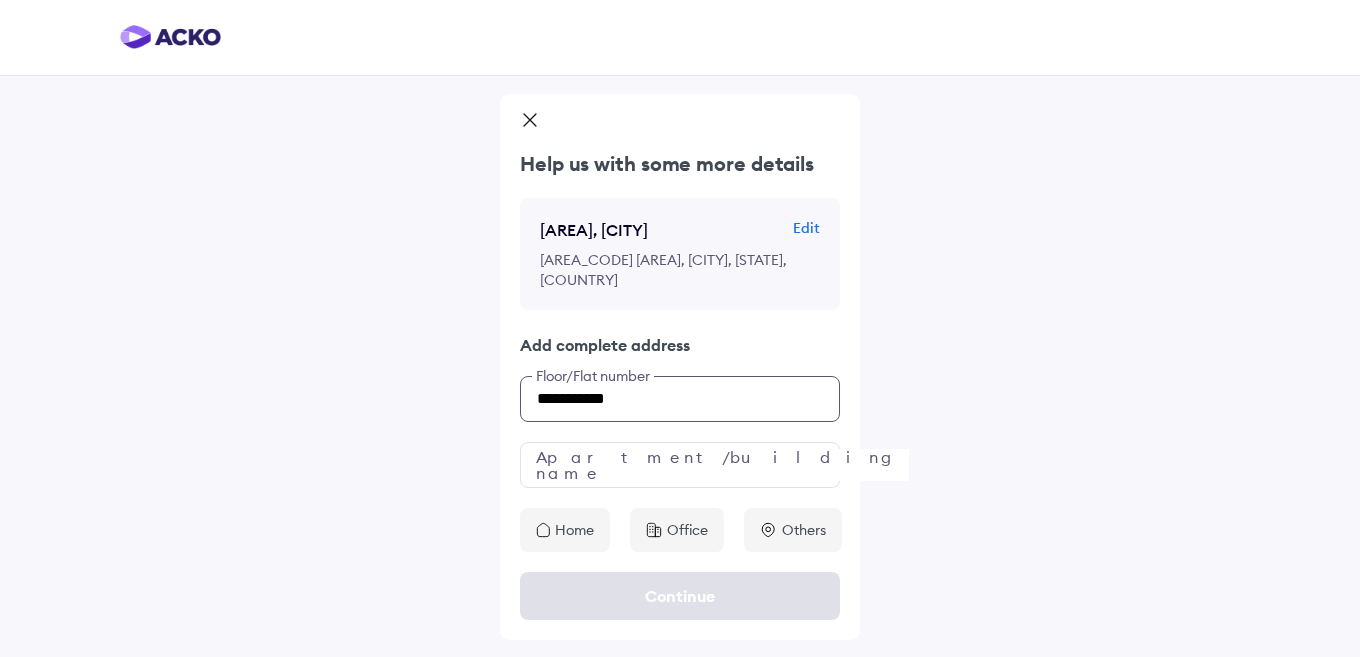 type on "**********" 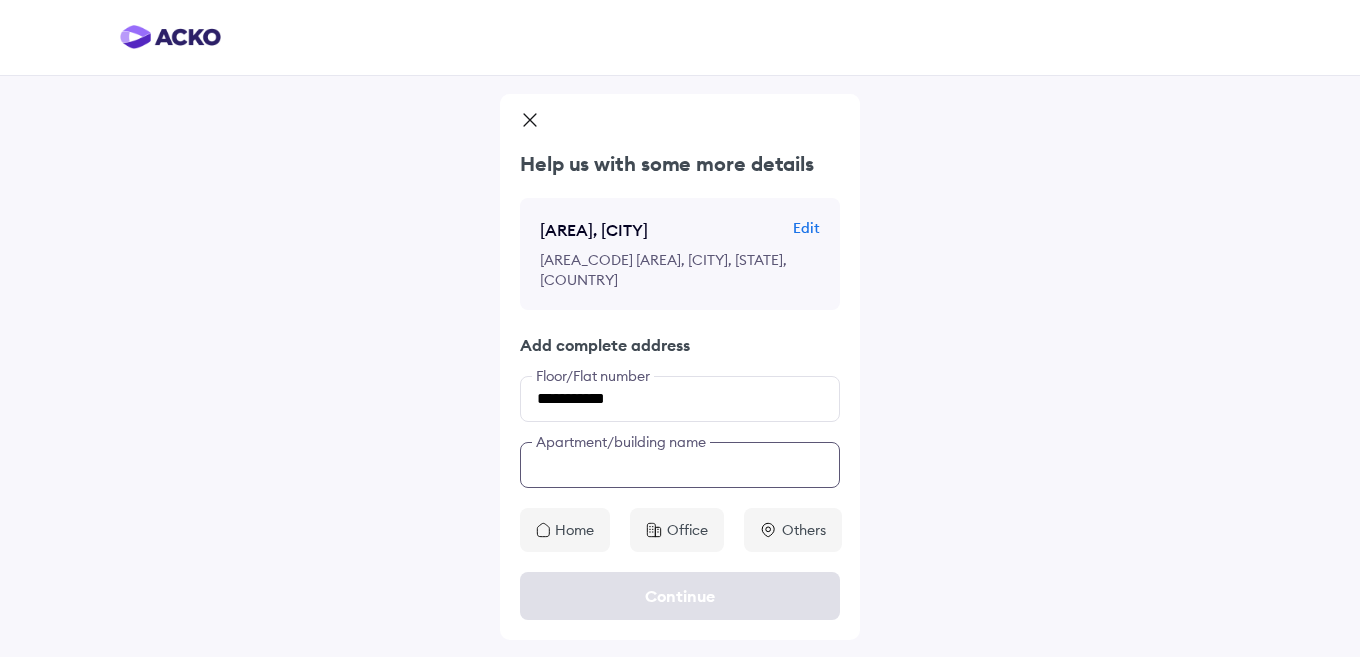 click at bounding box center (680, 465) 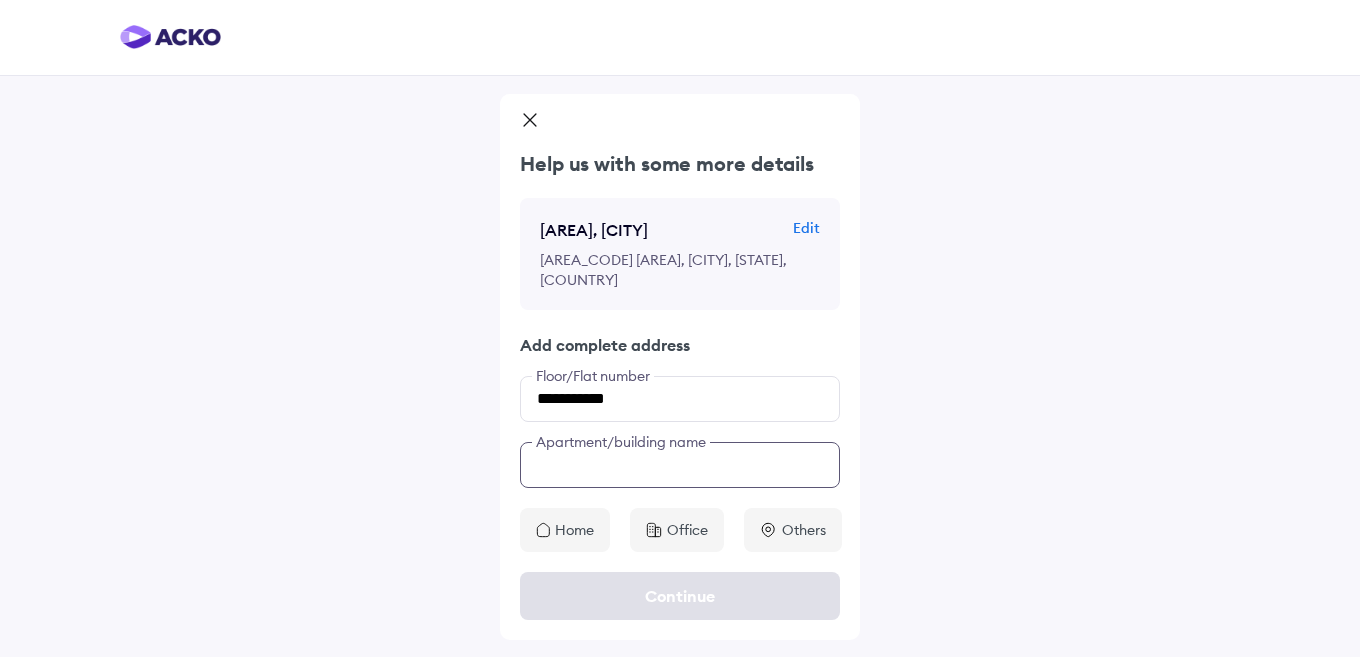 click at bounding box center (680, 465) 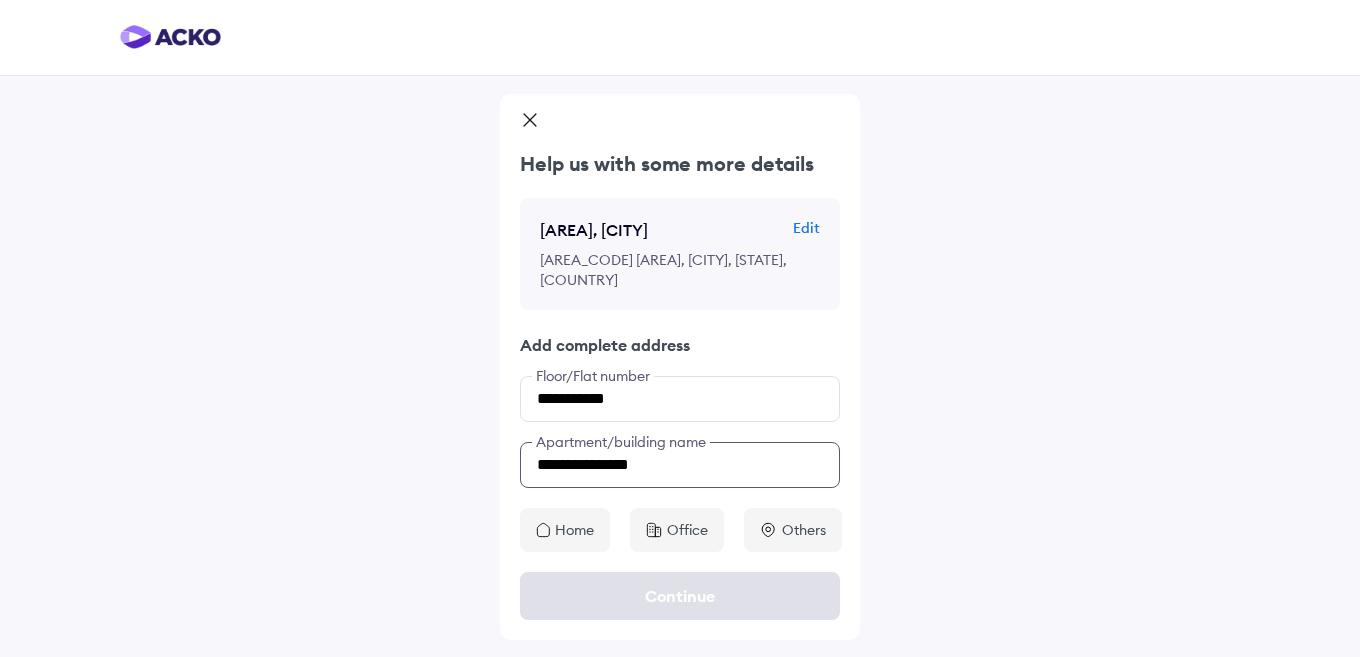 click on "**********" at bounding box center (680, 465) 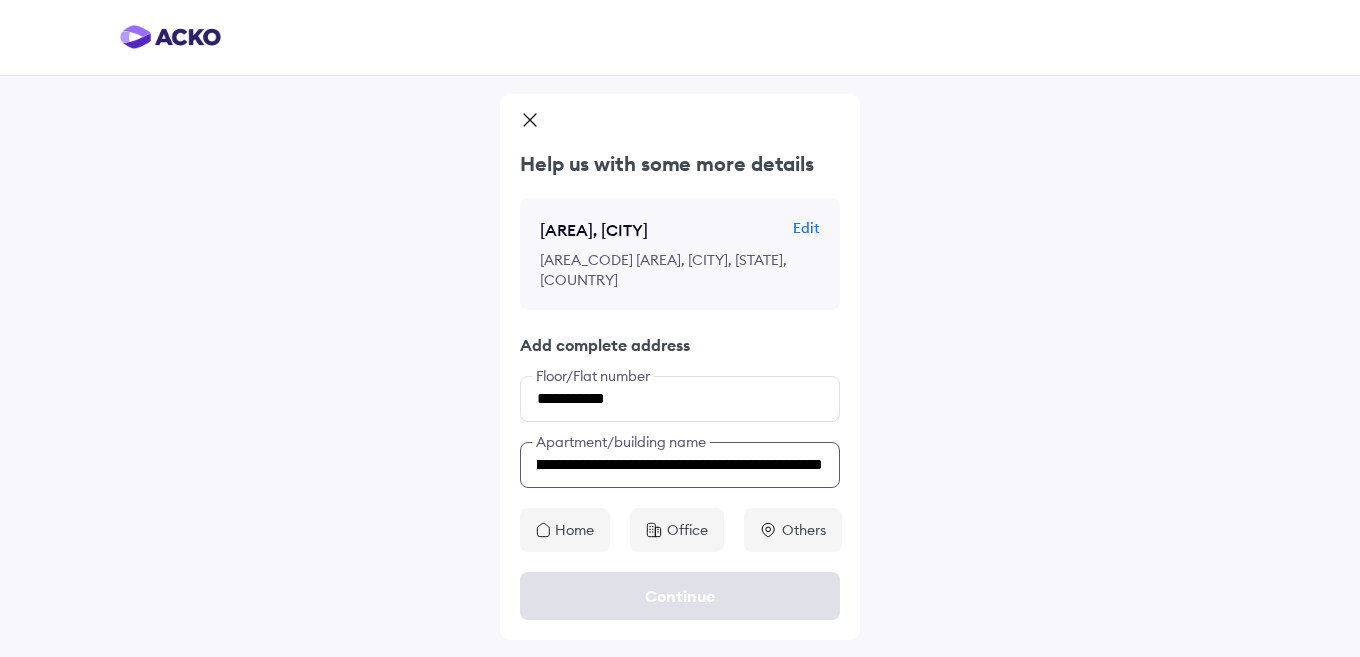 scroll, scrollTop: 0, scrollLeft: 105, axis: horizontal 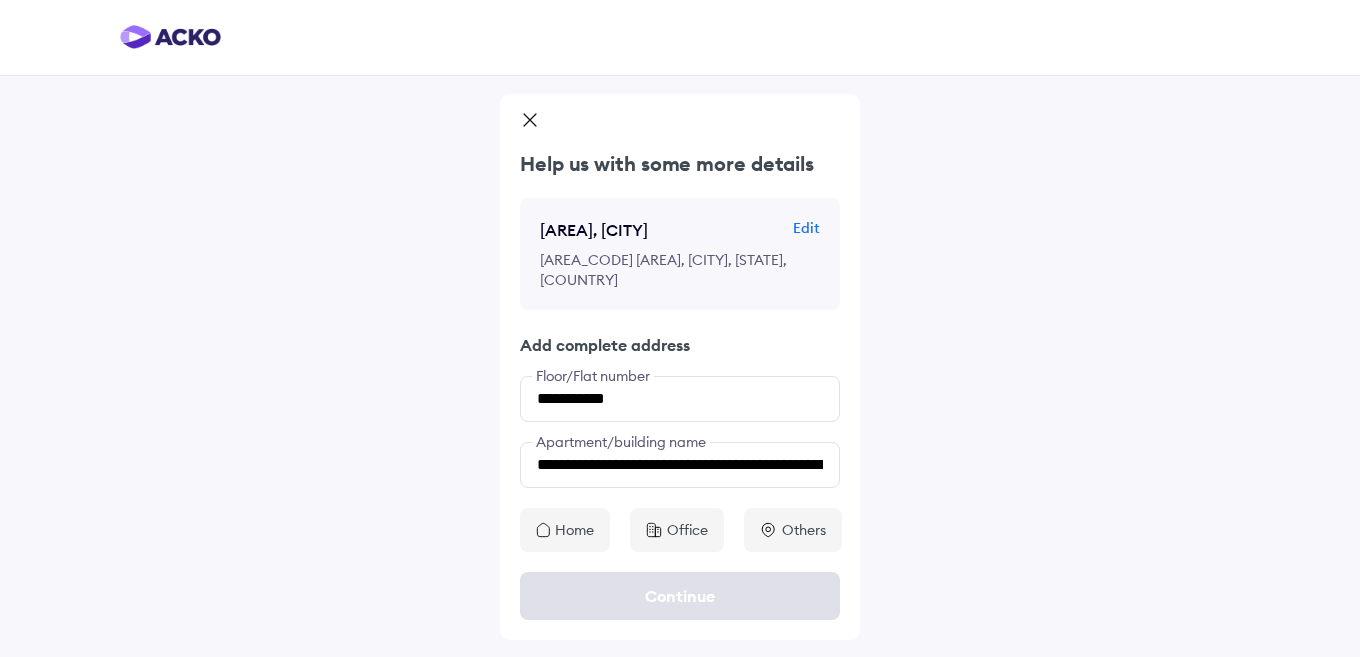 click on "Office" at bounding box center (687, 530) 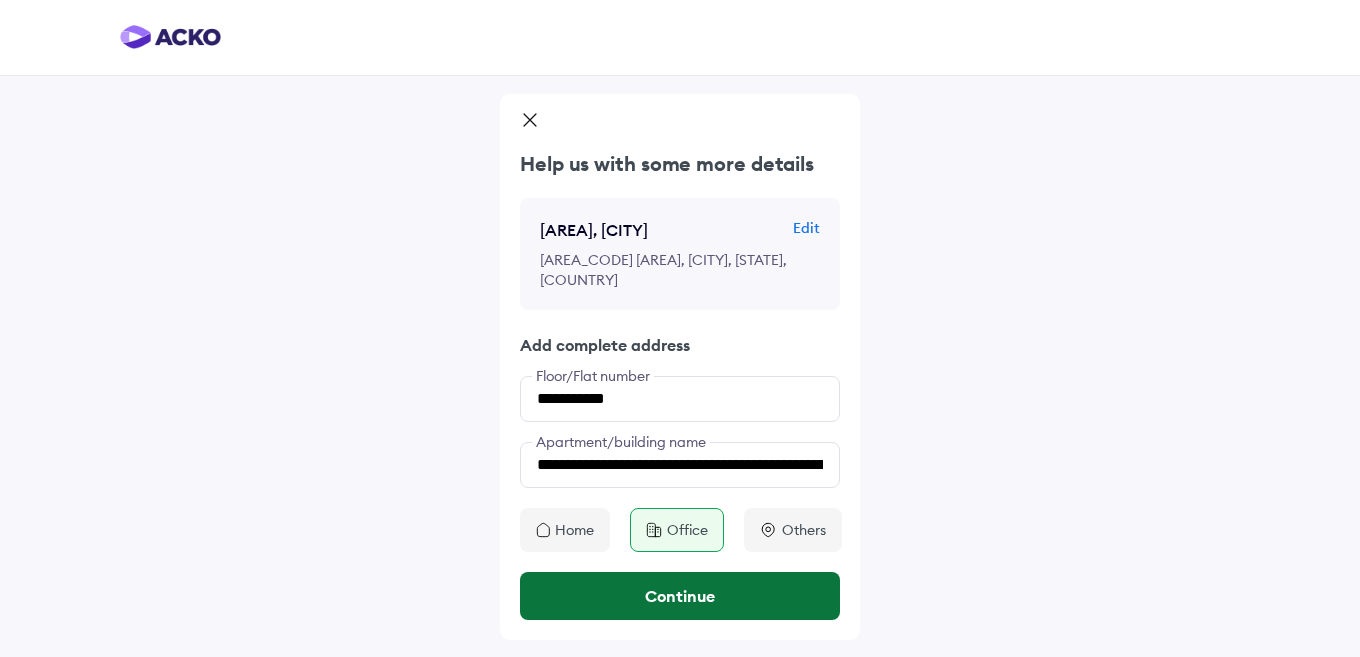 click on "Continue" at bounding box center (680, 596) 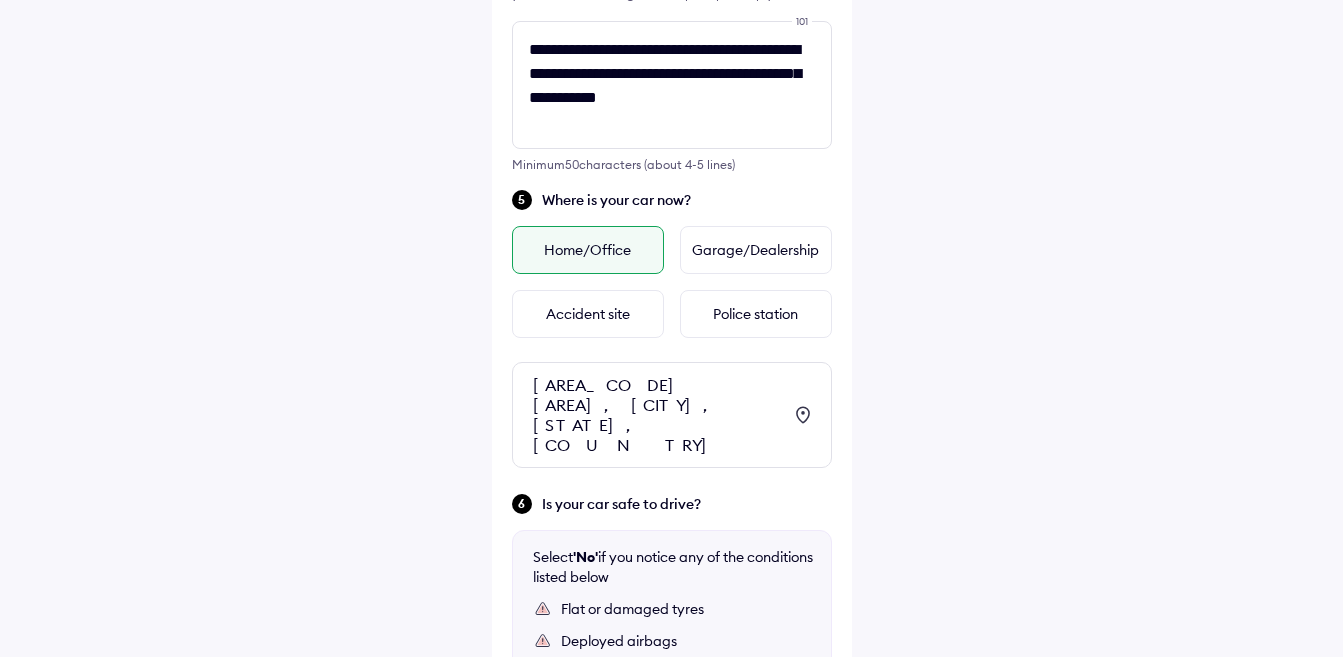 scroll, scrollTop: 993, scrollLeft: 0, axis: vertical 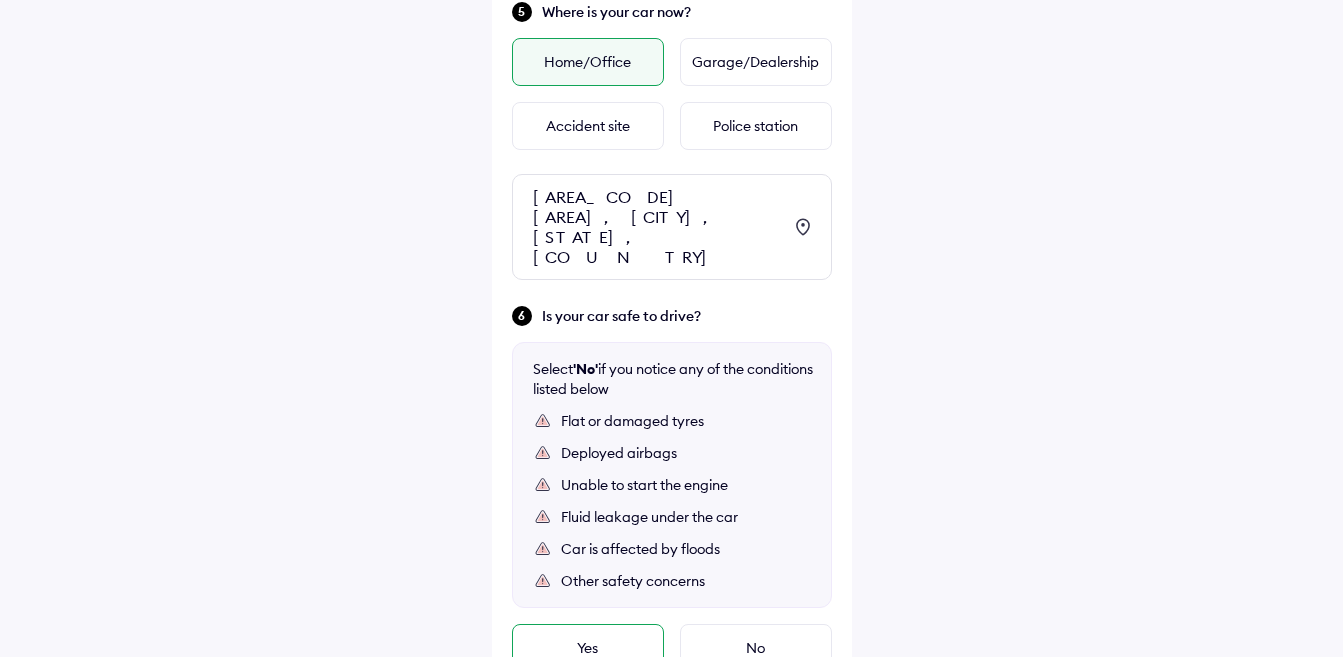 click on "Yes" at bounding box center (588, 648) 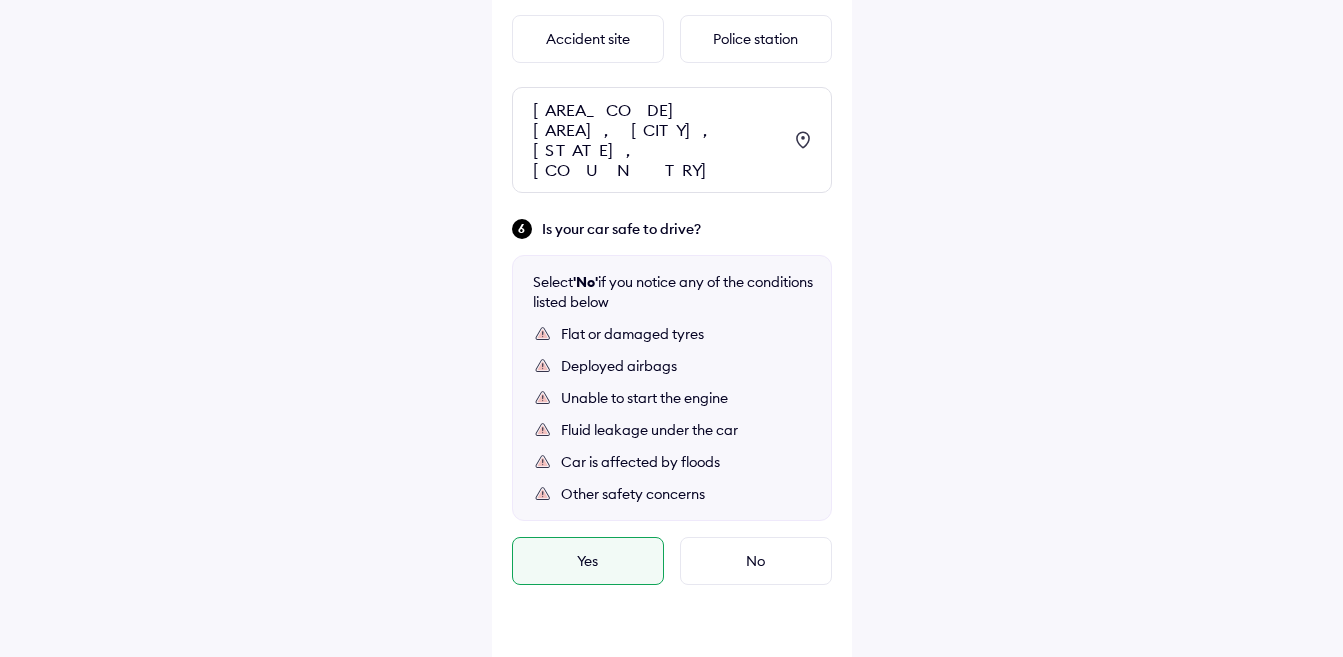 scroll, scrollTop: 1148, scrollLeft: 0, axis: vertical 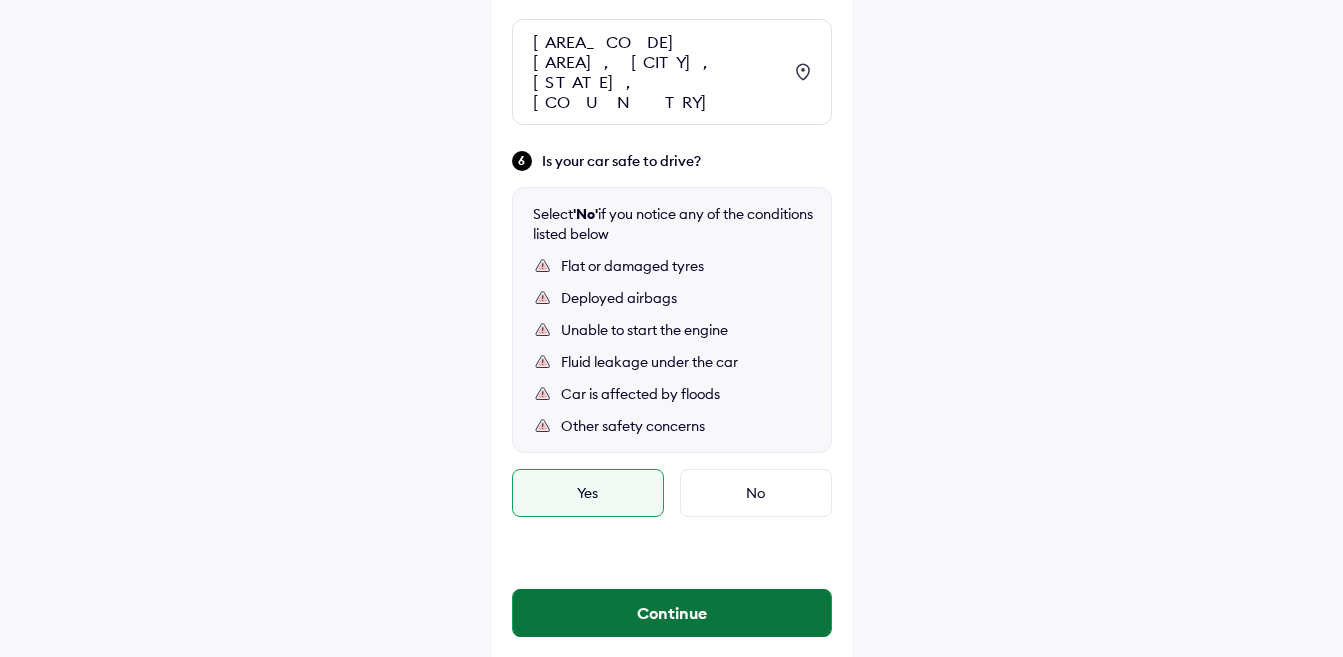 click on "Continue" at bounding box center [672, 613] 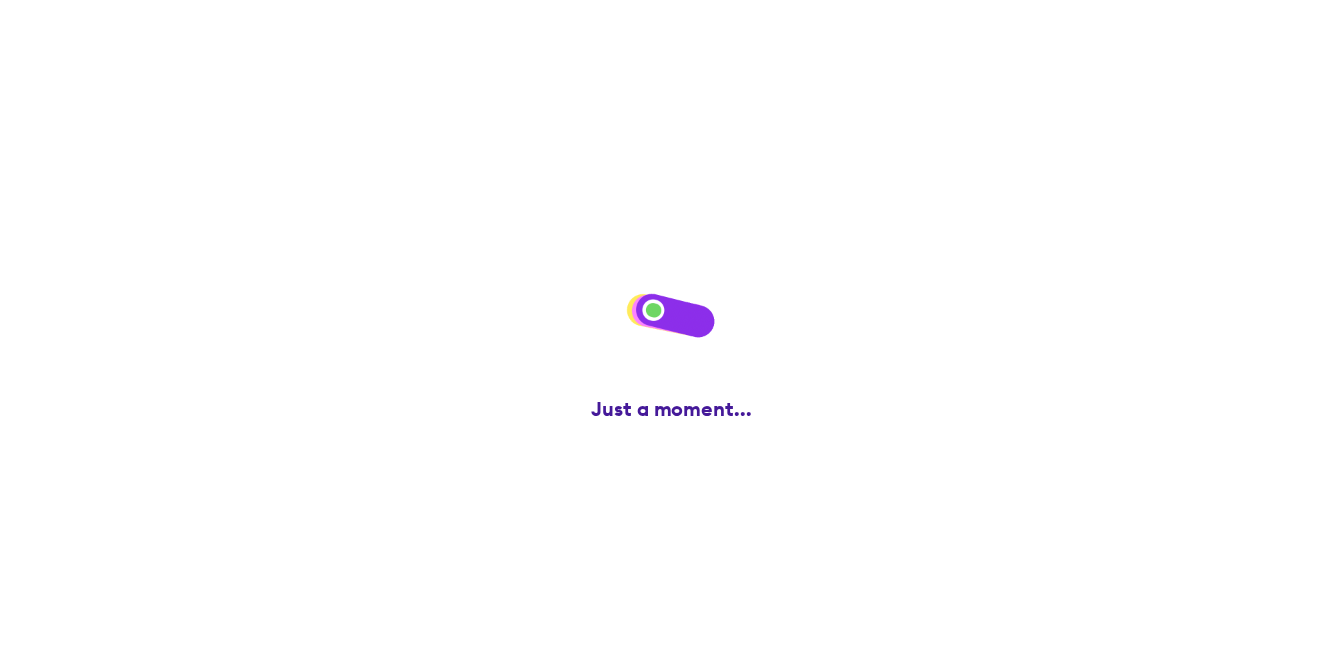 scroll, scrollTop: 0, scrollLeft: 0, axis: both 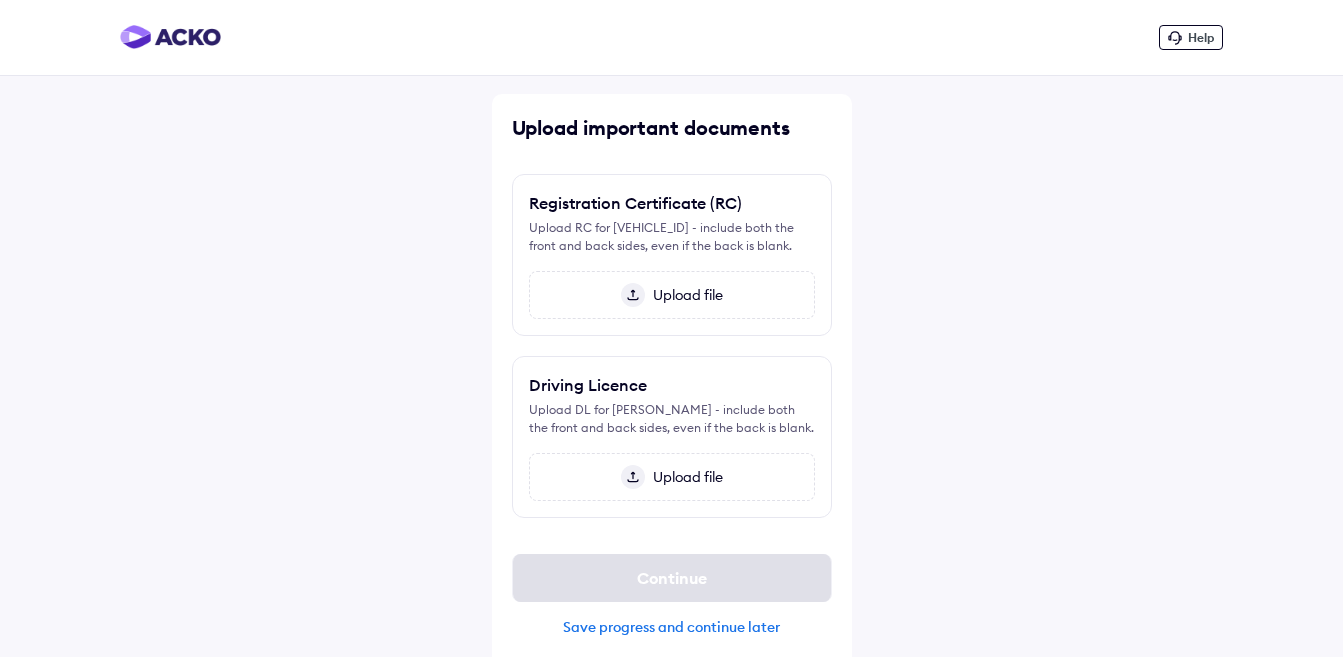 click on "Upload file" at bounding box center [684, 295] 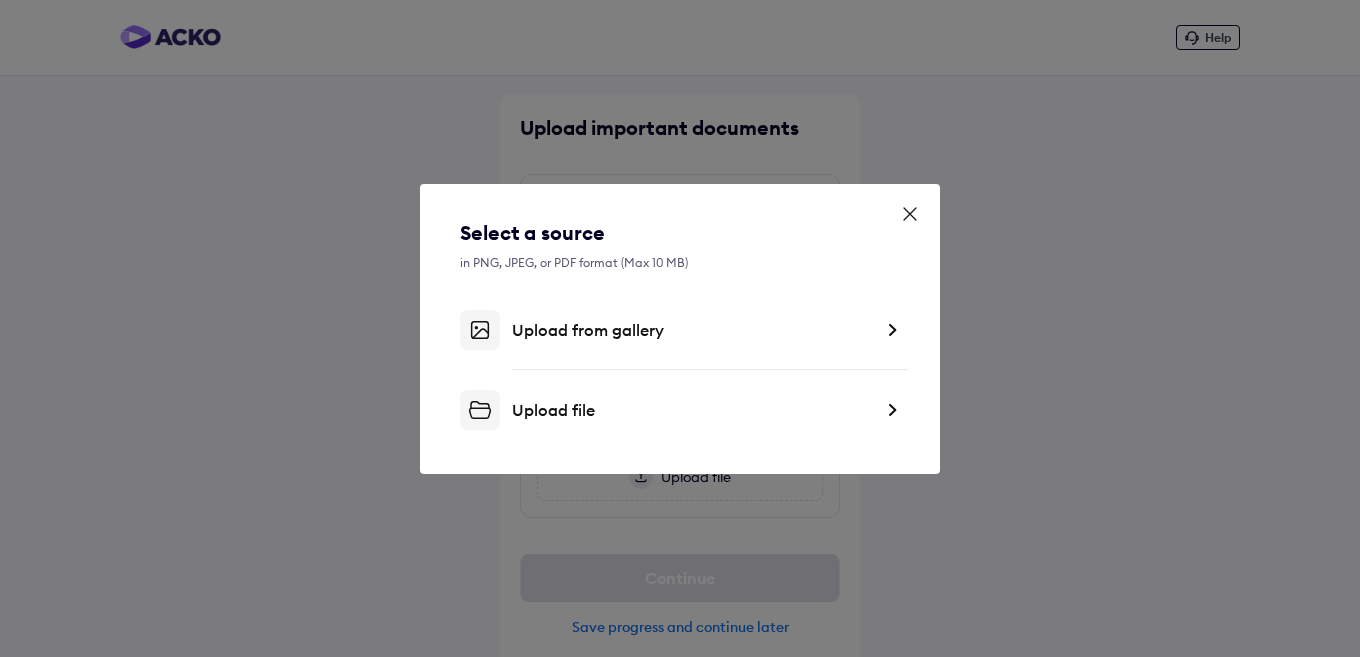 click on "Upload file" at bounding box center (680, 410) 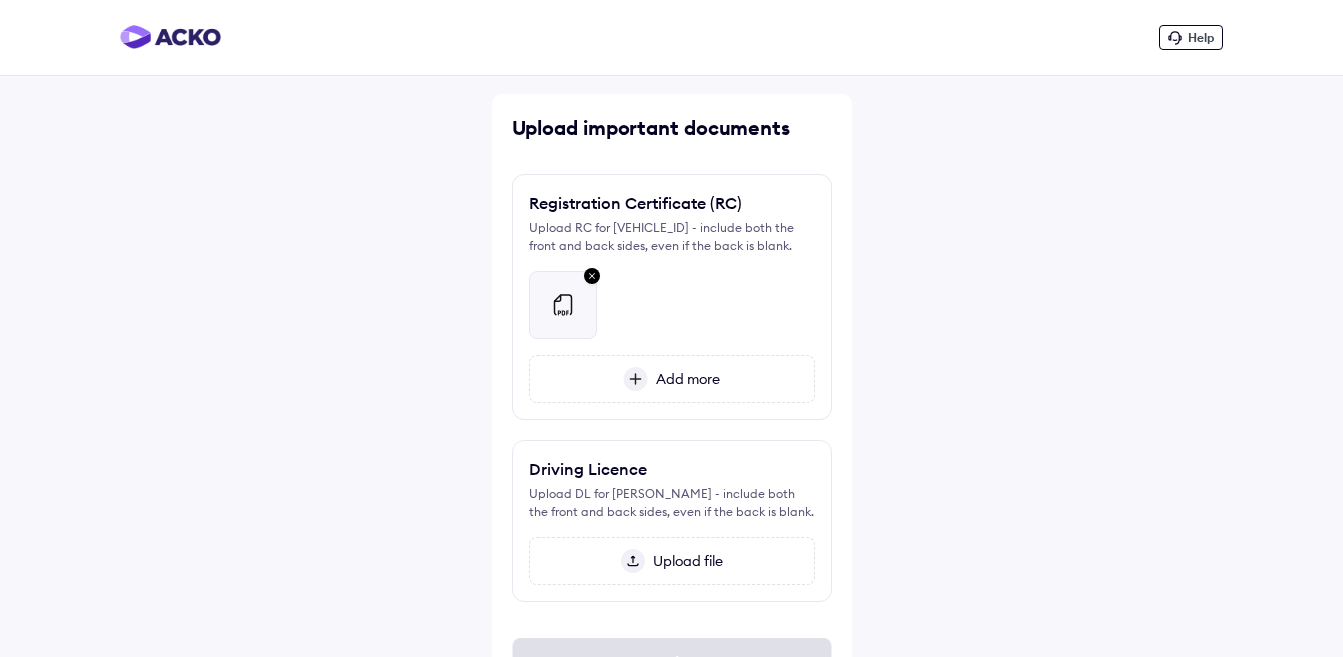 click on "Add more" at bounding box center (684, 379) 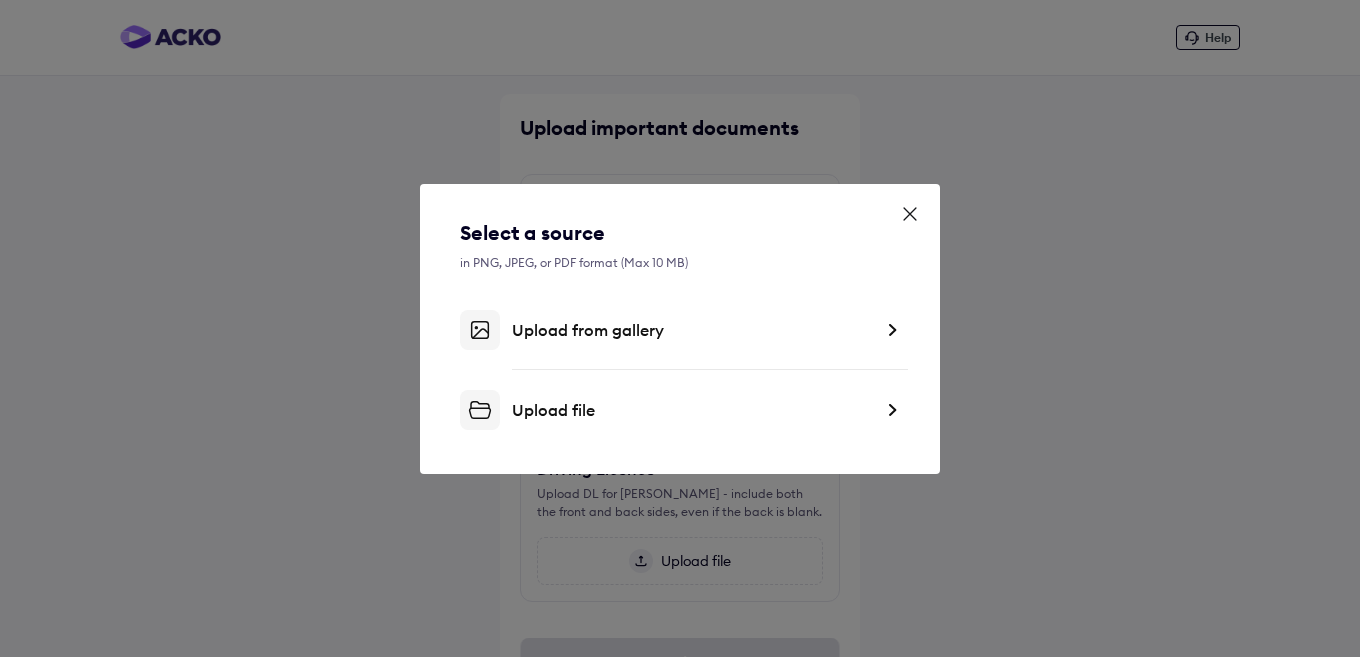 click on "Upload from gallery" at bounding box center (692, 330) 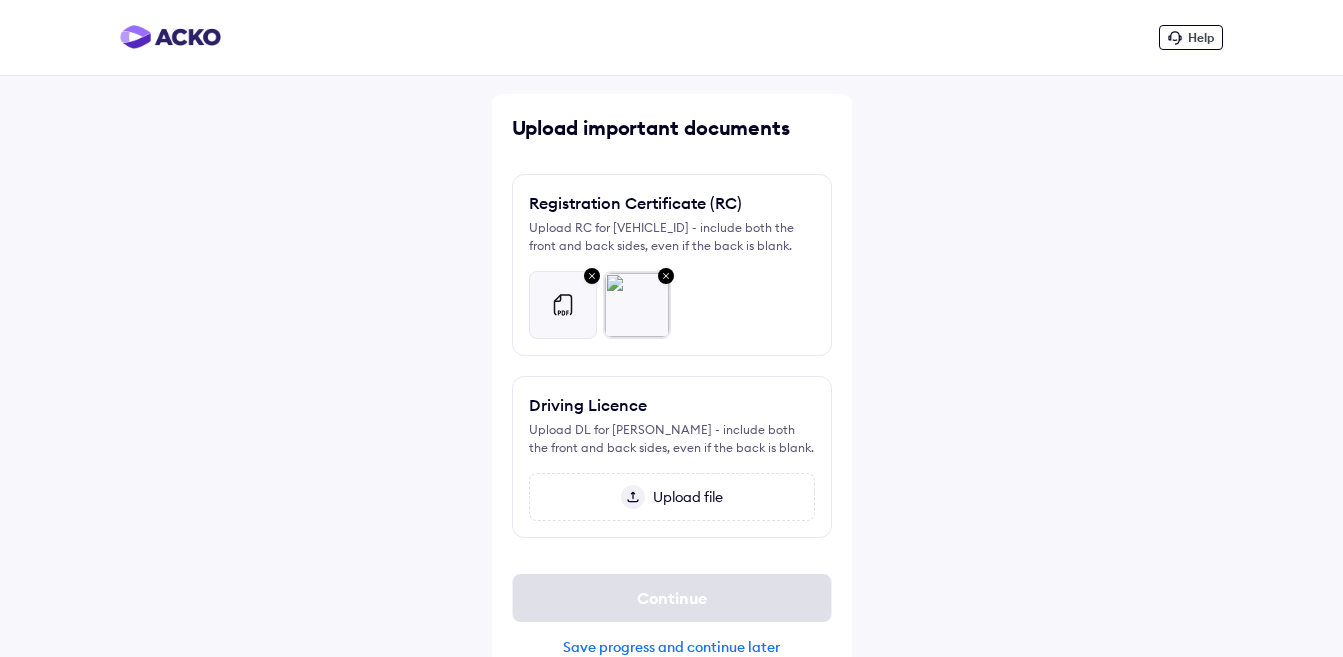 click on "Upload file" at bounding box center [672, 497] 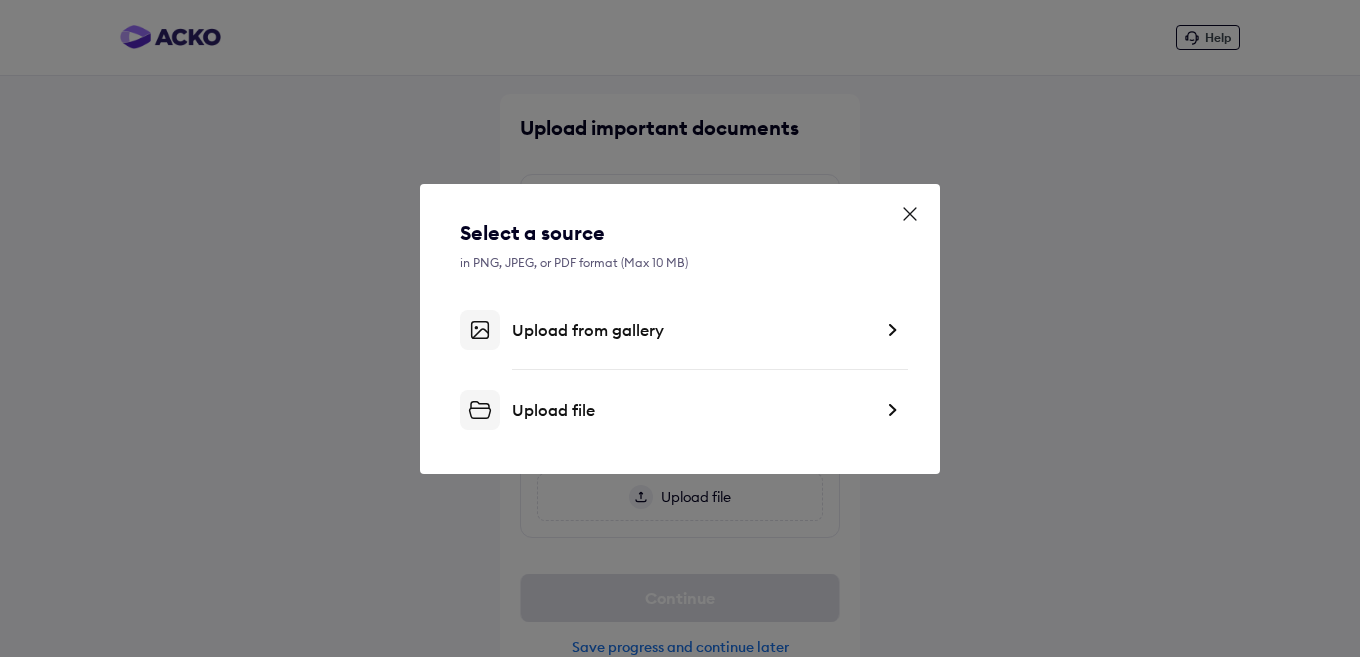 click on "Upload file" at bounding box center [692, 410] 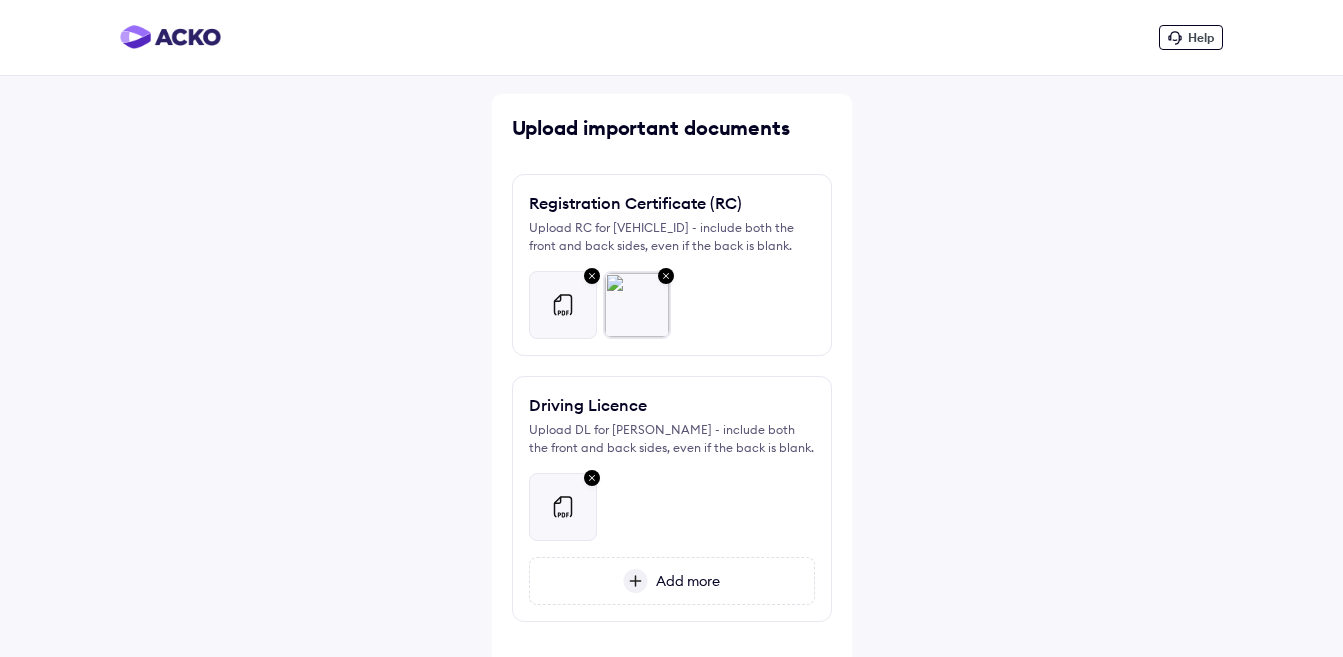 click on "Add more" at bounding box center [684, 581] 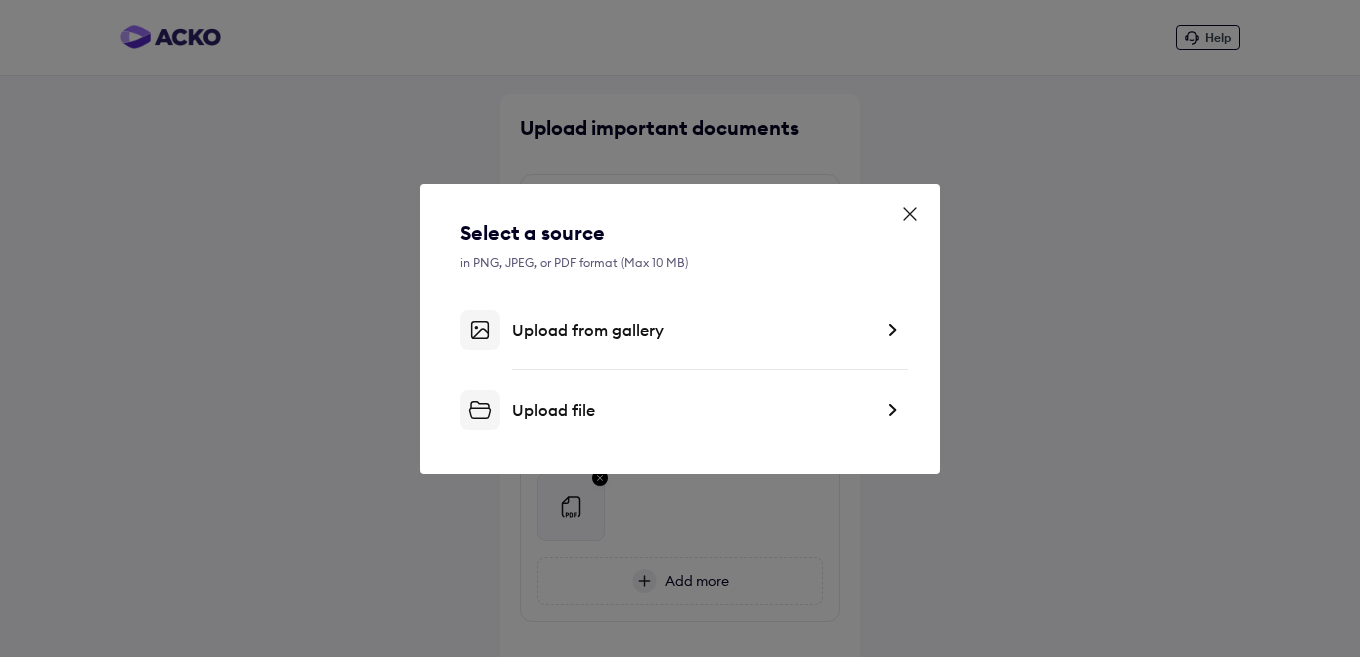 click on "Upload from gallery" at bounding box center [692, 330] 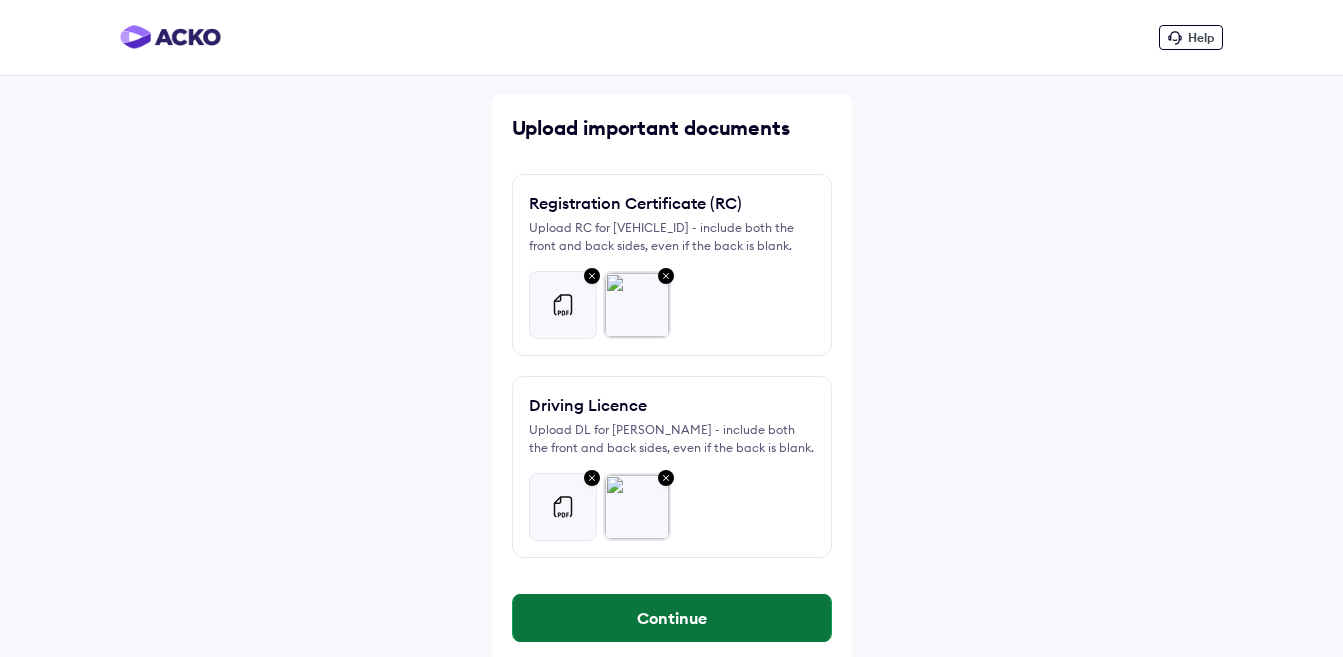 click on "Continue" at bounding box center (672, 618) 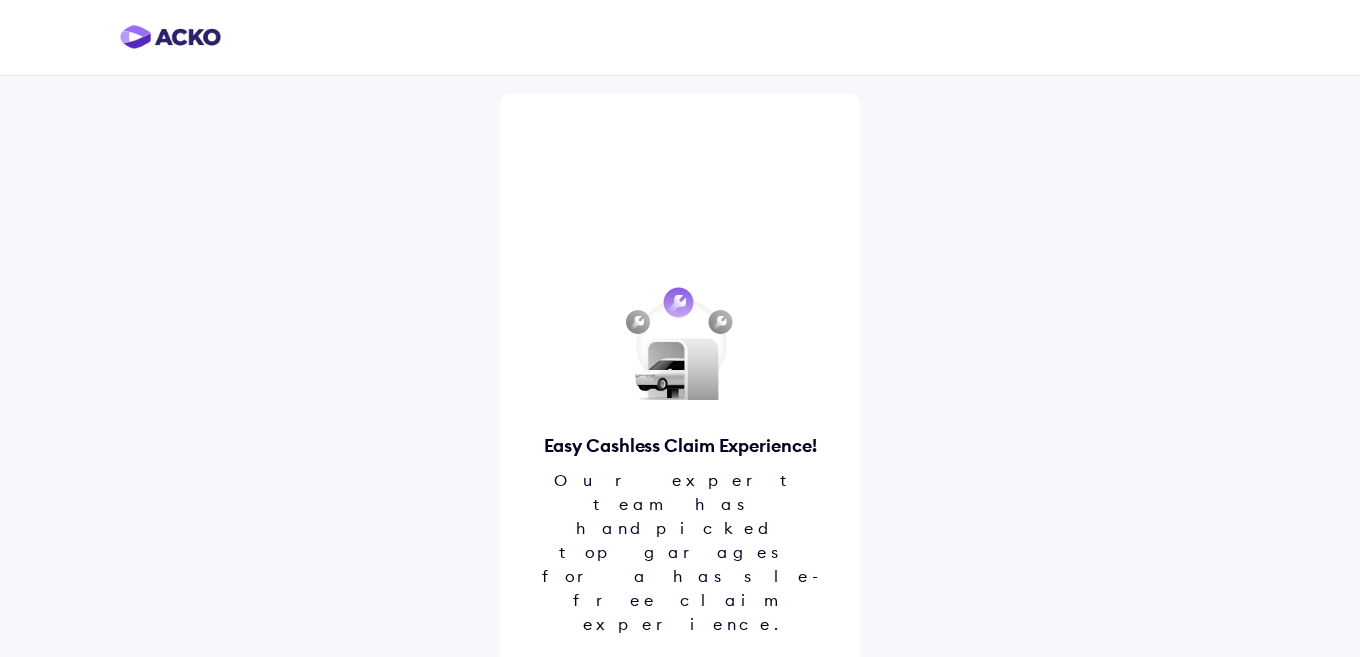 click on "Proceed" at bounding box center (680, 692) 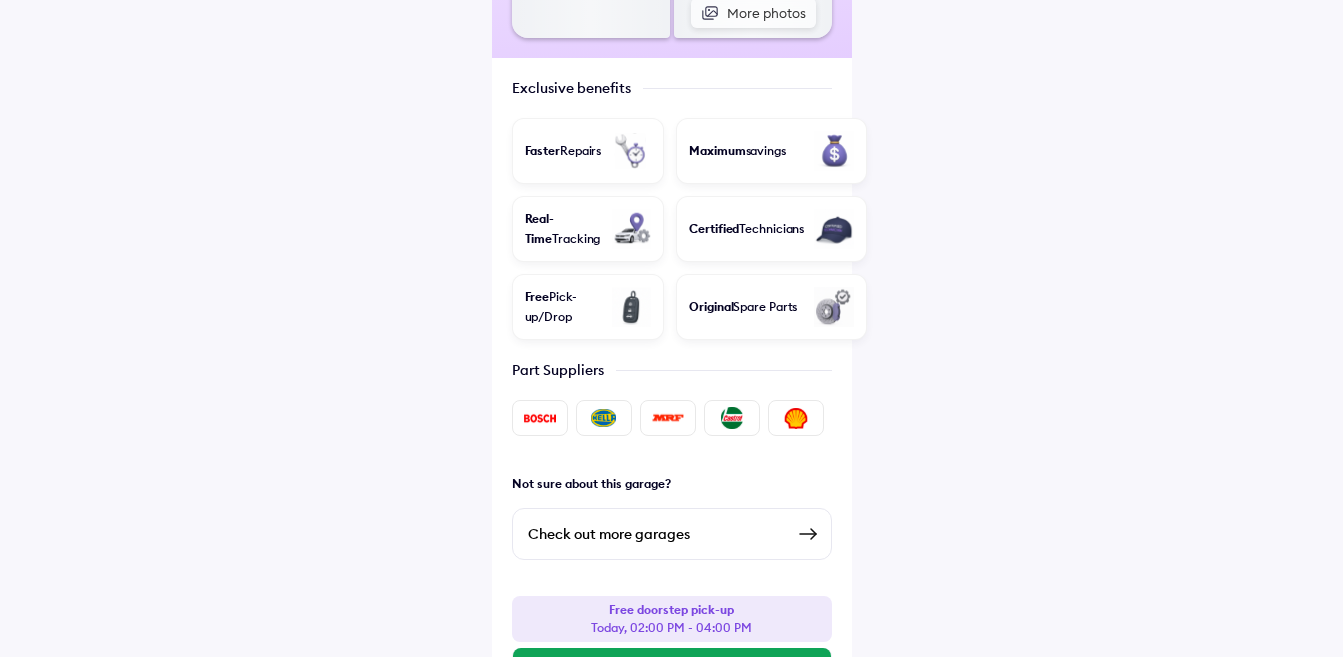 scroll, scrollTop: 575, scrollLeft: 0, axis: vertical 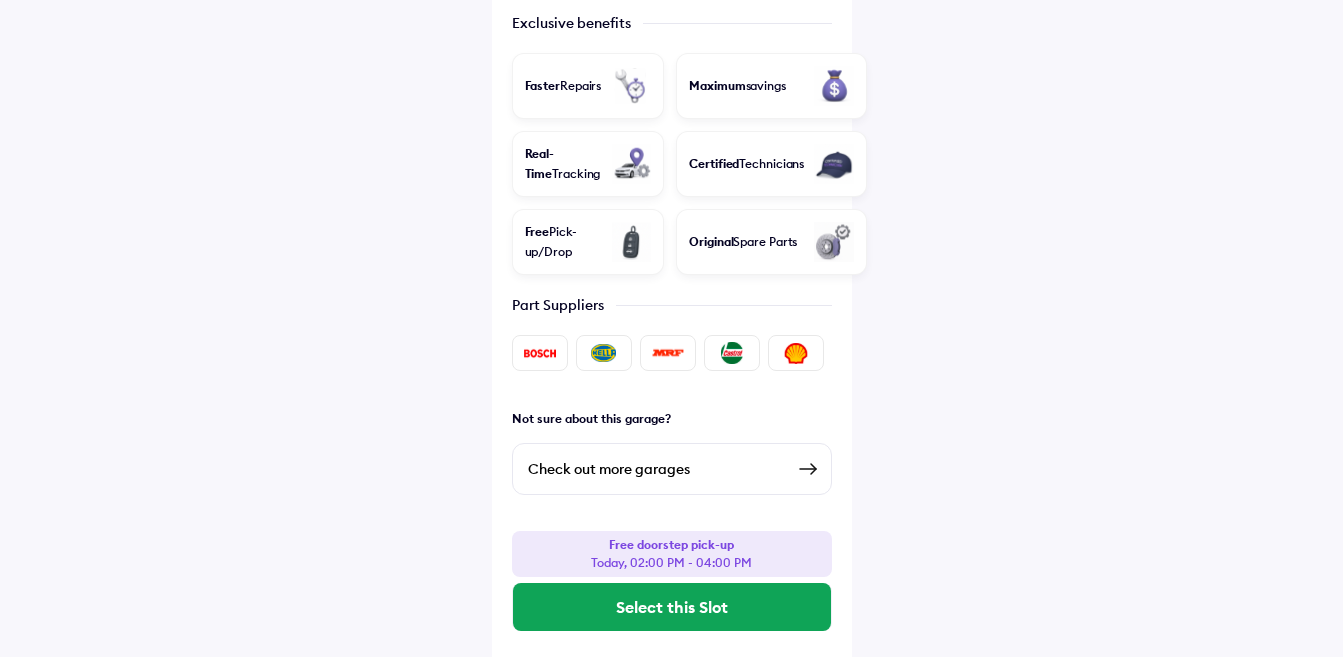 click at bounding box center [808, 469] 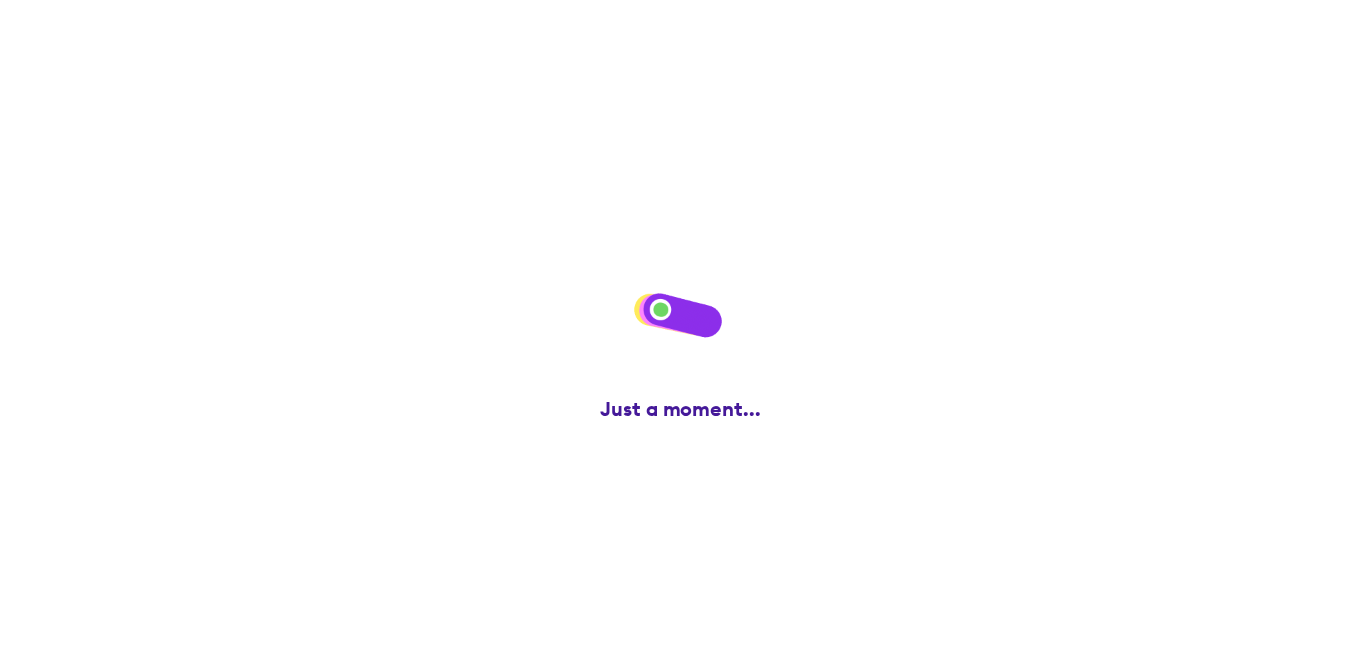 scroll, scrollTop: 0, scrollLeft: 0, axis: both 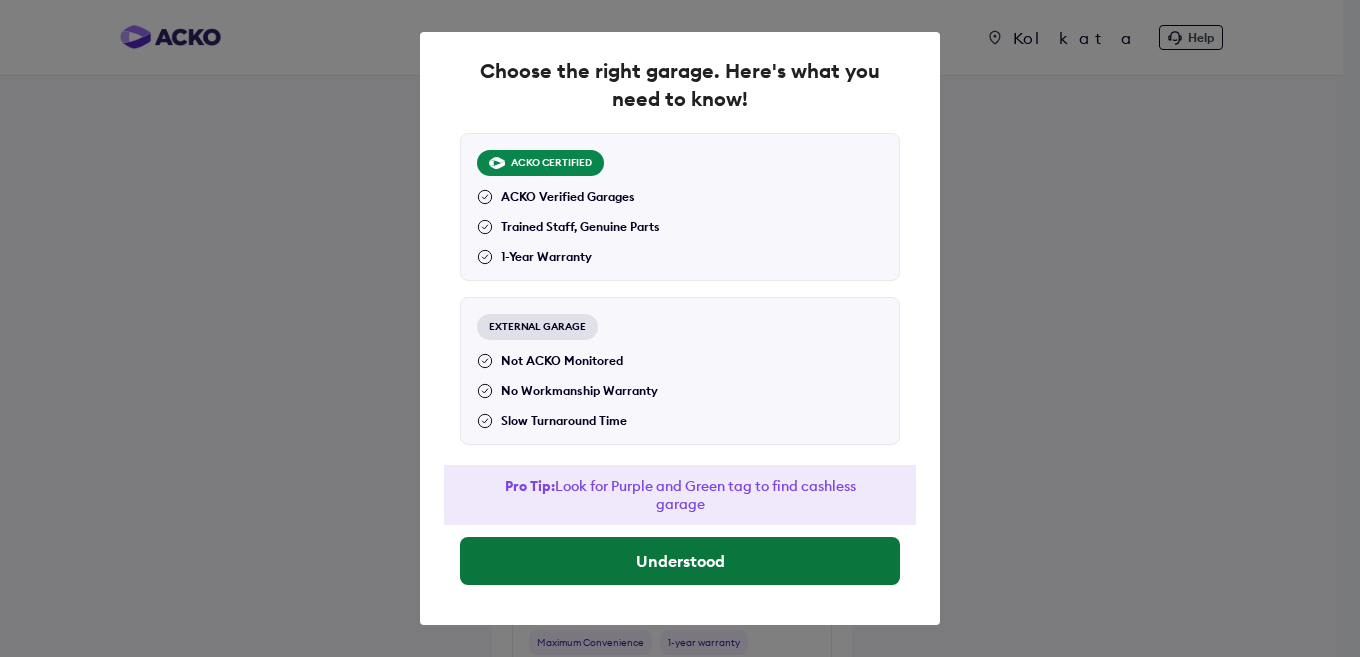 click on "Understood" at bounding box center (680, 561) 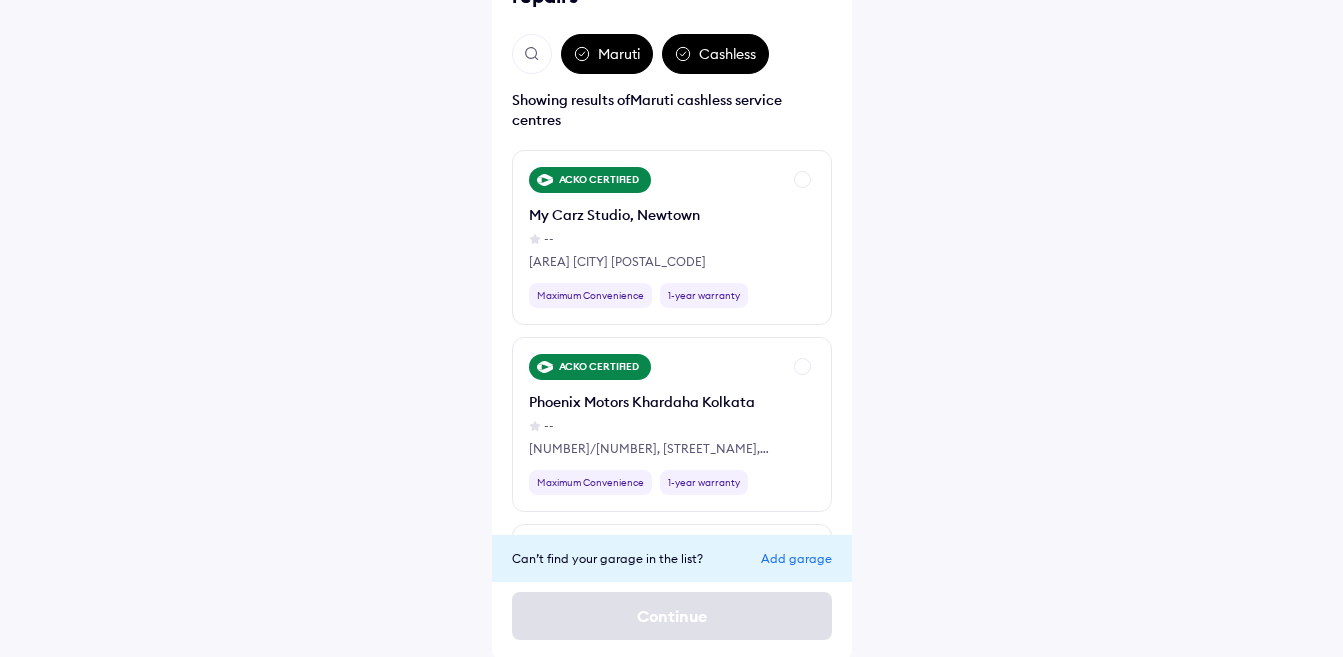 scroll, scrollTop: 163, scrollLeft: 0, axis: vertical 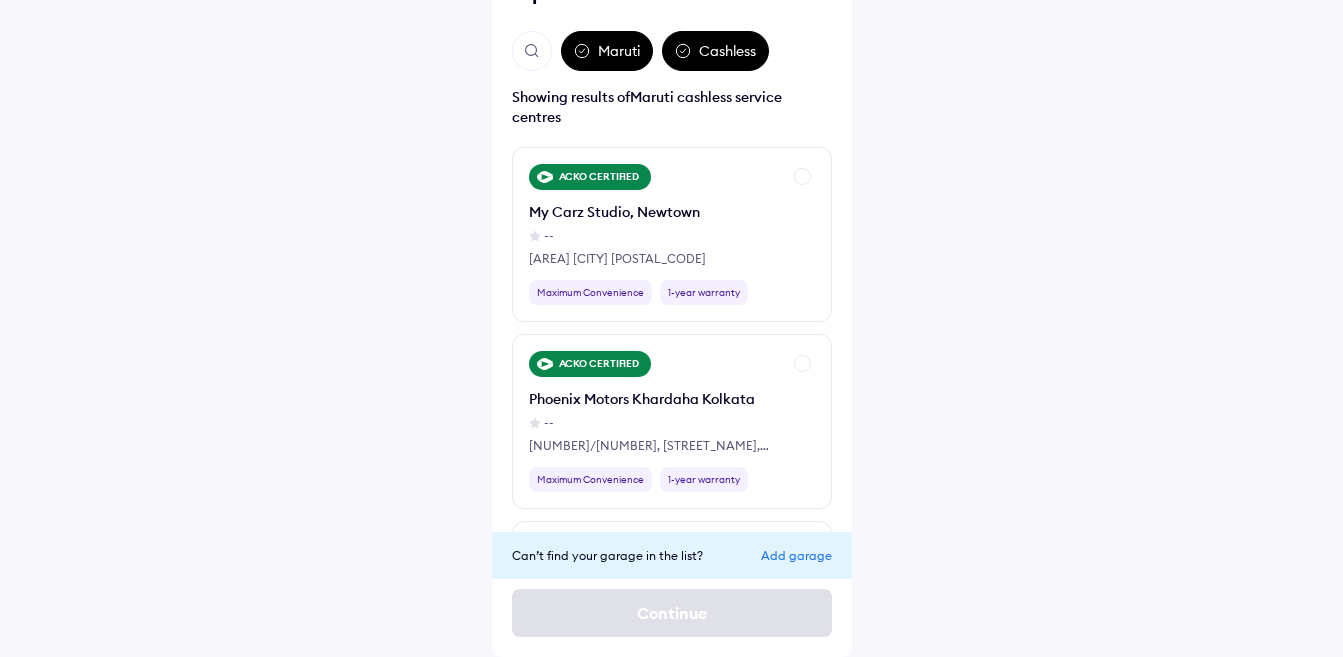 click on "Add garage" at bounding box center (796, 555) 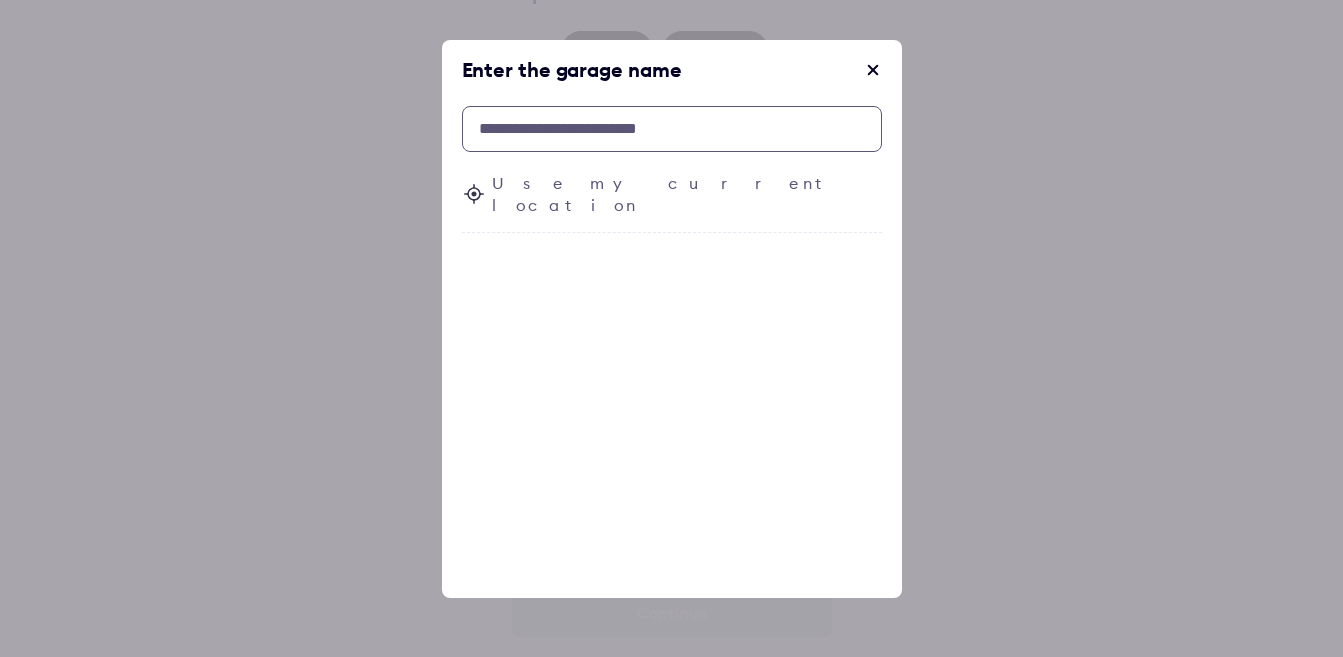 click at bounding box center (672, 129) 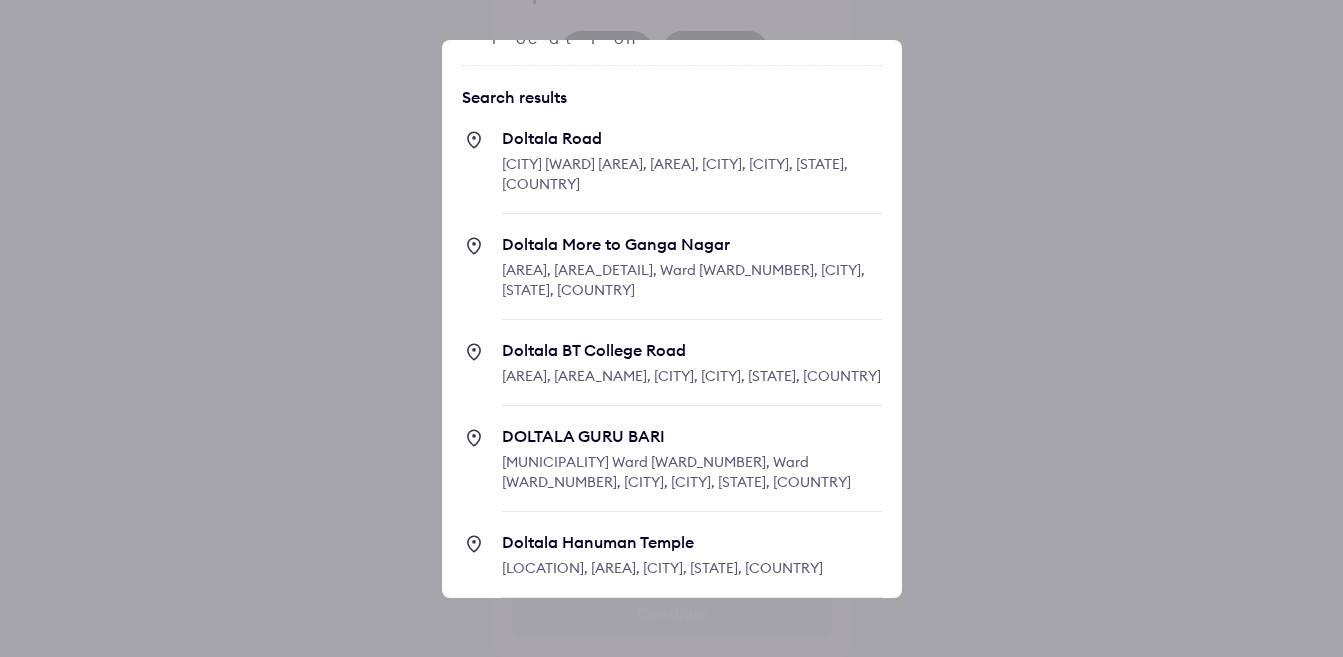scroll, scrollTop: 0, scrollLeft: 0, axis: both 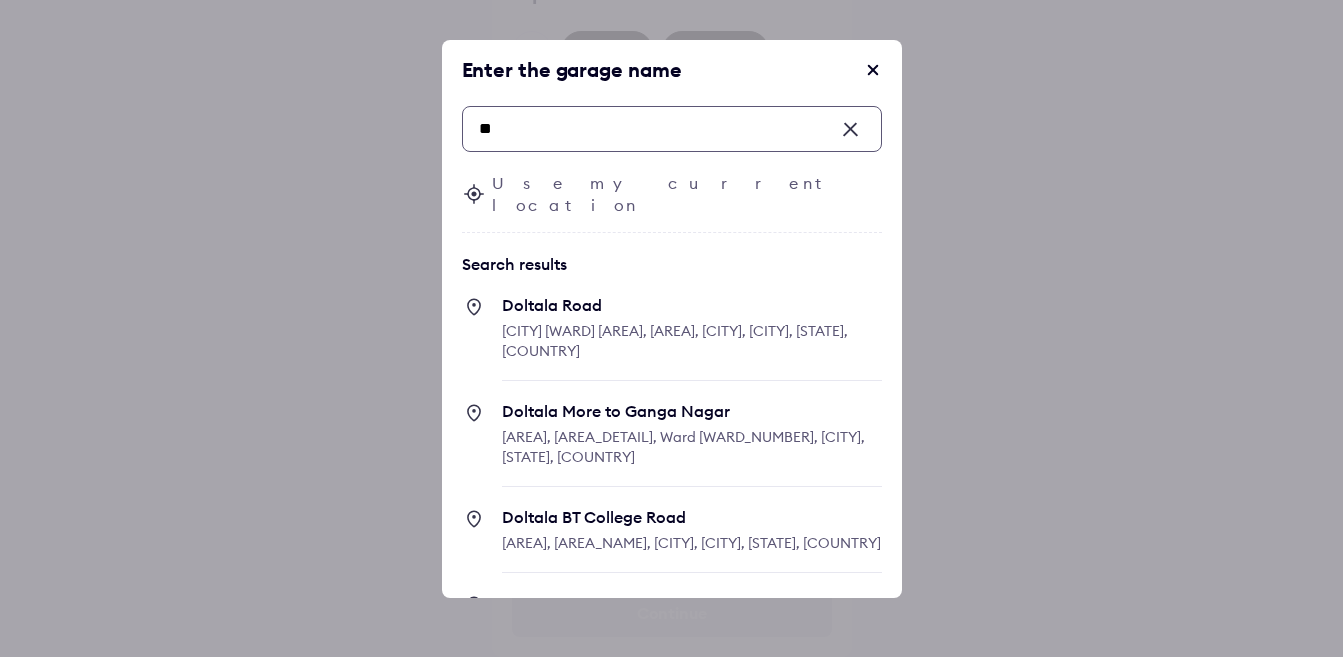 type on "*" 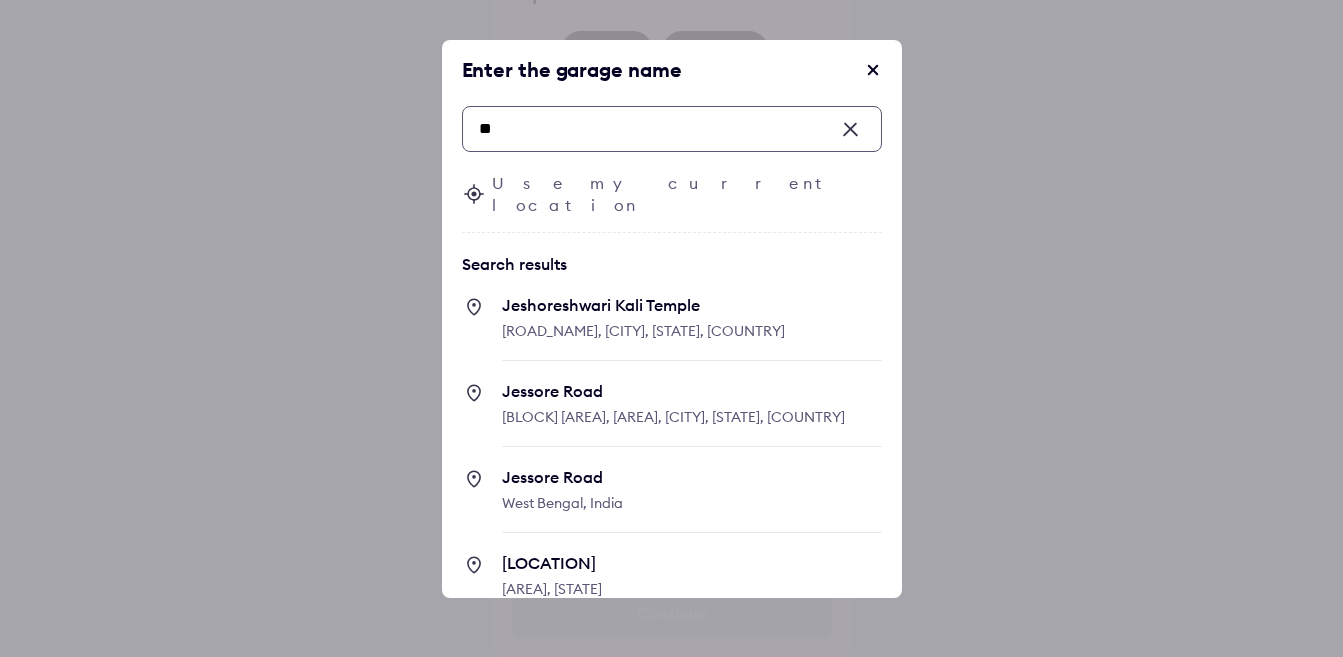 type on "*" 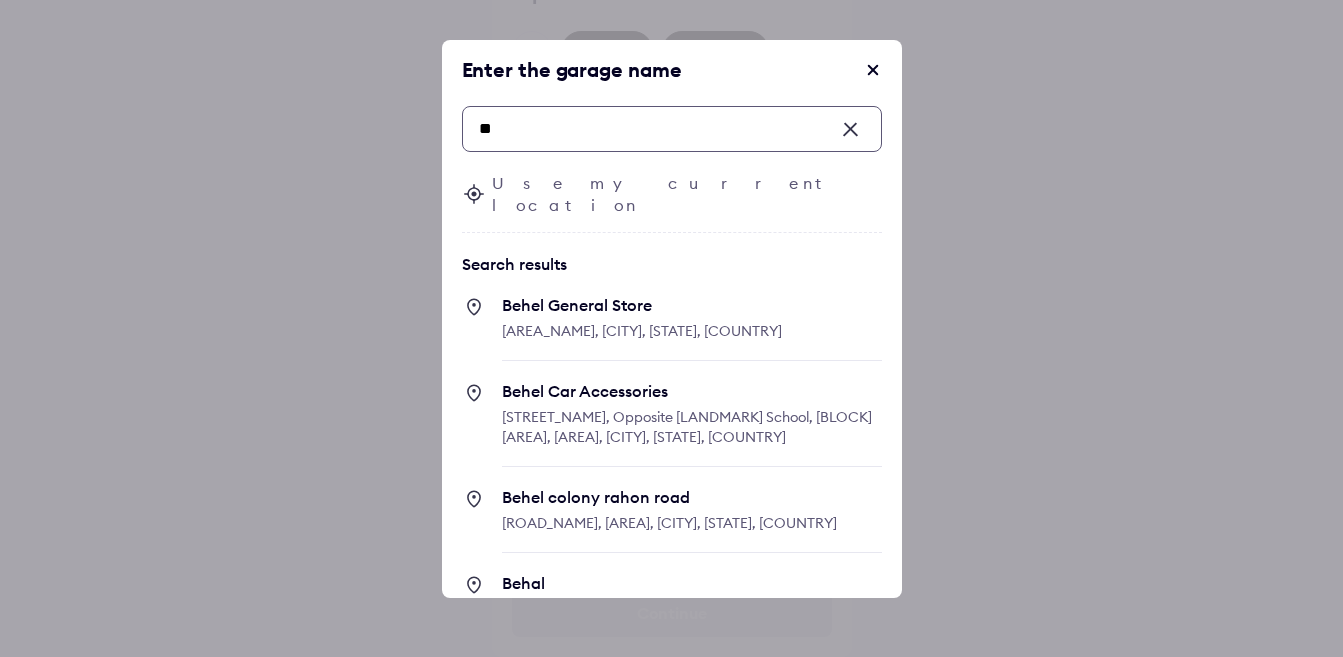 type on "*" 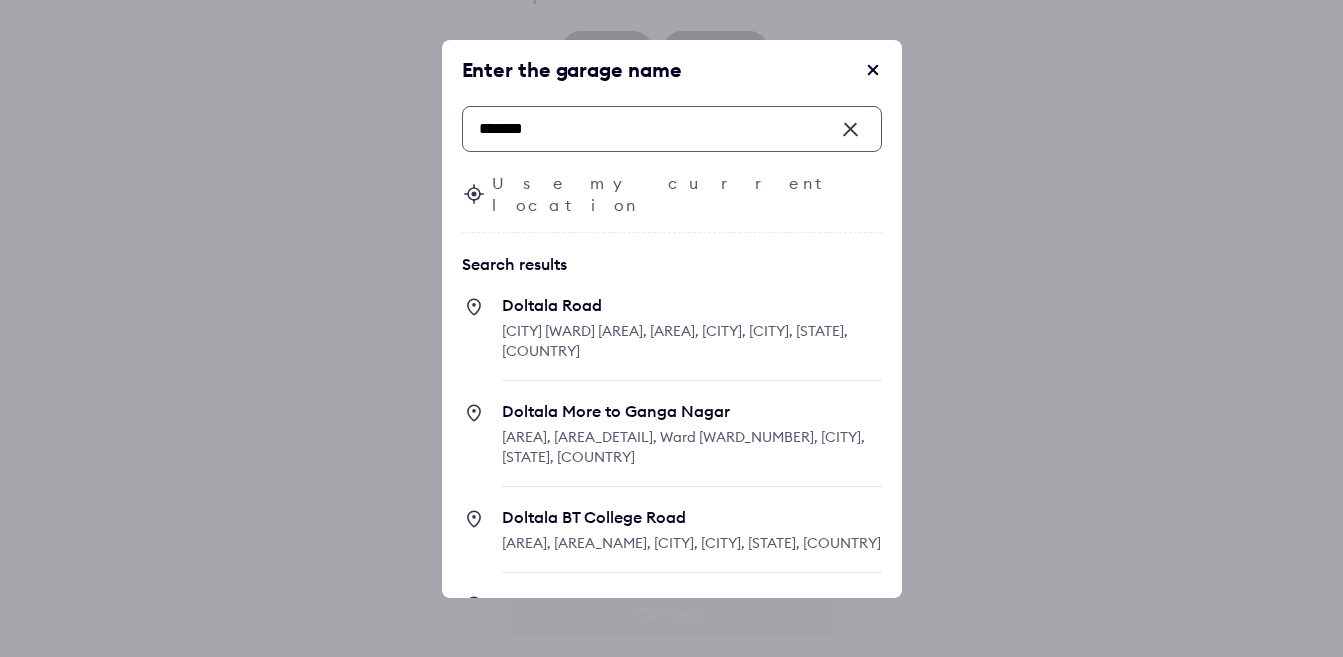 click on "[STREET_NAME] [CITY] Ward [WARD_NUMBER], [AREA], [AREA], [CITY], [STATE], [COUNTRY]" at bounding box center (692, 338) 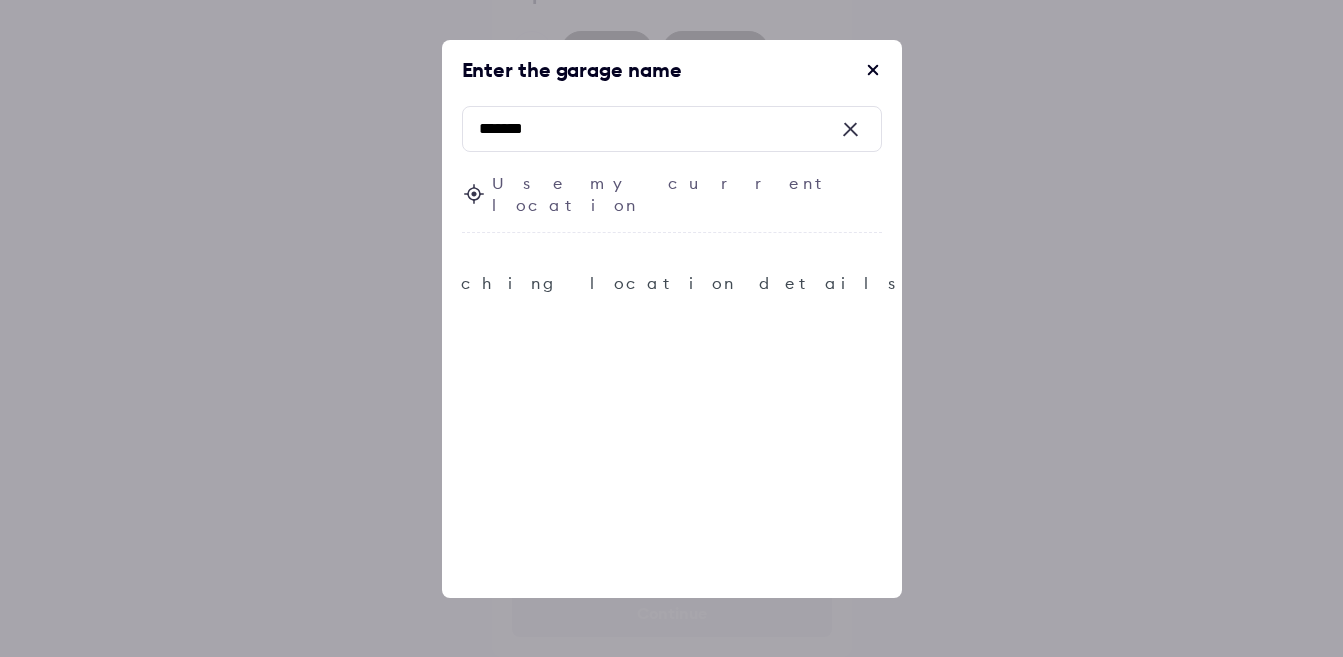type 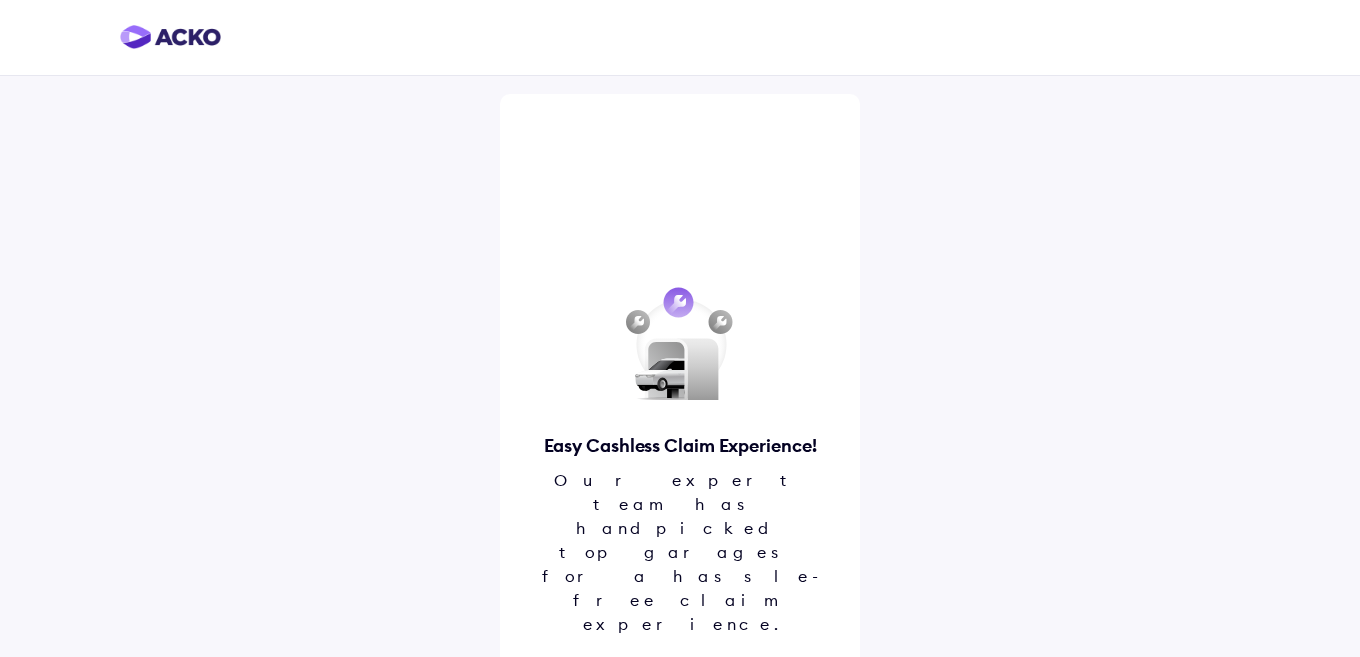 scroll, scrollTop: 0, scrollLeft: 0, axis: both 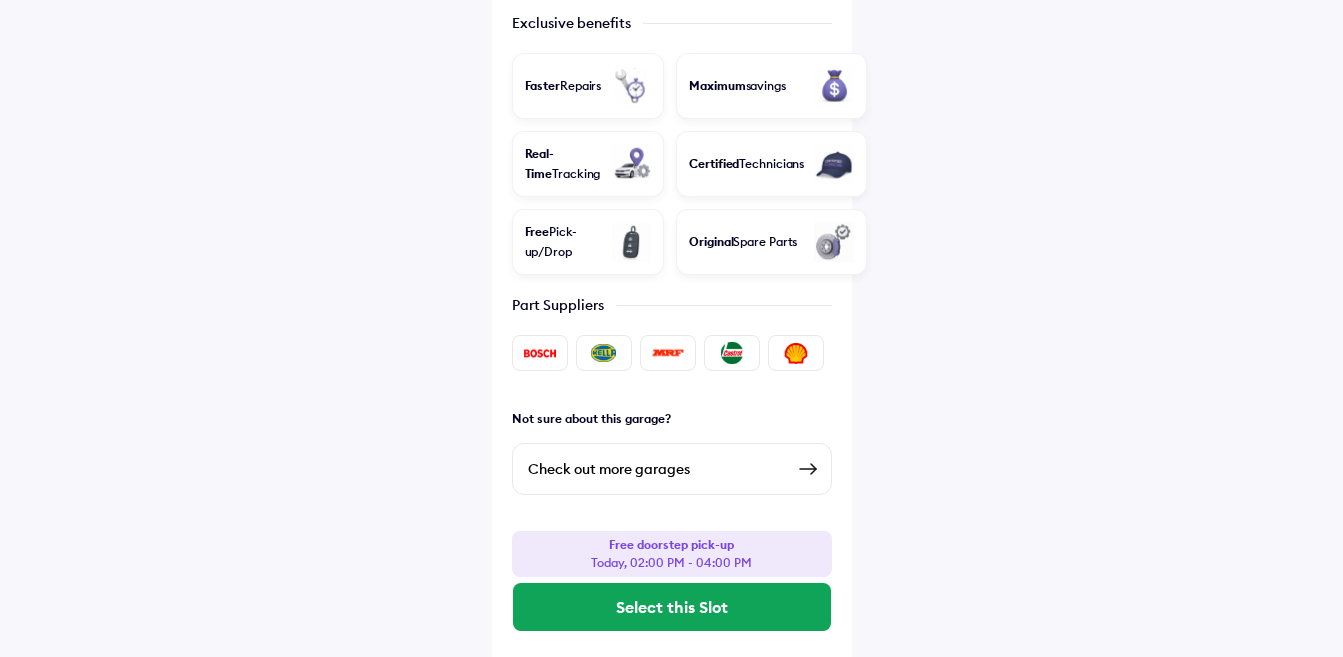 click on "Check out more garages" at bounding box center [656, 469] 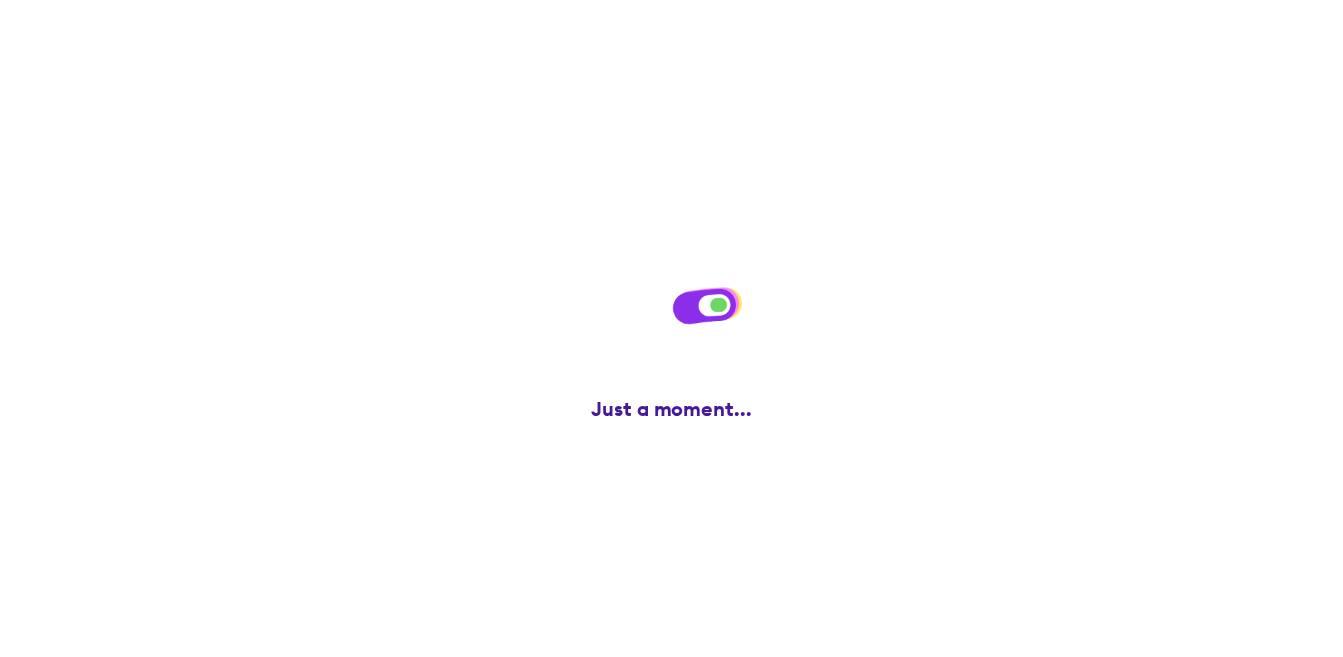 click at bounding box center (808, 469) 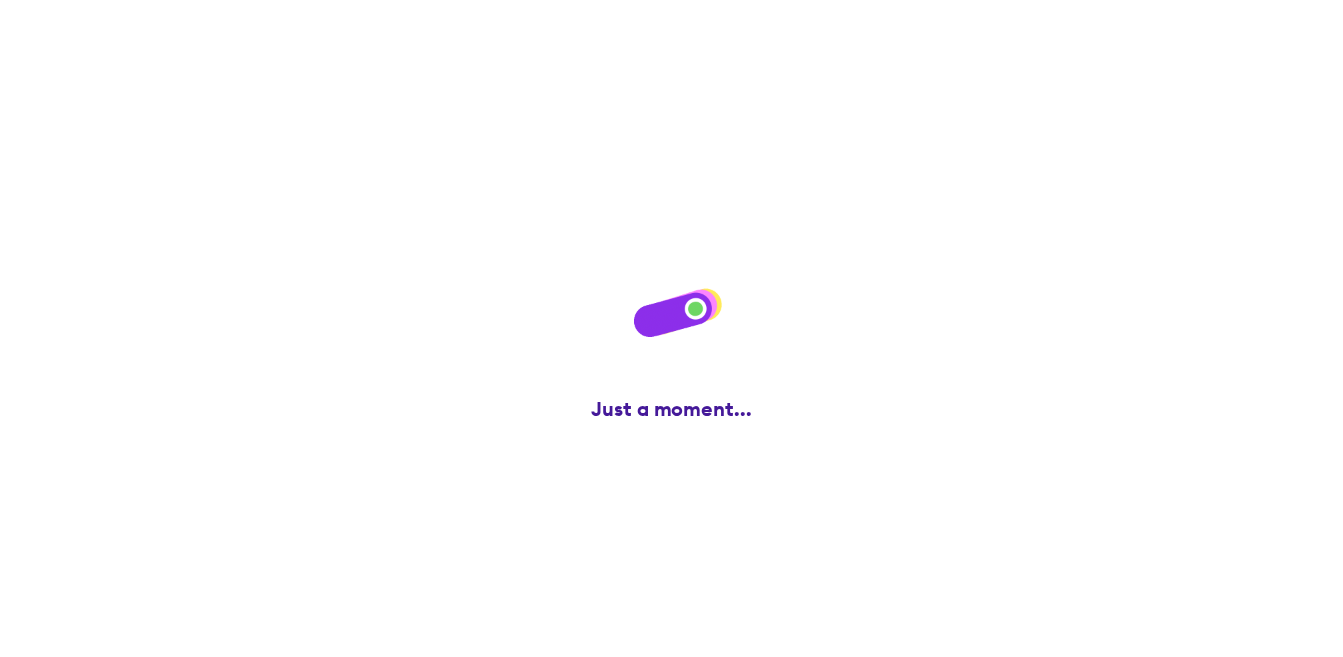 scroll, scrollTop: 0, scrollLeft: 0, axis: both 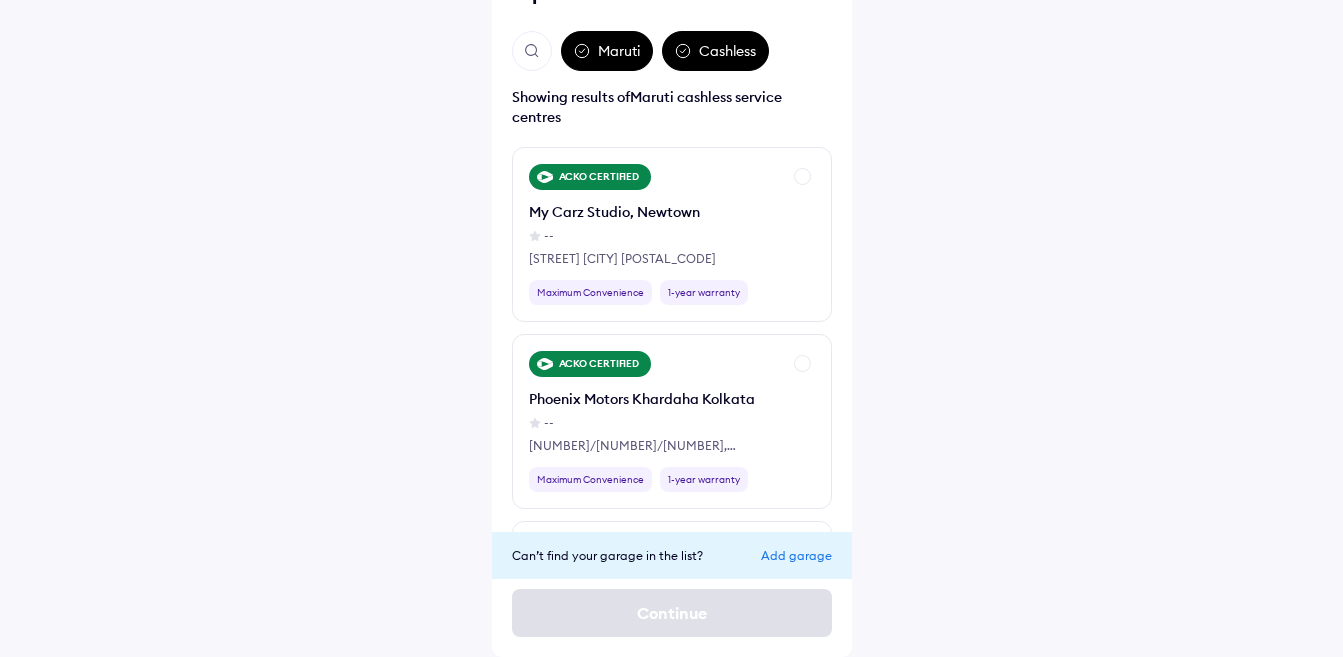 click on "Add garage" at bounding box center (796, 555) 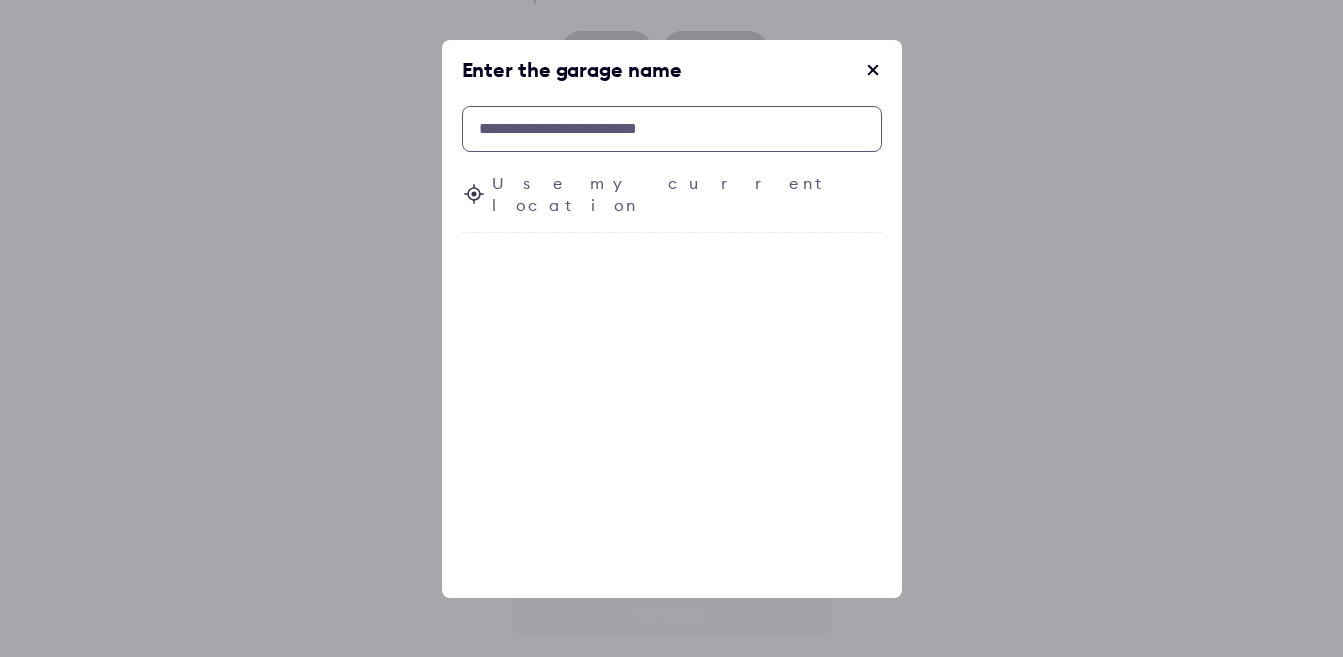 click at bounding box center (672, 129) 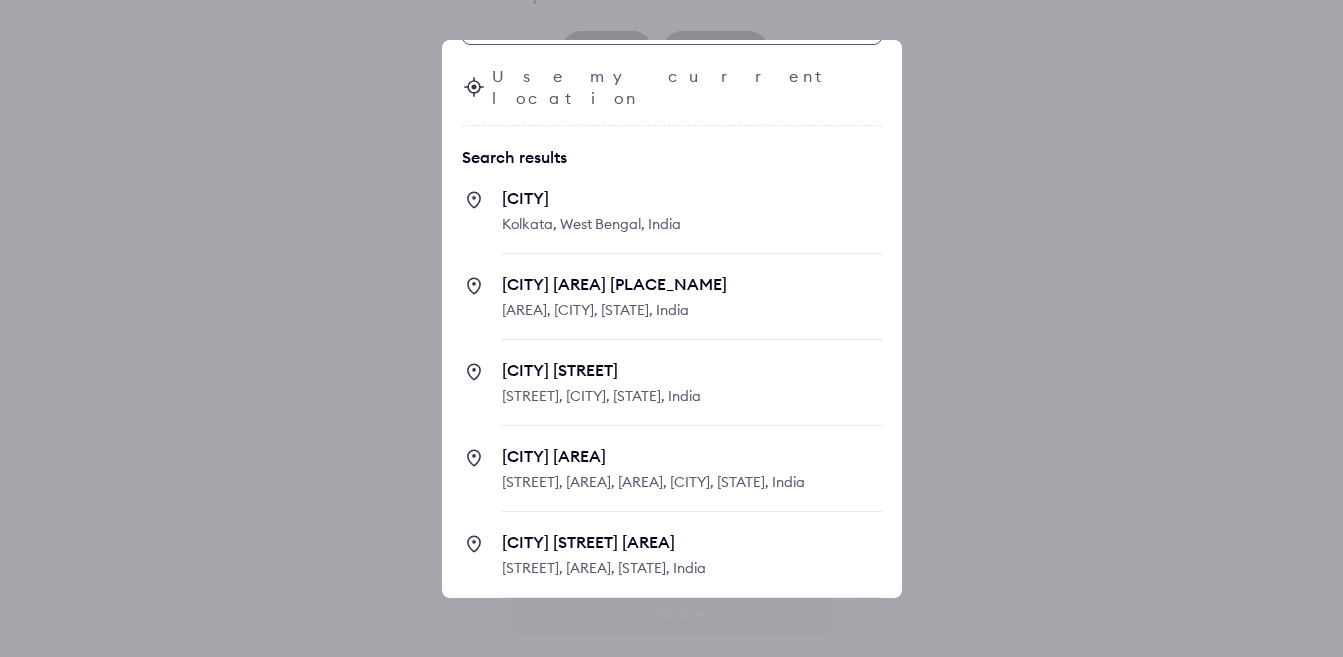 scroll, scrollTop: 0, scrollLeft: 0, axis: both 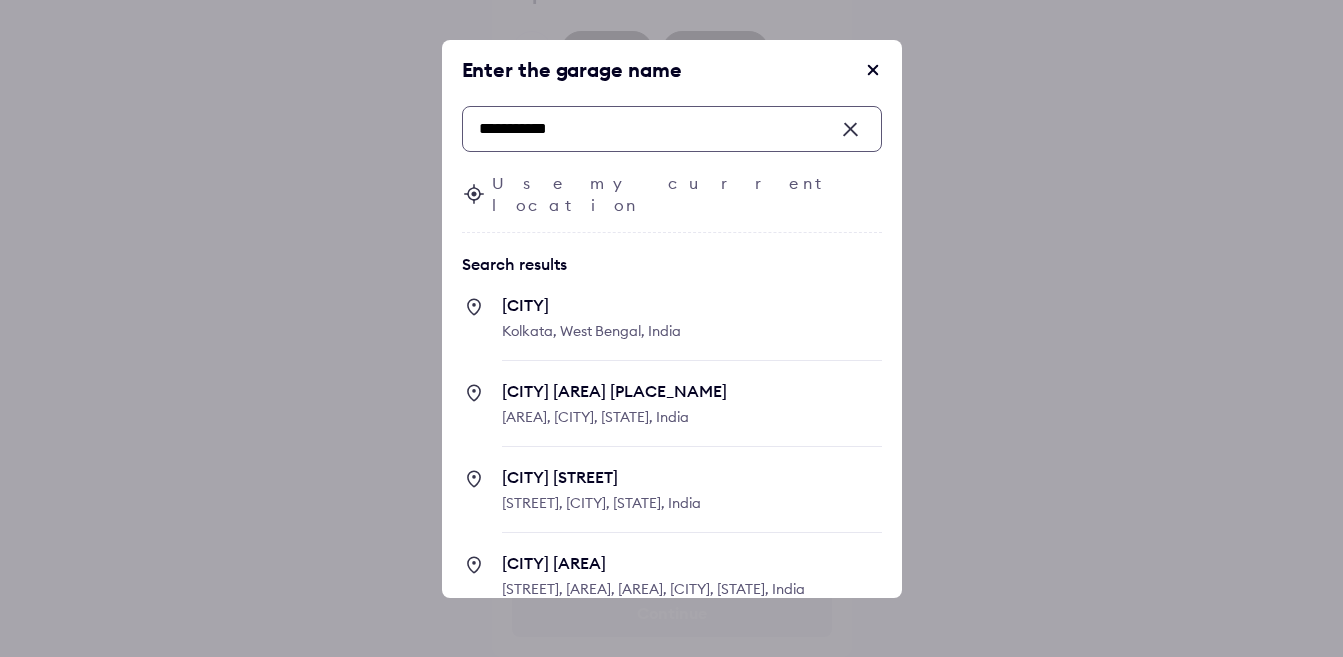 click on "Kolkata, West Bengal, India" at bounding box center (591, 331) 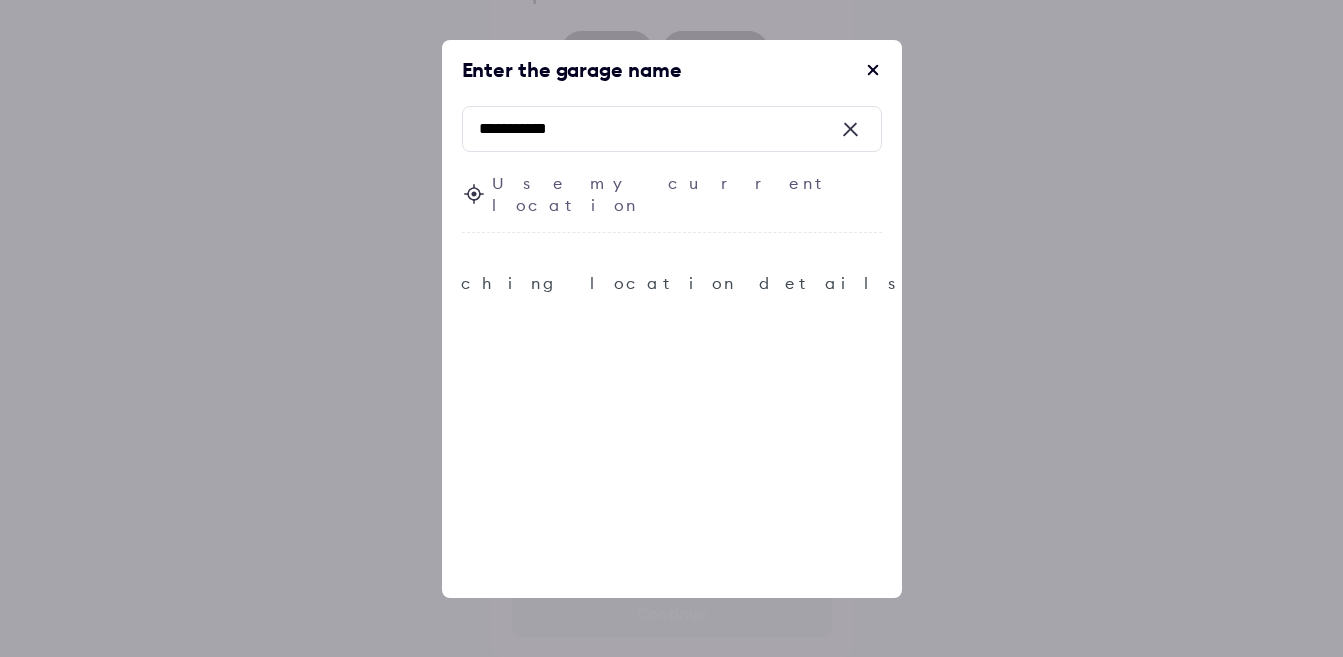 type 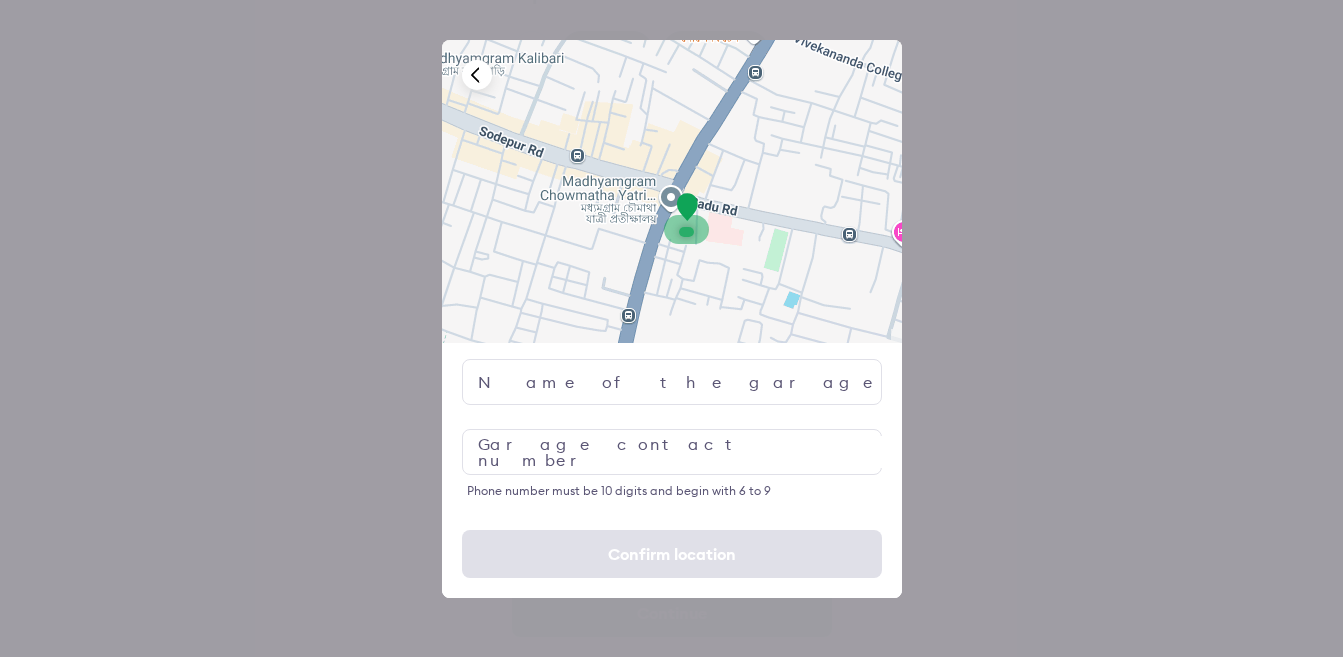 scroll, scrollTop: 115, scrollLeft: 0, axis: vertical 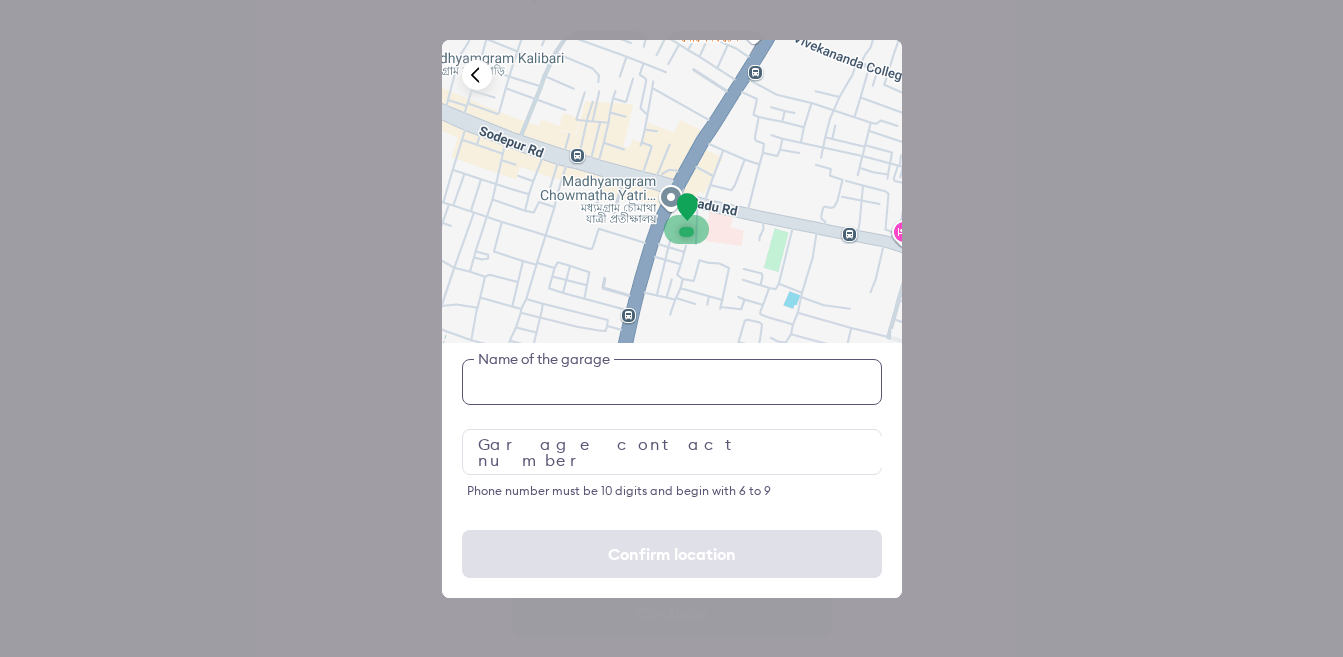click at bounding box center [672, 382] 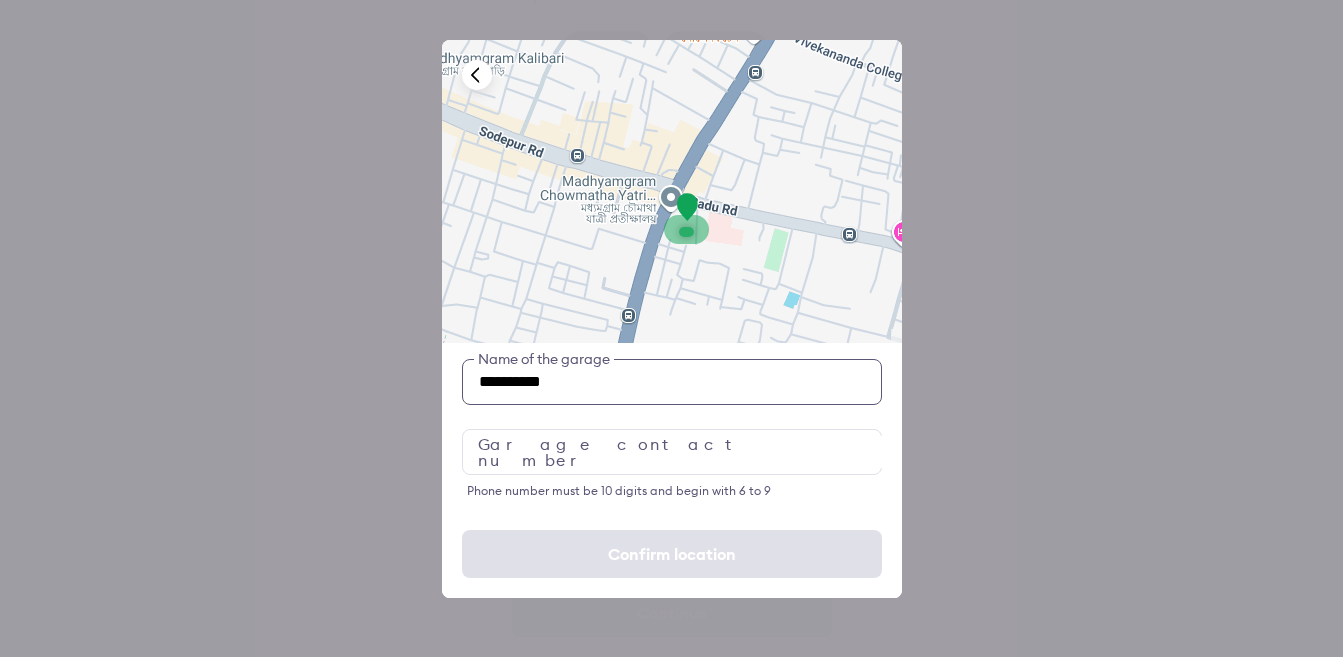 type on "**********" 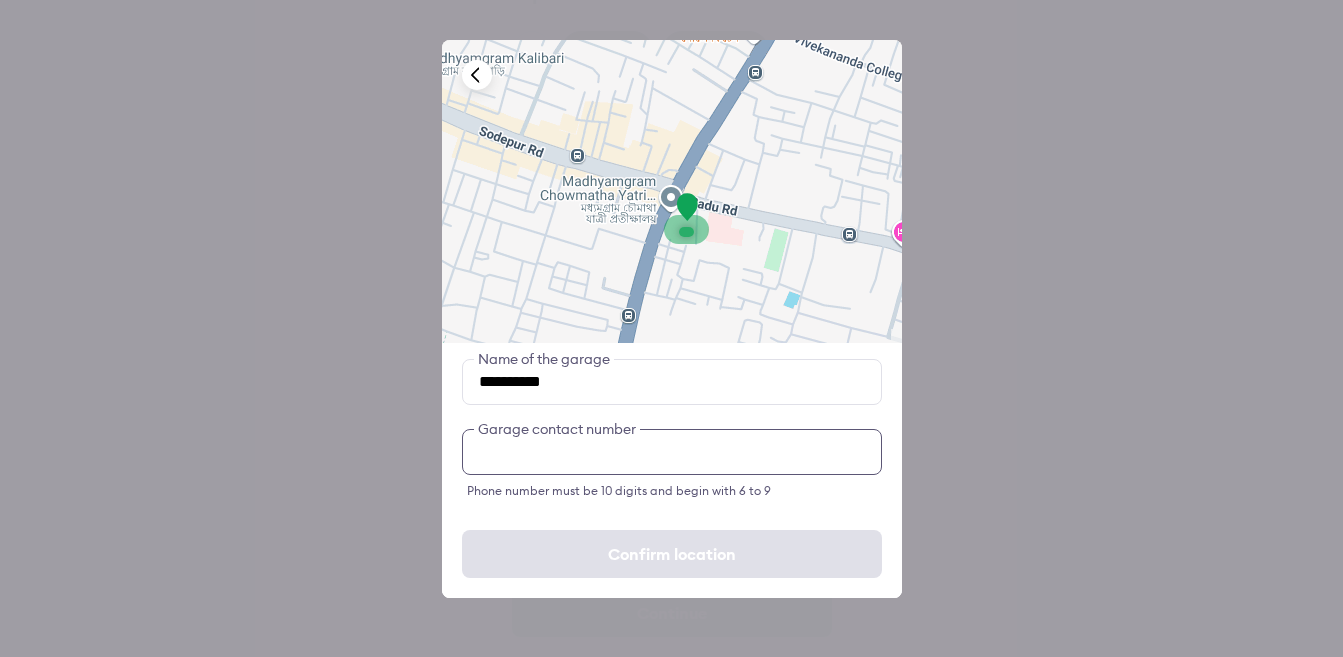 click at bounding box center [672, 452] 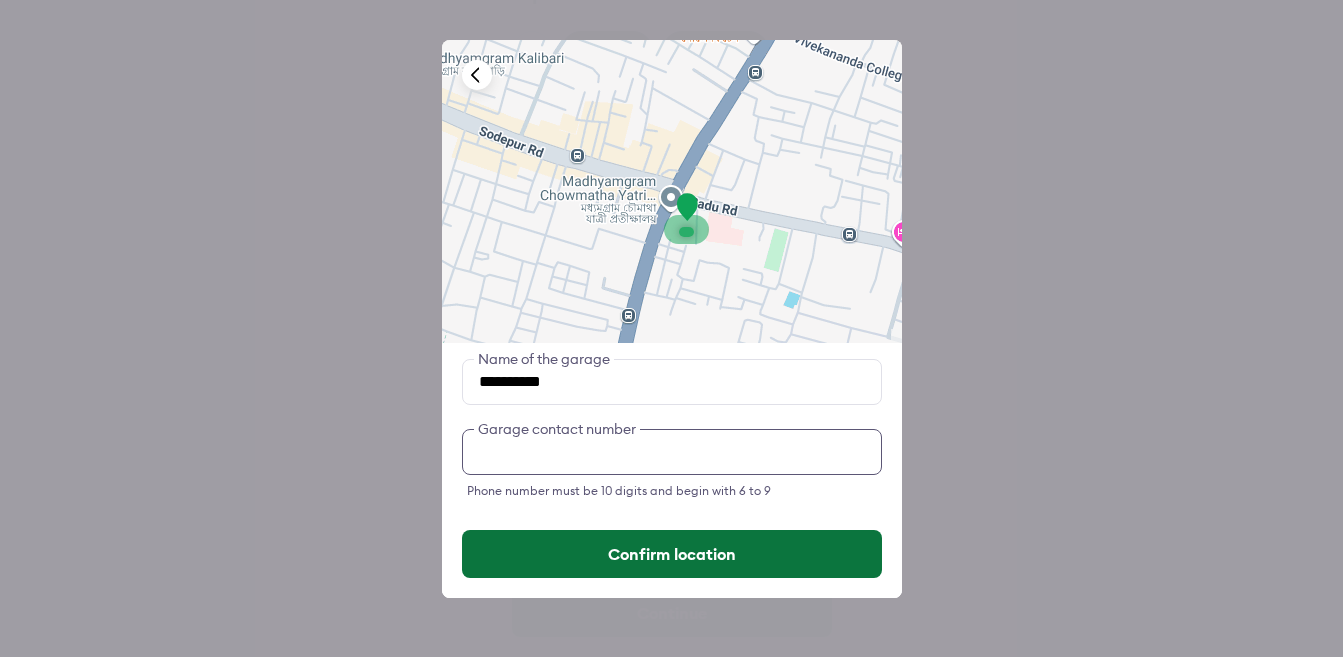 type on "**********" 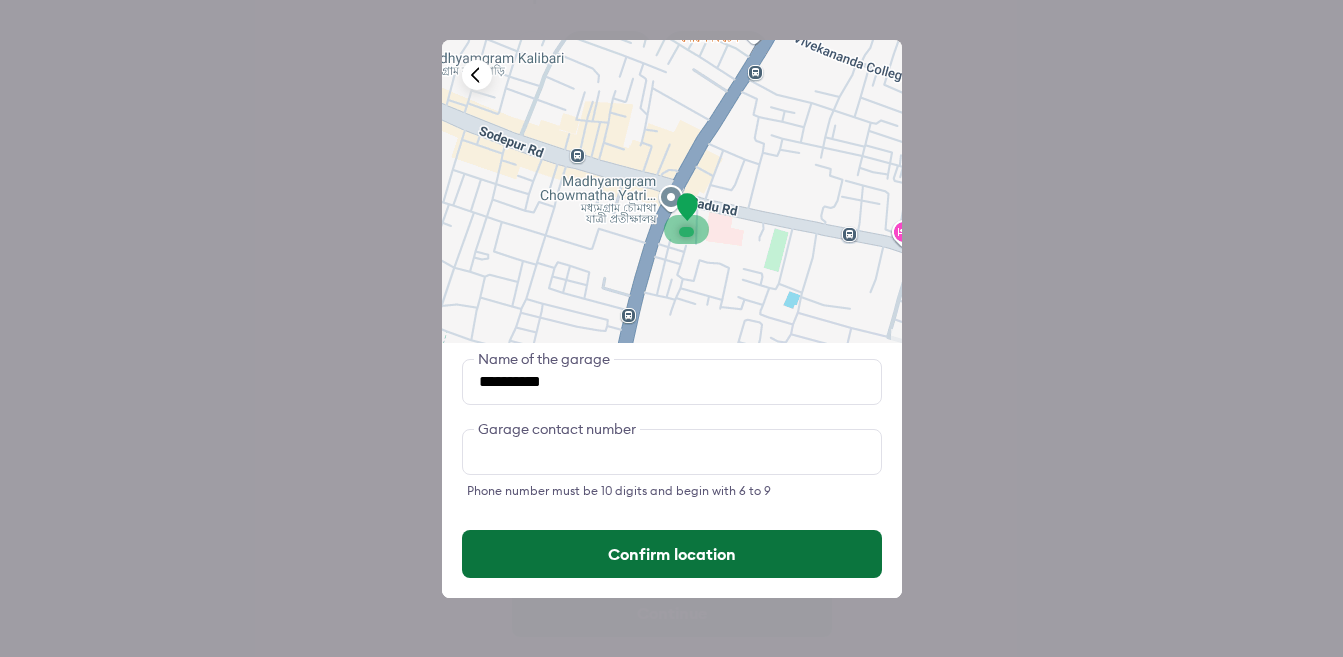 click on "Confirm location" at bounding box center (672, 554) 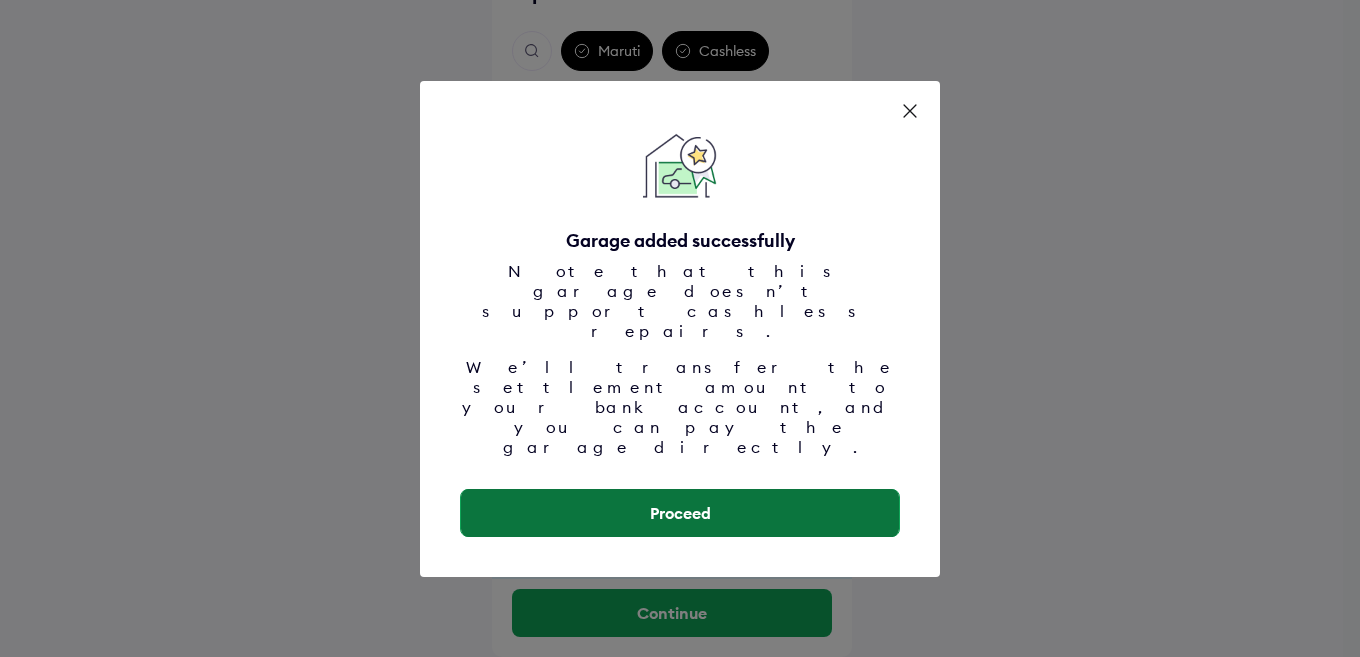 click on "Proceed" at bounding box center [680, 513] 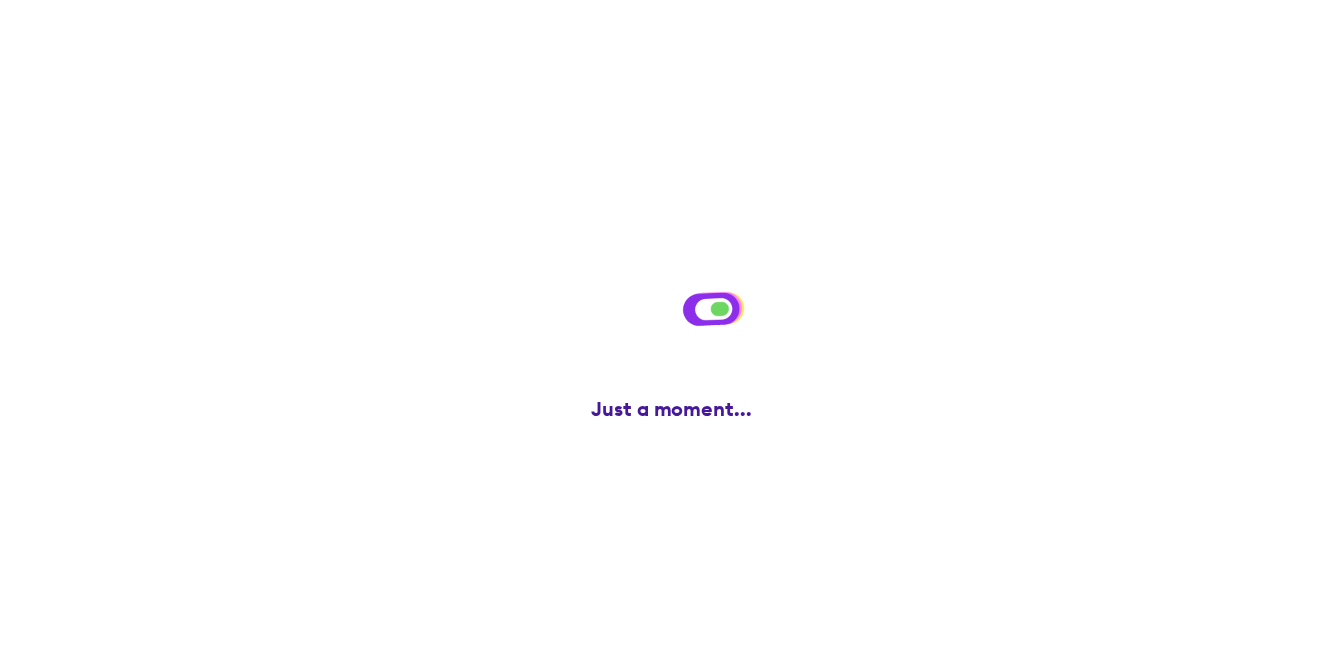 scroll, scrollTop: 0, scrollLeft: 0, axis: both 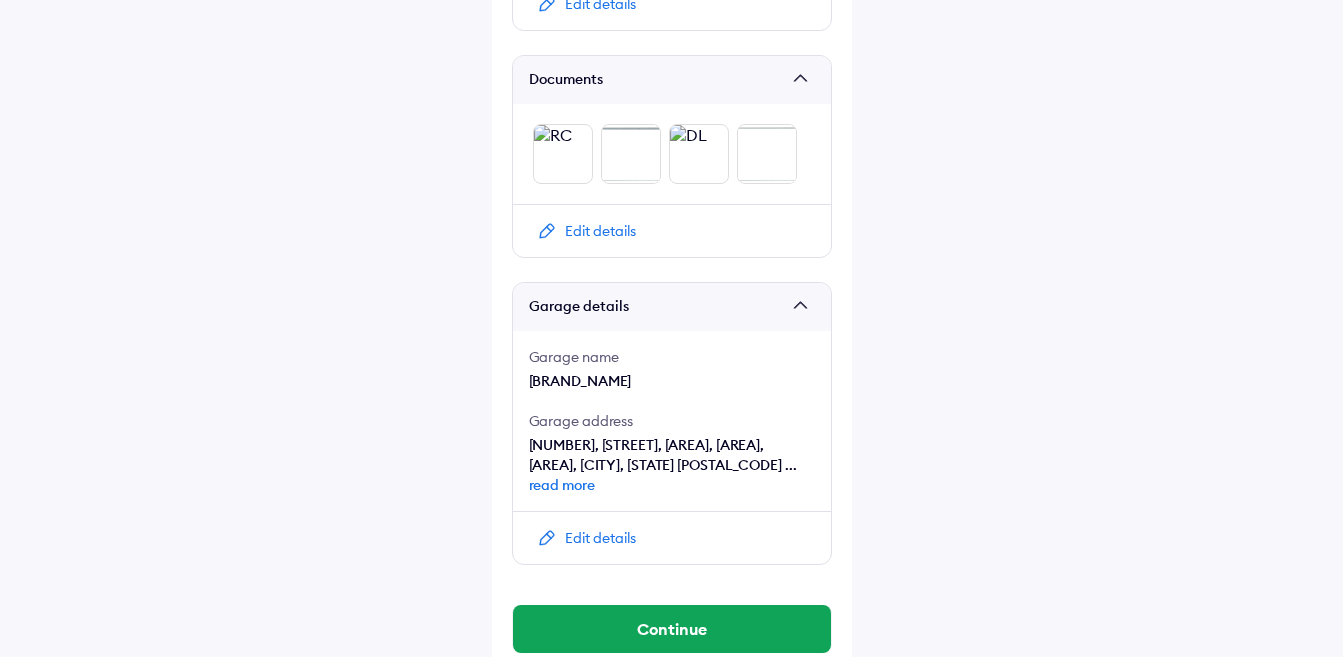click on "read more" at bounding box center (672, 485) 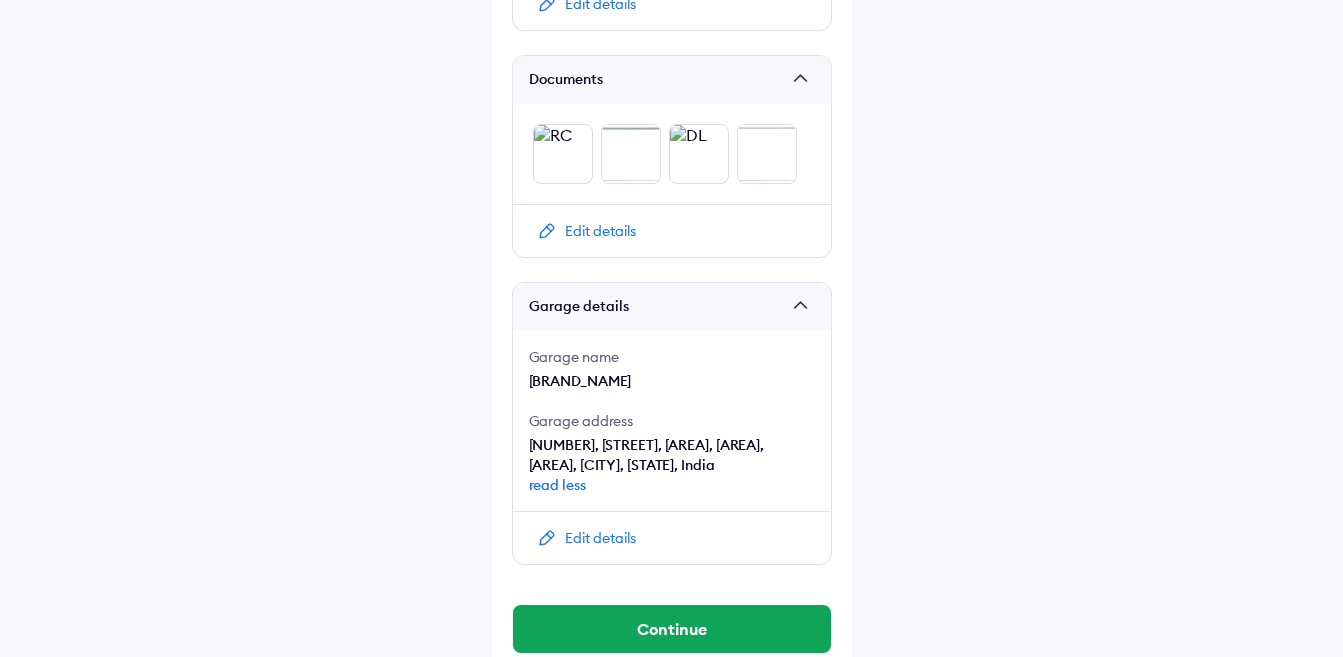 scroll, scrollTop: 1173, scrollLeft: 0, axis: vertical 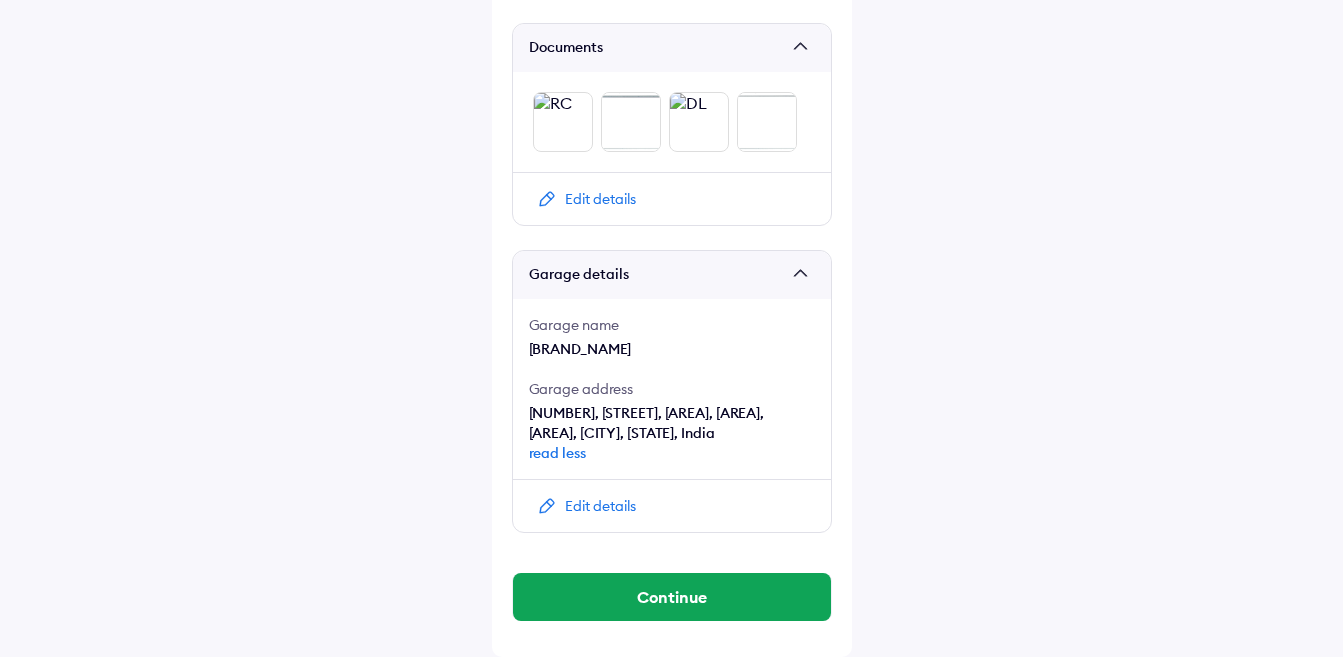 click on "Edit details" at bounding box center [600, 506] 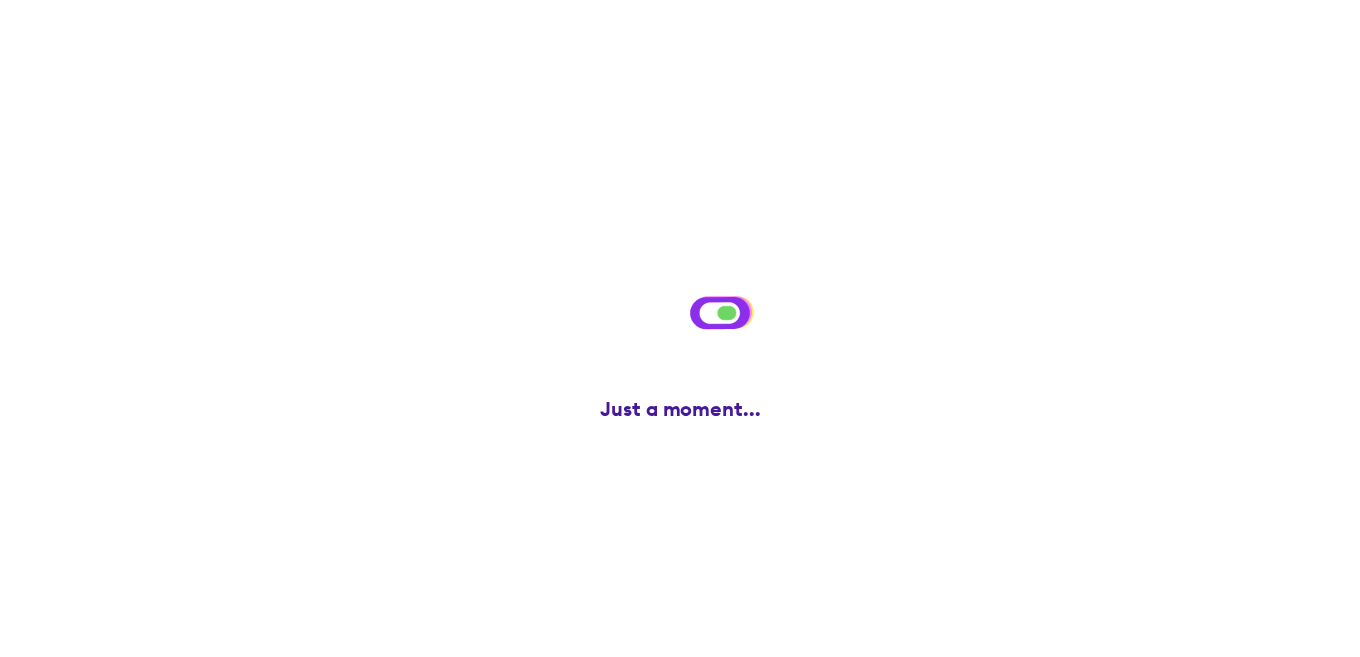 scroll, scrollTop: 0, scrollLeft: 0, axis: both 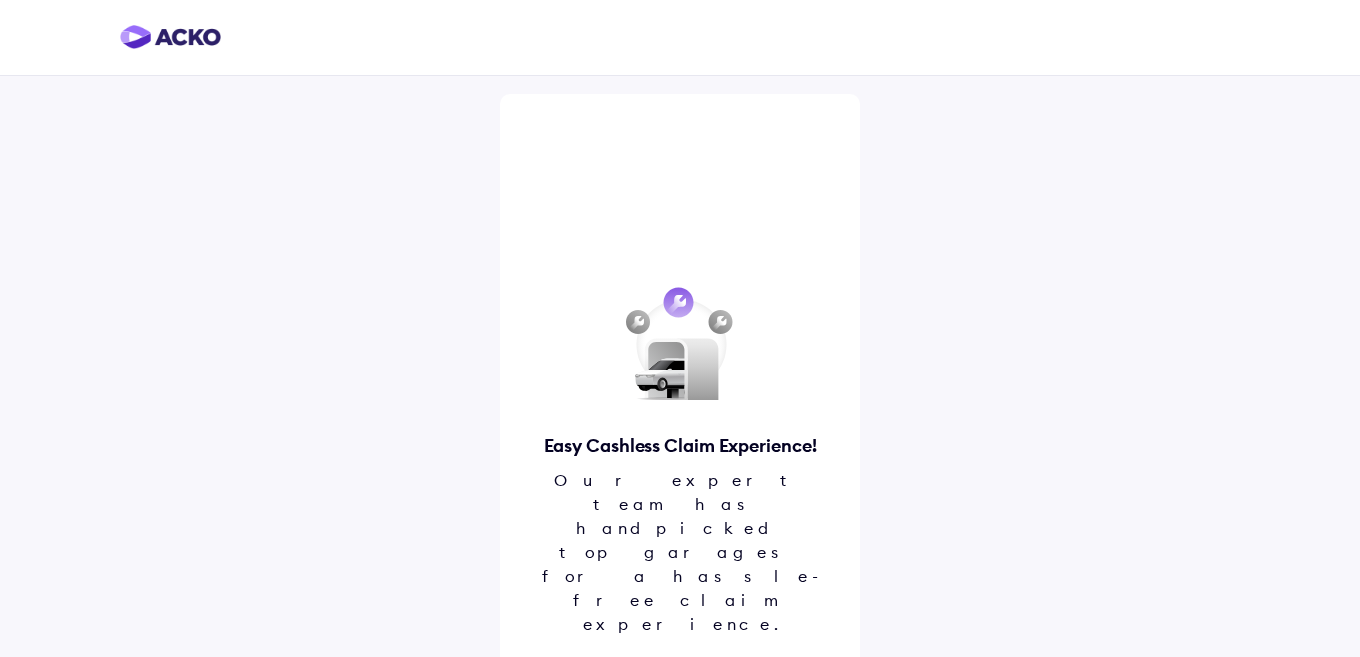 click on "Proceed" at bounding box center [680, 692] 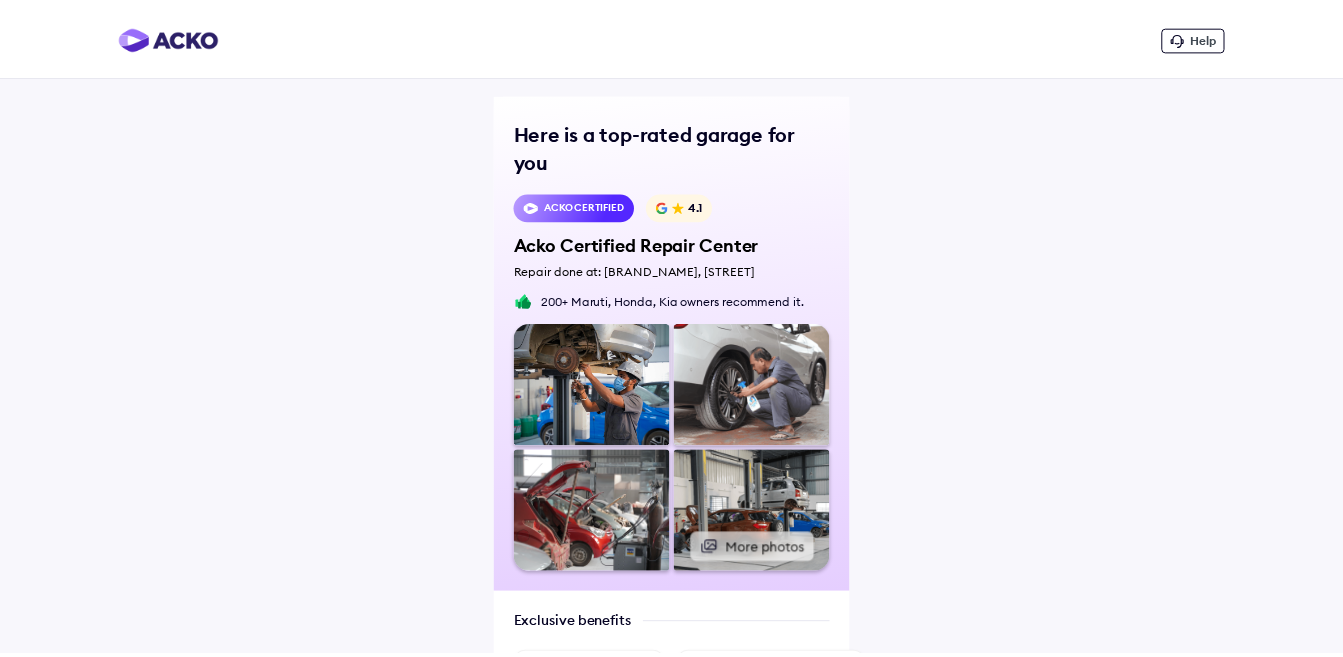 scroll, scrollTop: 561, scrollLeft: 0, axis: vertical 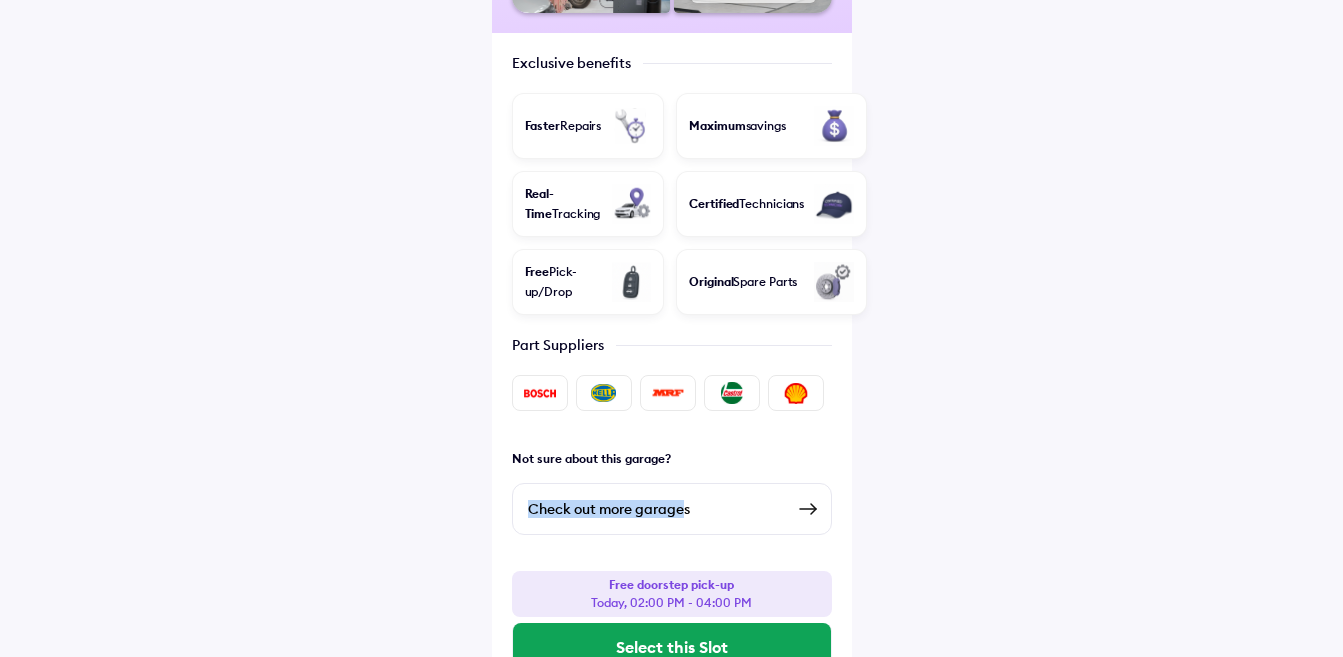 drag, startPoint x: 687, startPoint y: 503, endPoint x: 805, endPoint y: 502, distance: 118.004234 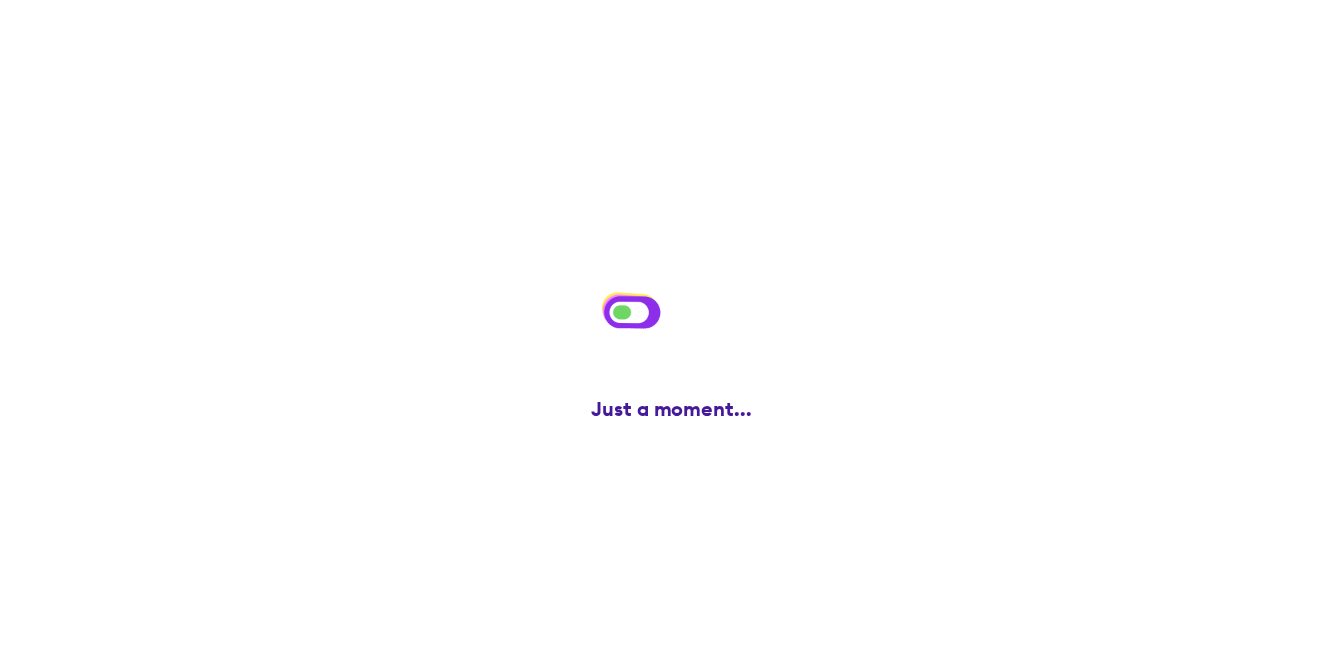scroll, scrollTop: 0, scrollLeft: 0, axis: both 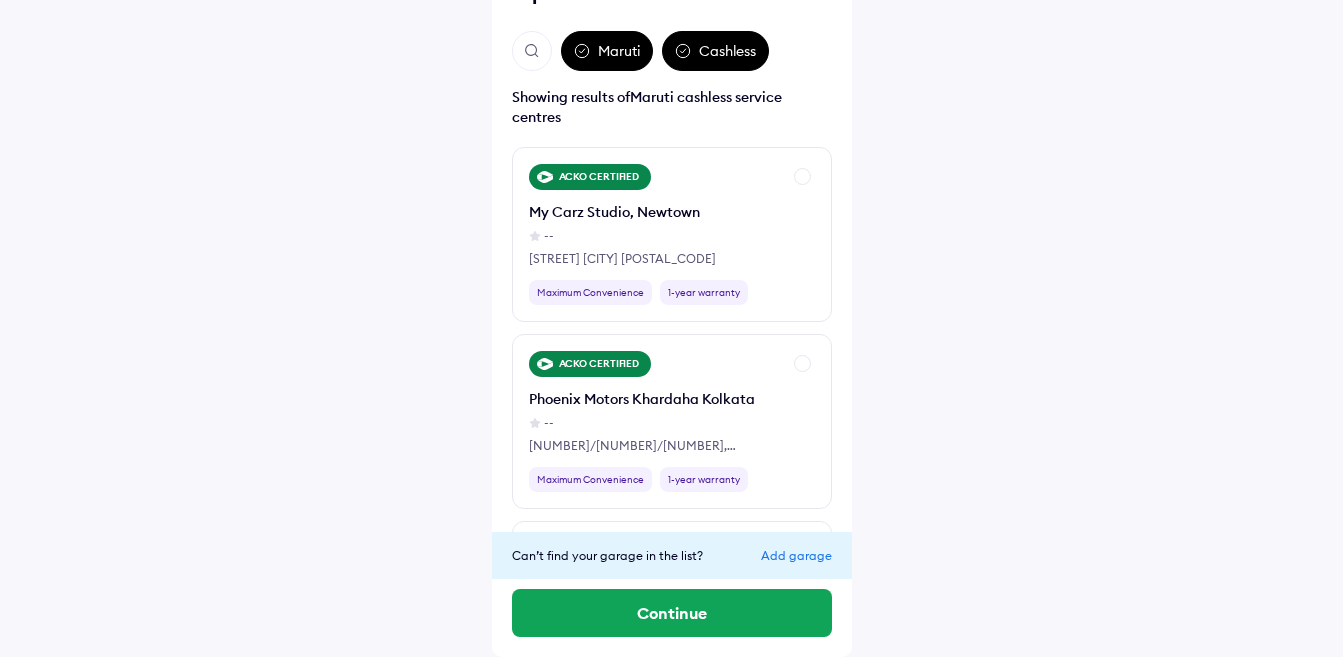click on "Add garage" at bounding box center (796, 555) 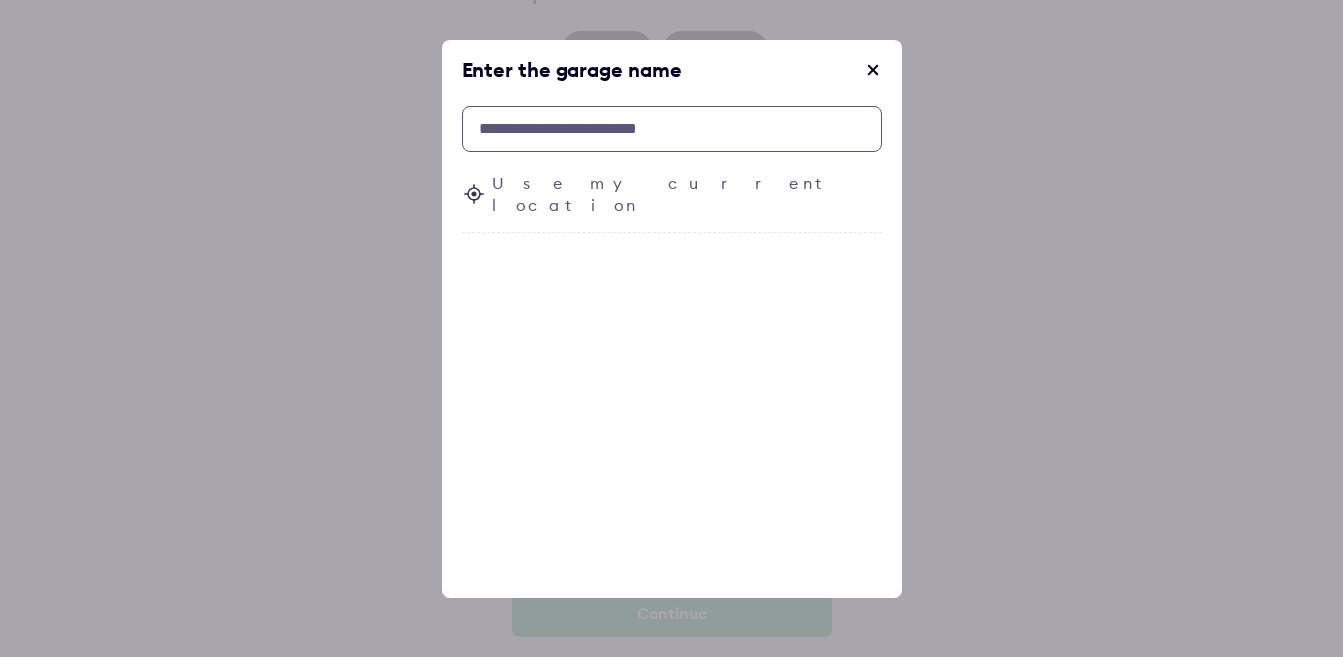 click at bounding box center [672, 129] 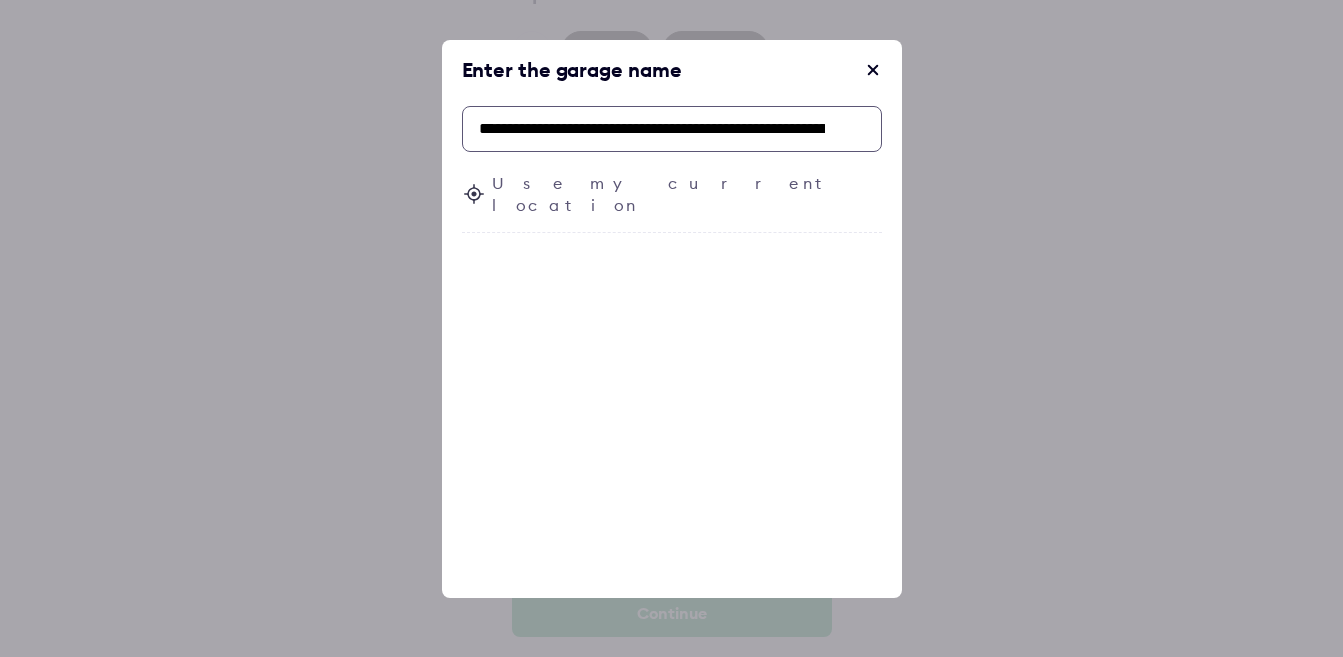 scroll, scrollTop: 0, scrollLeft: 642, axis: horizontal 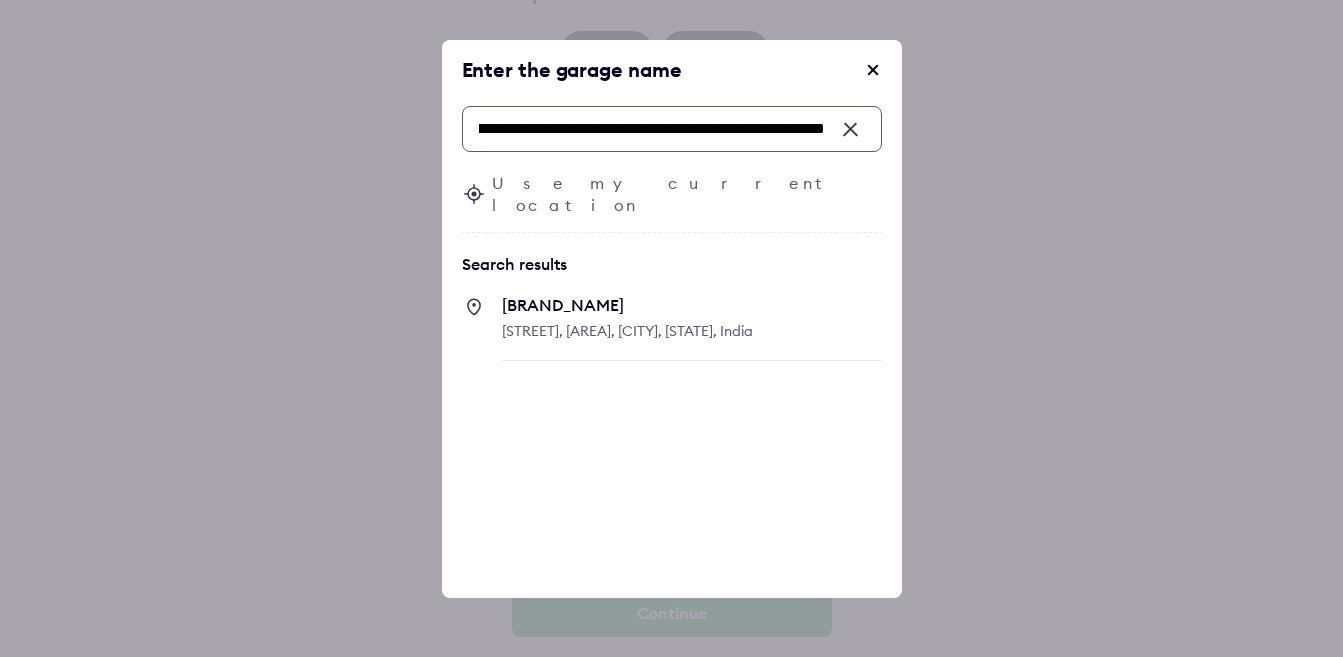 click on "Jessore Rd, B Block, Lake Town, Kolkata, West Bengal, India" at bounding box center (627, 331) 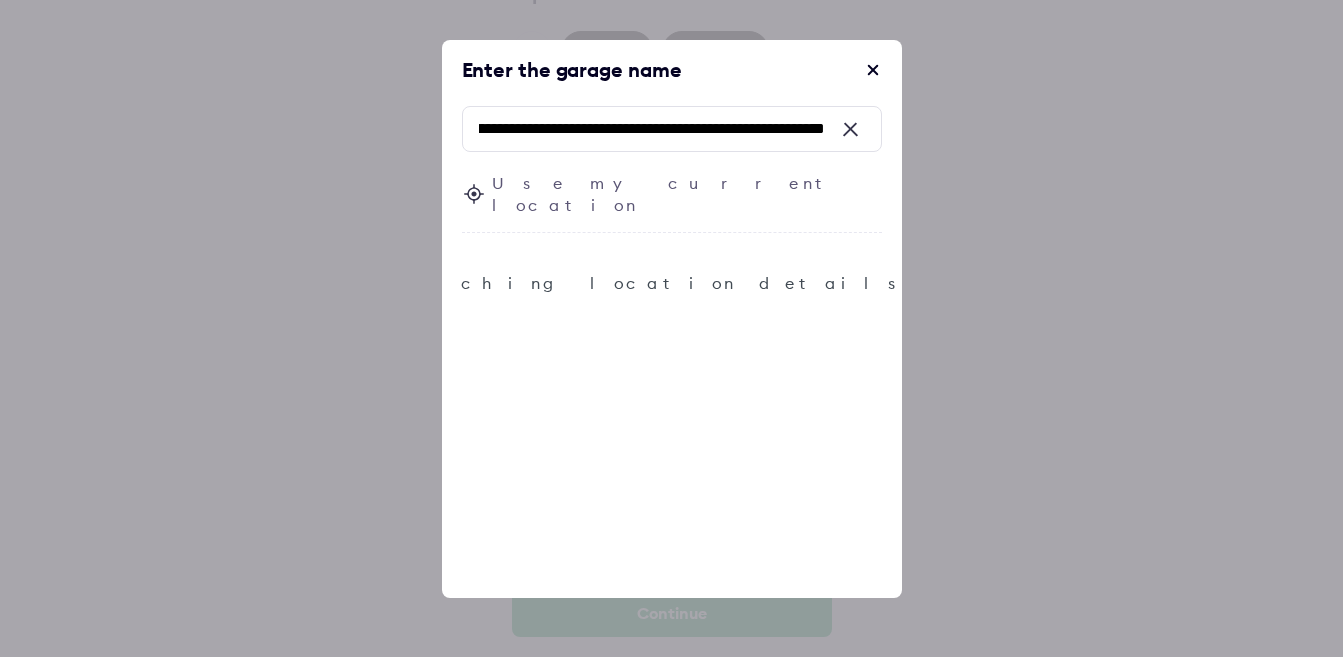 scroll, scrollTop: 0, scrollLeft: 0, axis: both 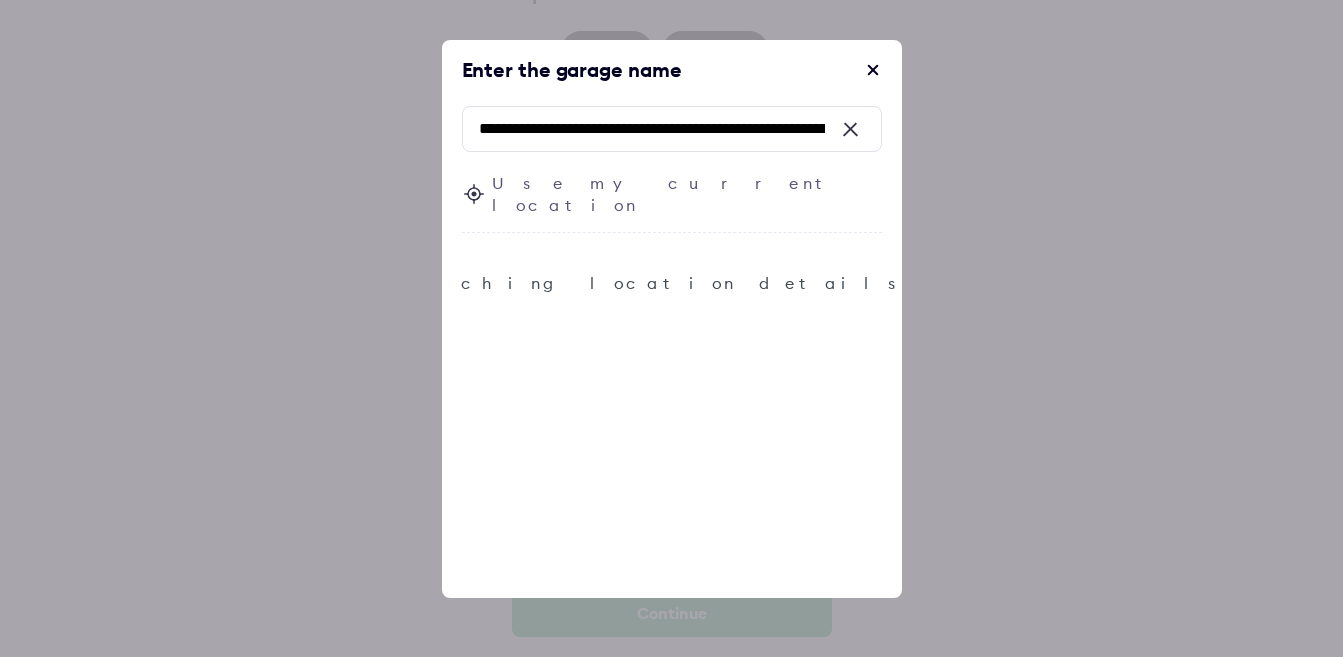 type 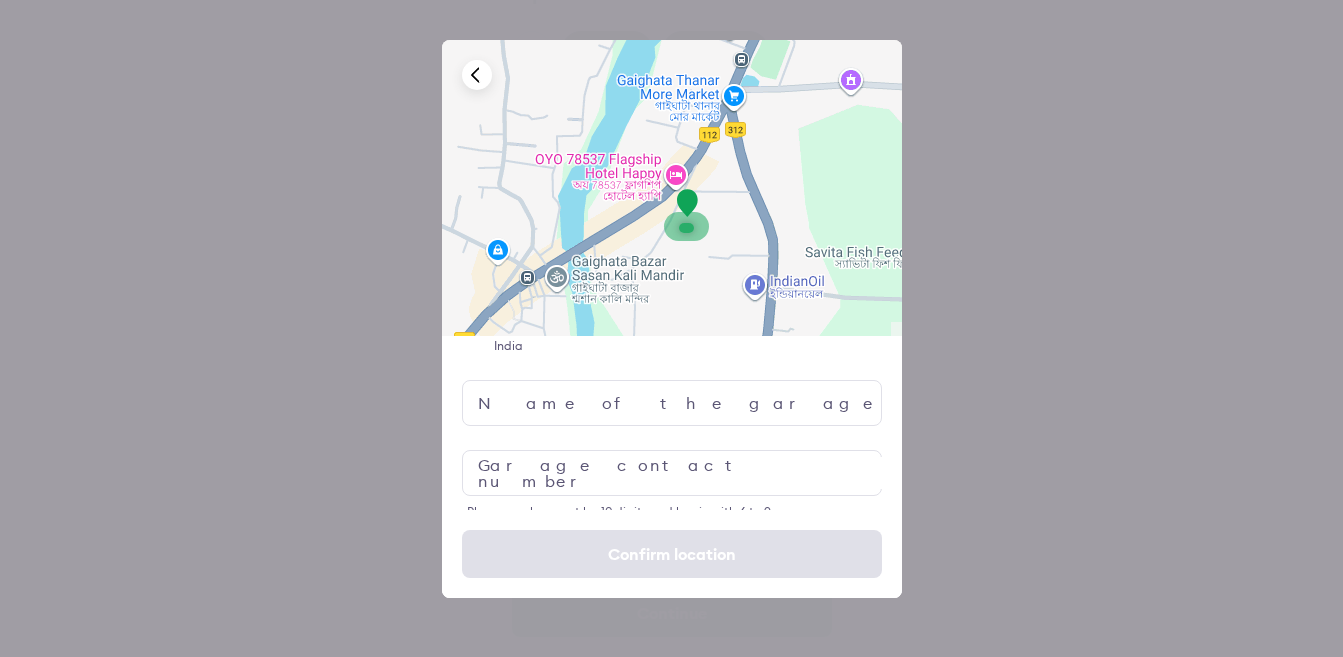 scroll, scrollTop: 109, scrollLeft: 0, axis: vertical 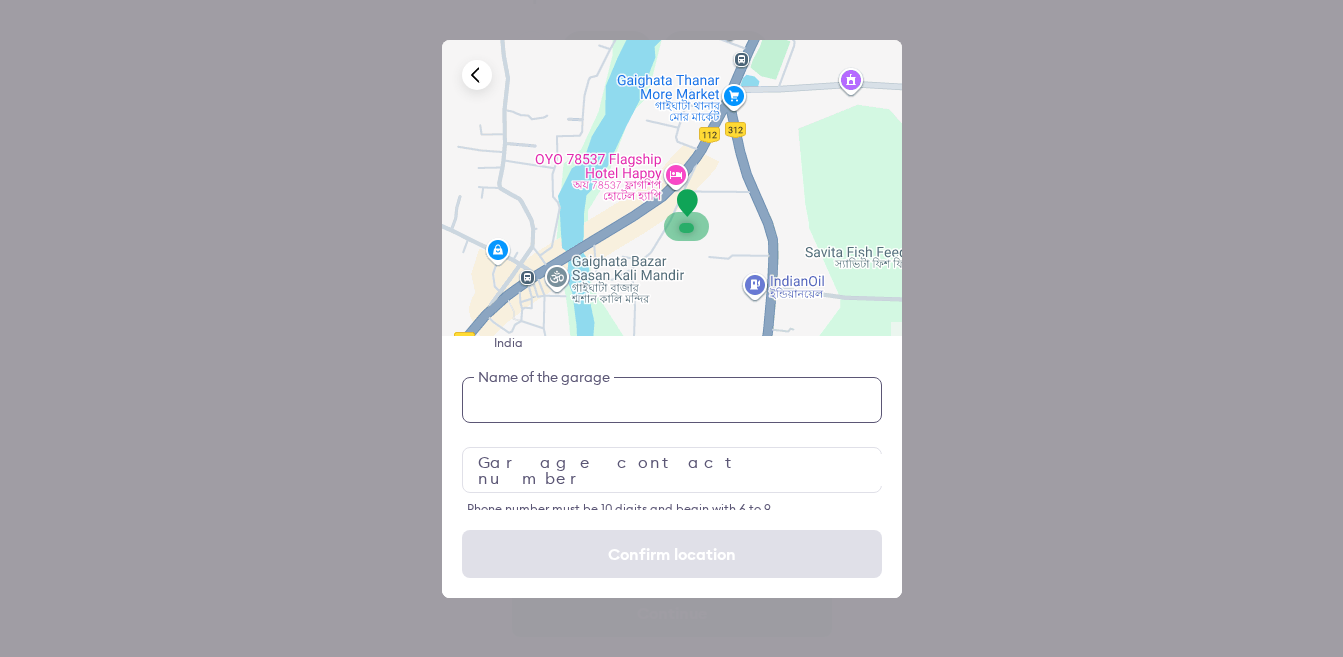 click at bounding box center [672, 400] 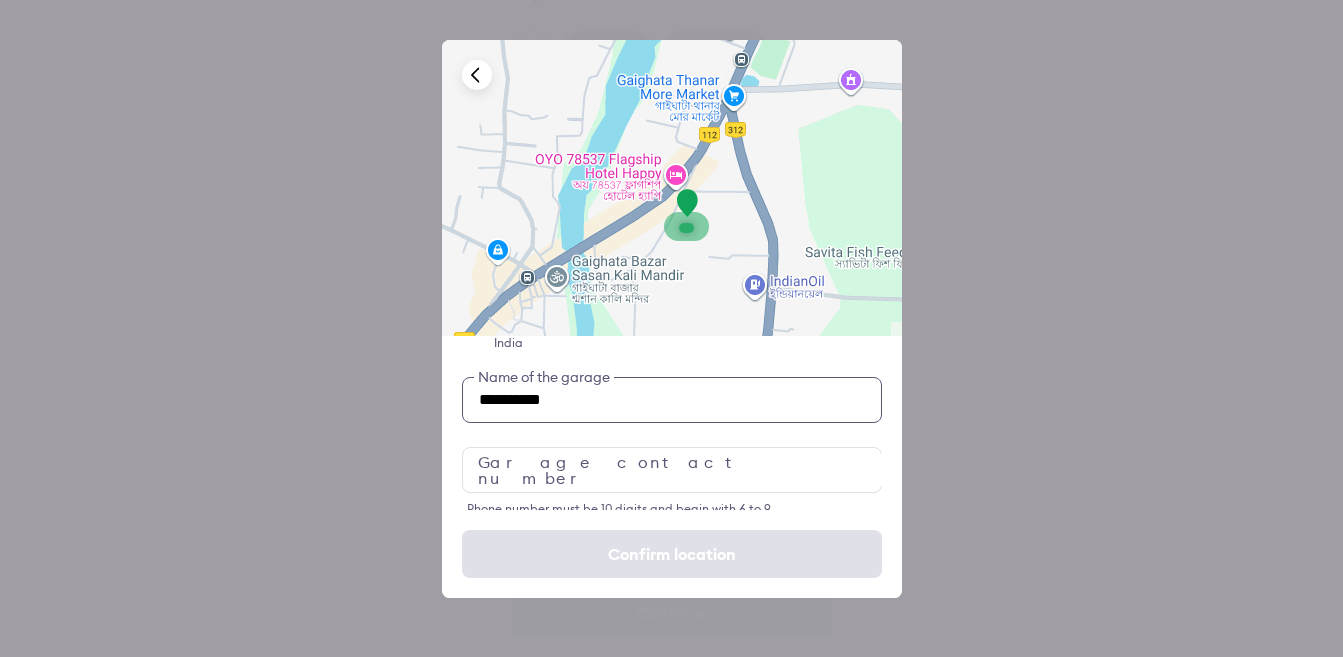 type on "**********" 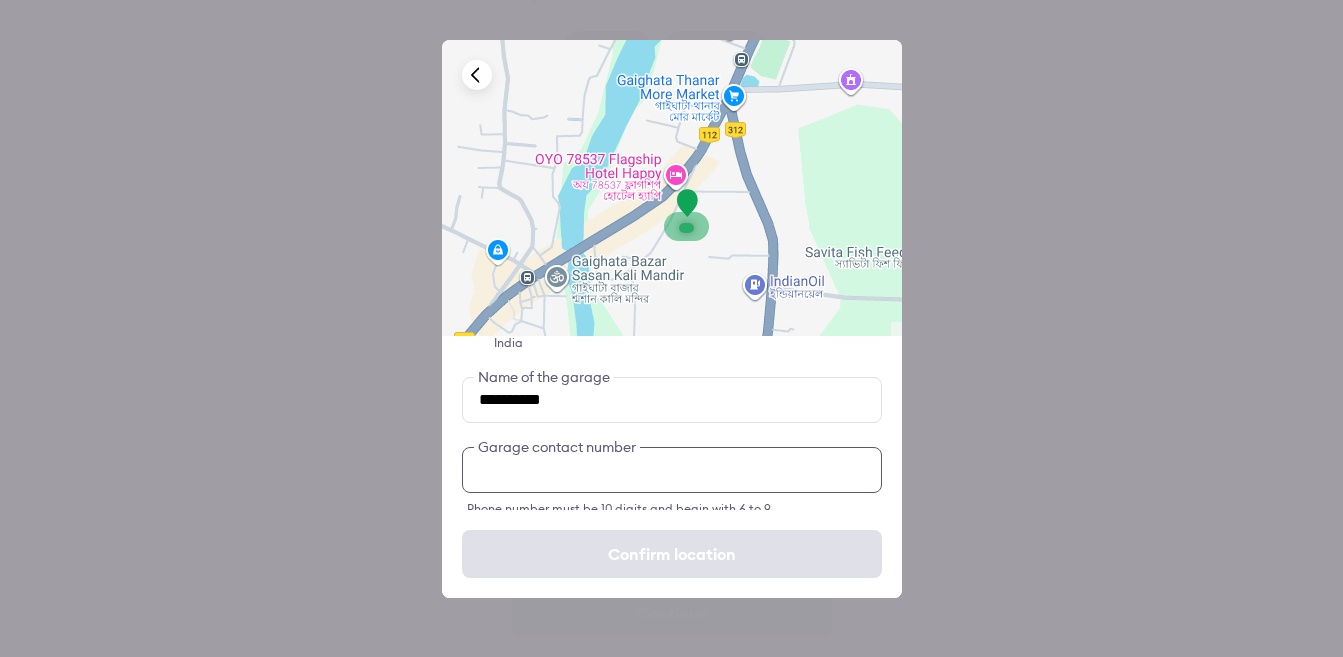 click at bounding box center (672, 470) 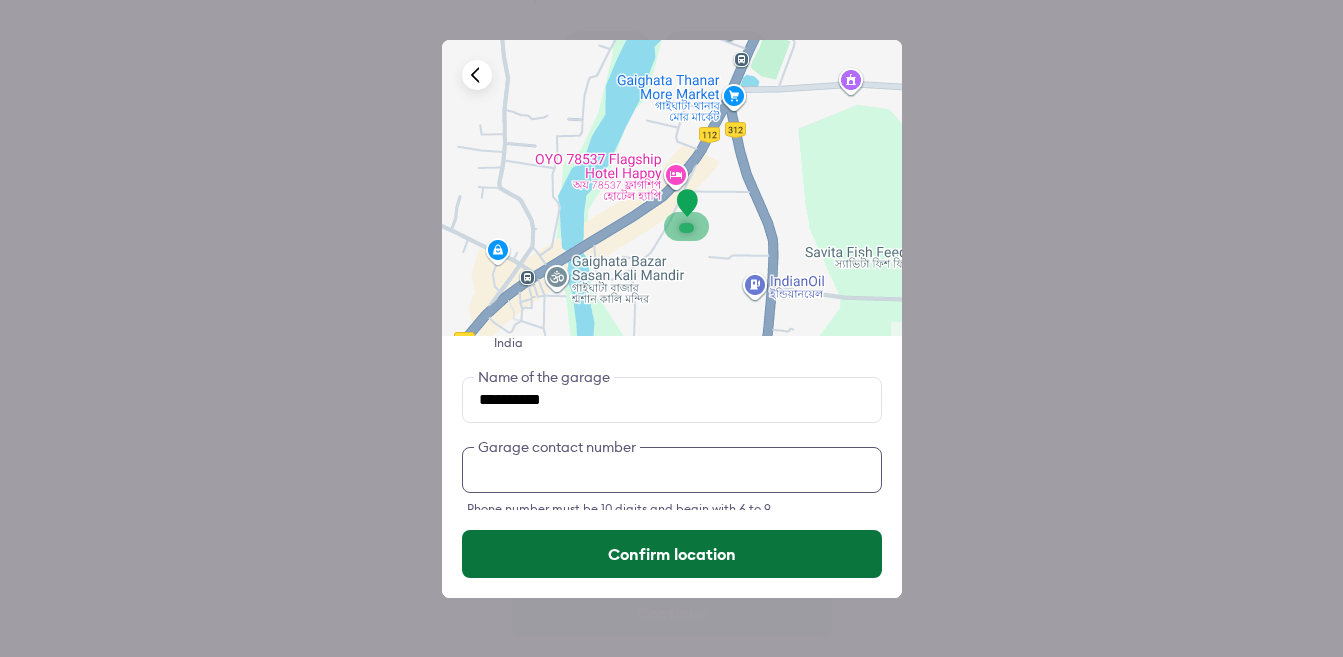 type on "**********" 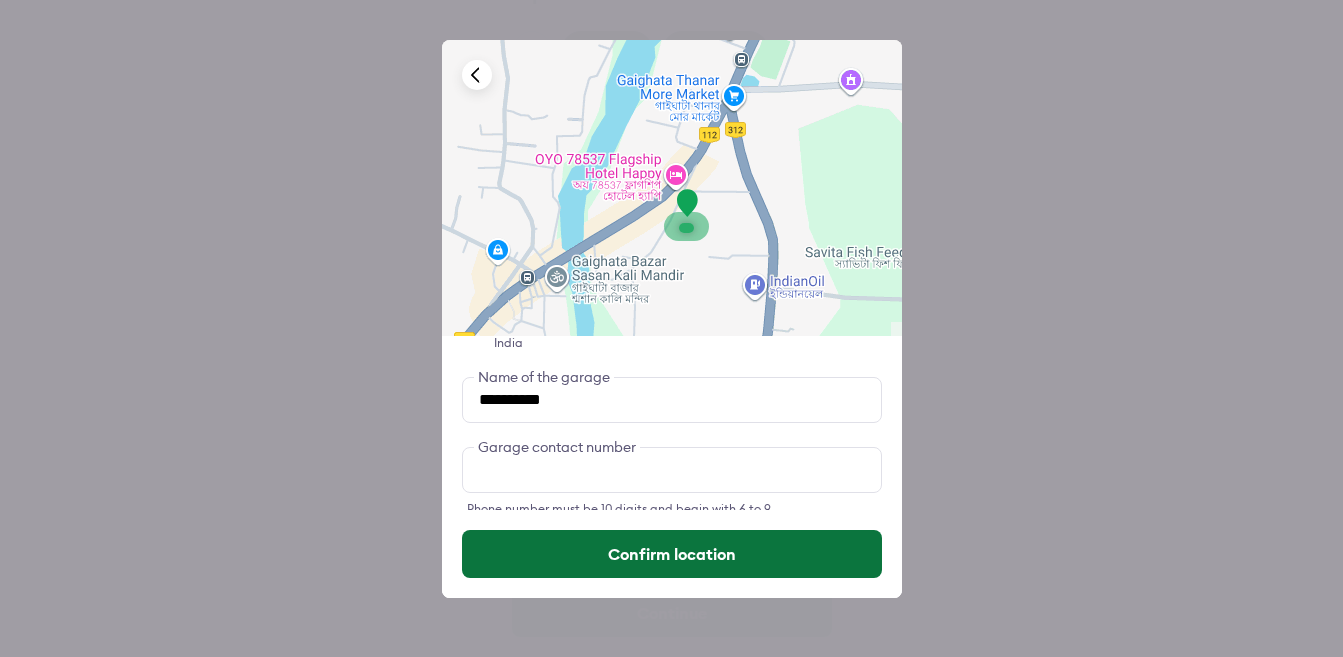 click on "Confirm location" at bounding box center [672, 554] 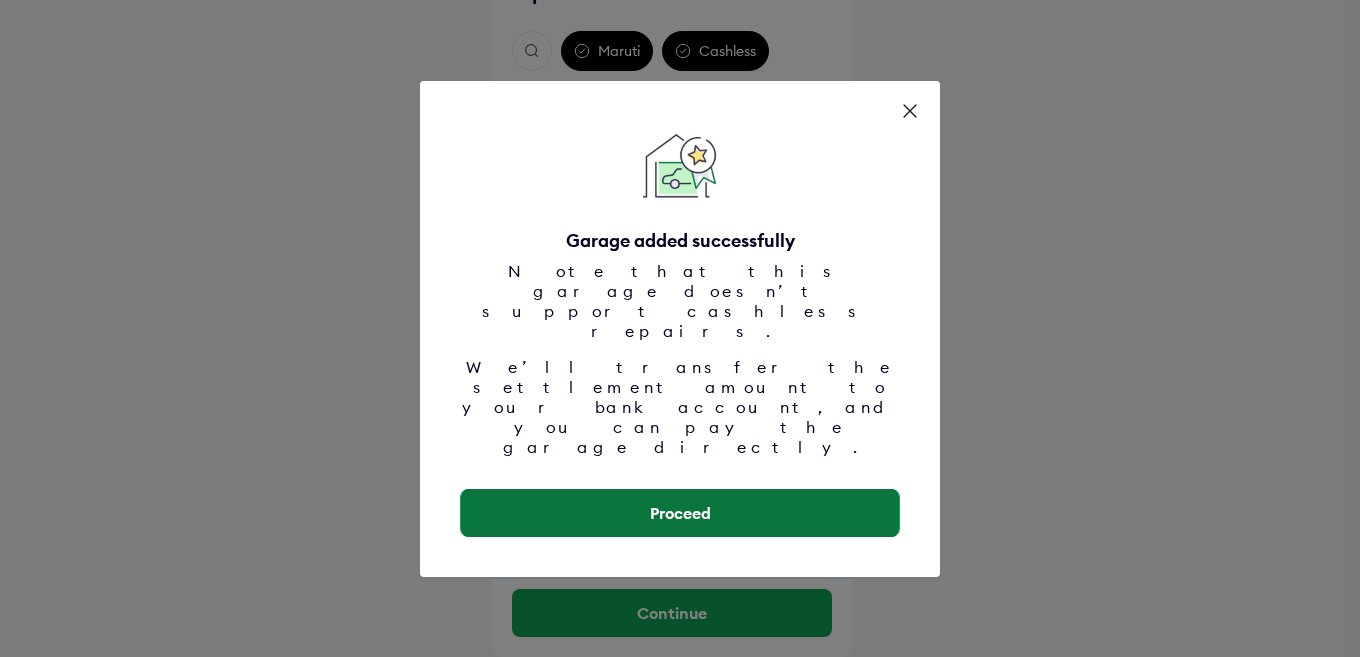 click on "Proceed" at bounding box center (680, 513) 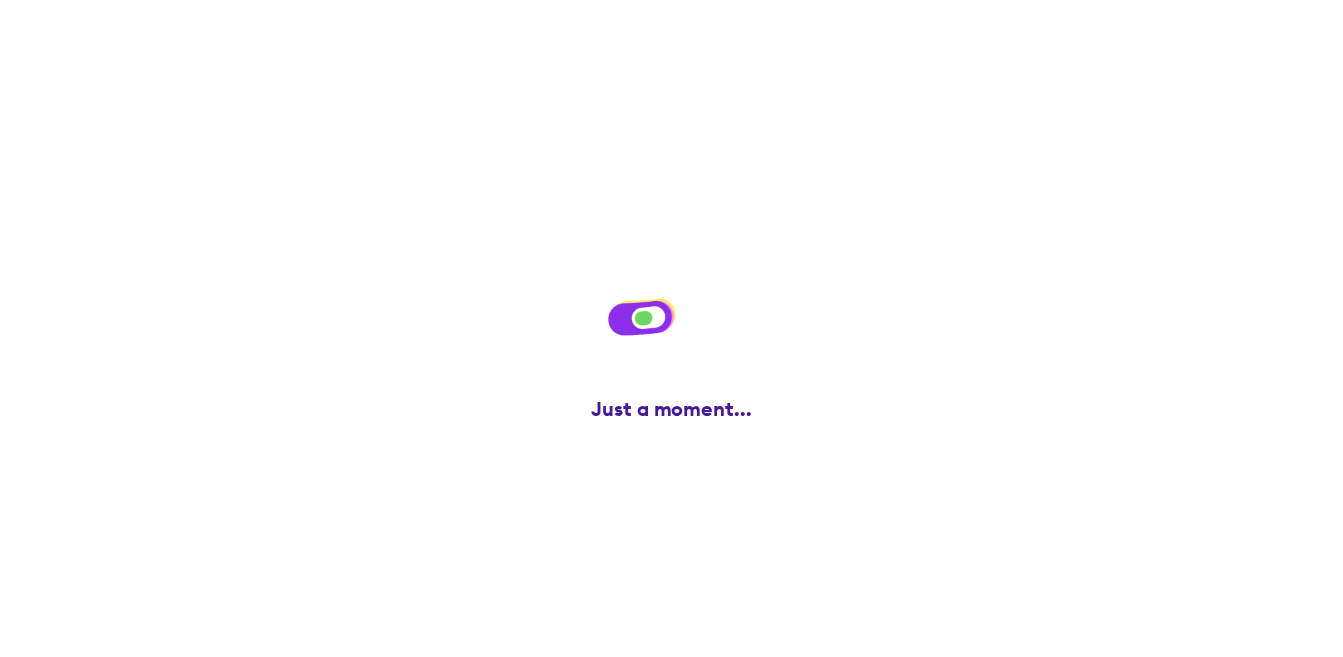 scroll, scrollTop: 0, scrollLeft: 0, axis: both 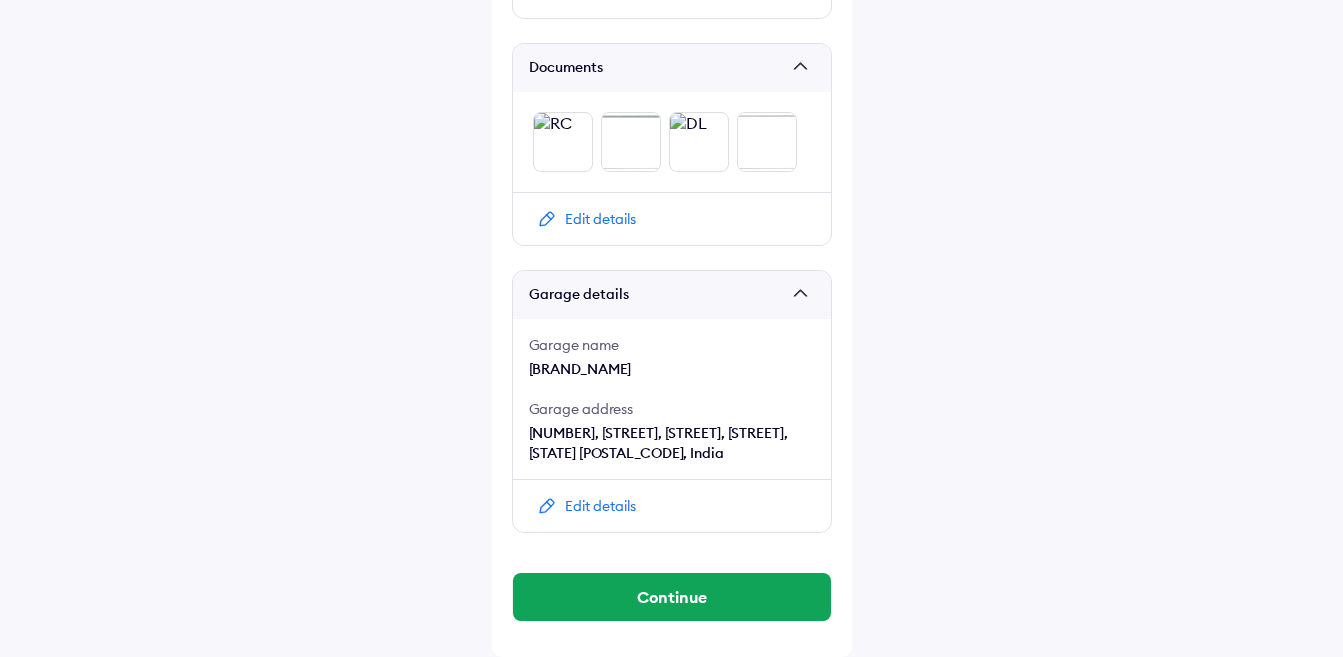 click on "Edit details" at bounding box center (600, 506) 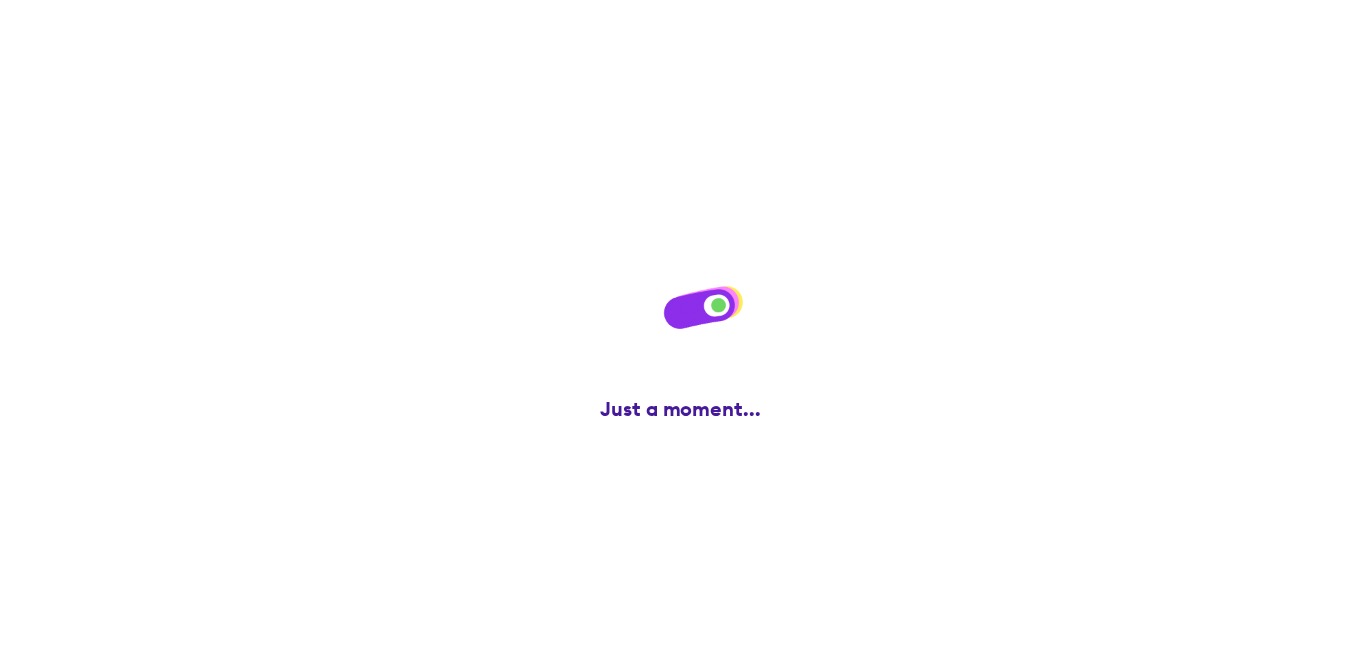 scroll, scrollTop: 0, scrollLeft: 0, axis: both 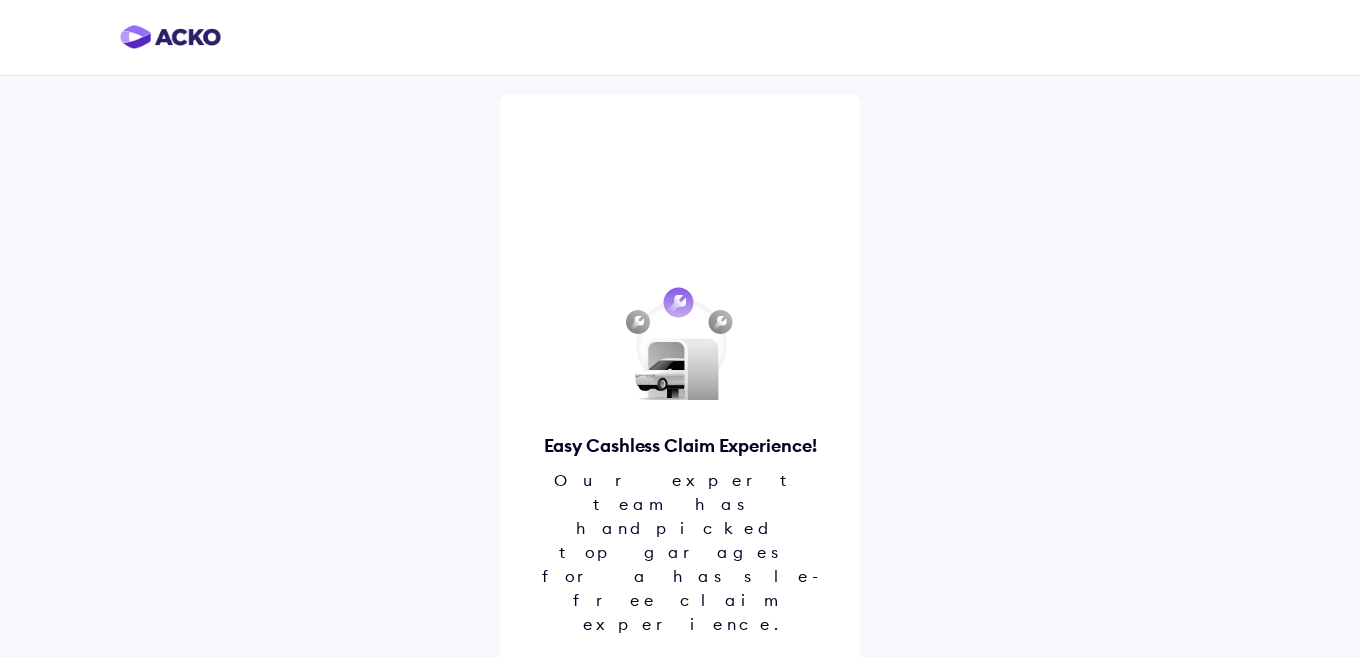 click on "Proceed" at bounding box center (680, 692) 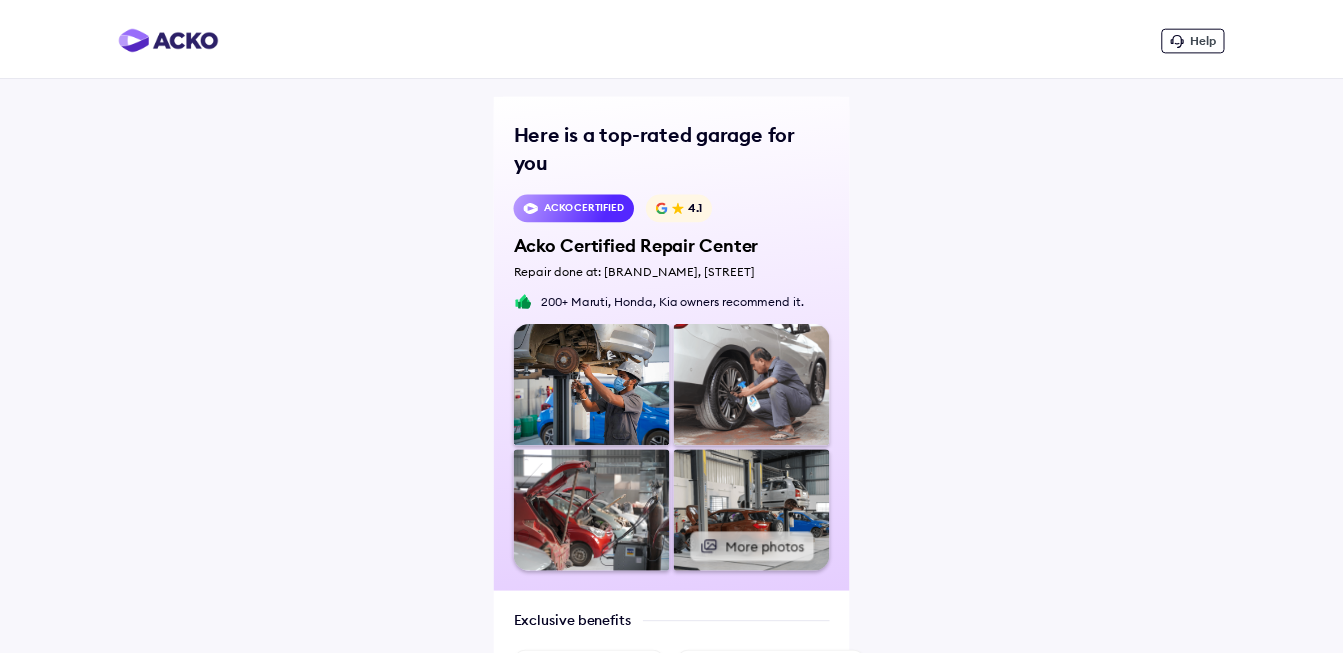 scroll, scrollTop: 353, scrollLeft: 0, axis: vertical 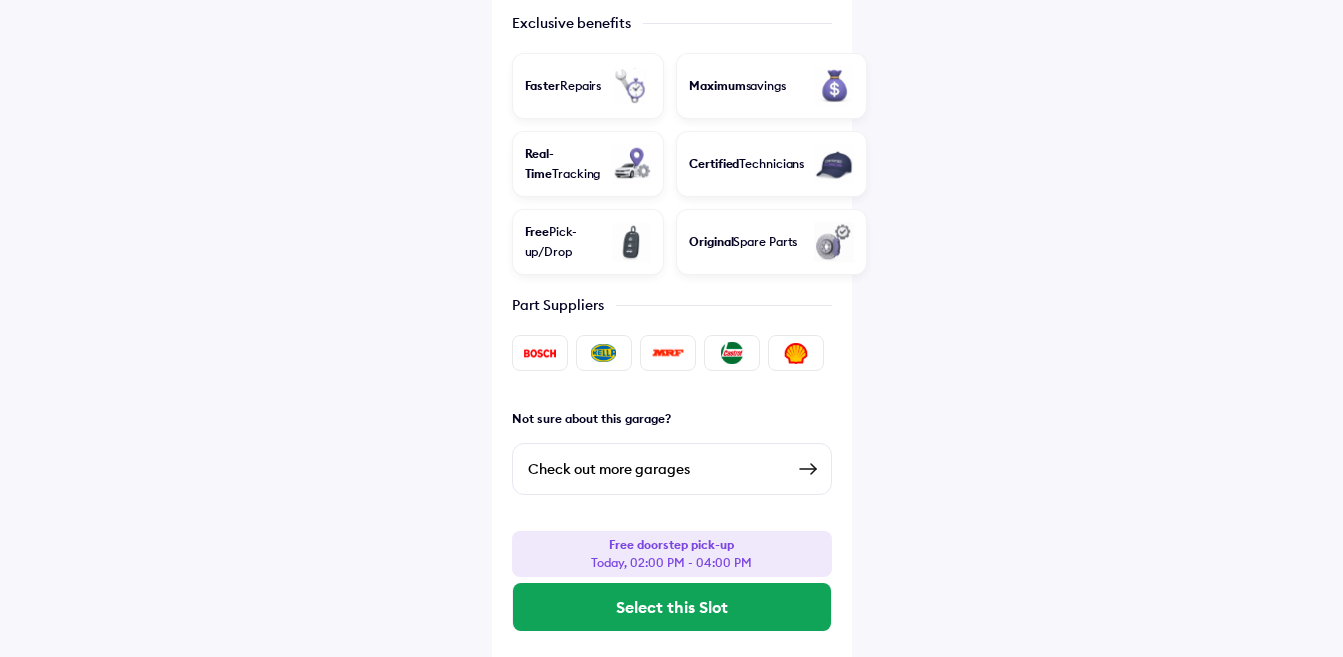 click on "Check out more garages" at bounding box center [656, 469] 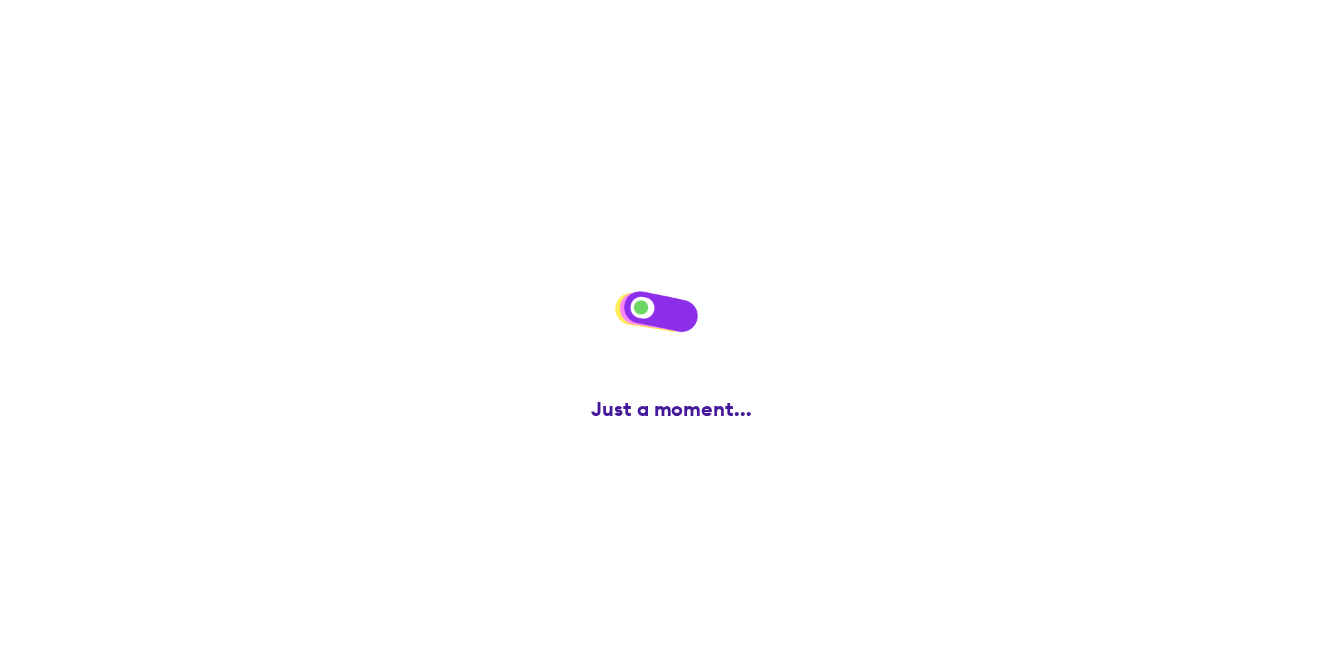 scroll, scrollTop: 0, scrollLeft: 0, axis: both 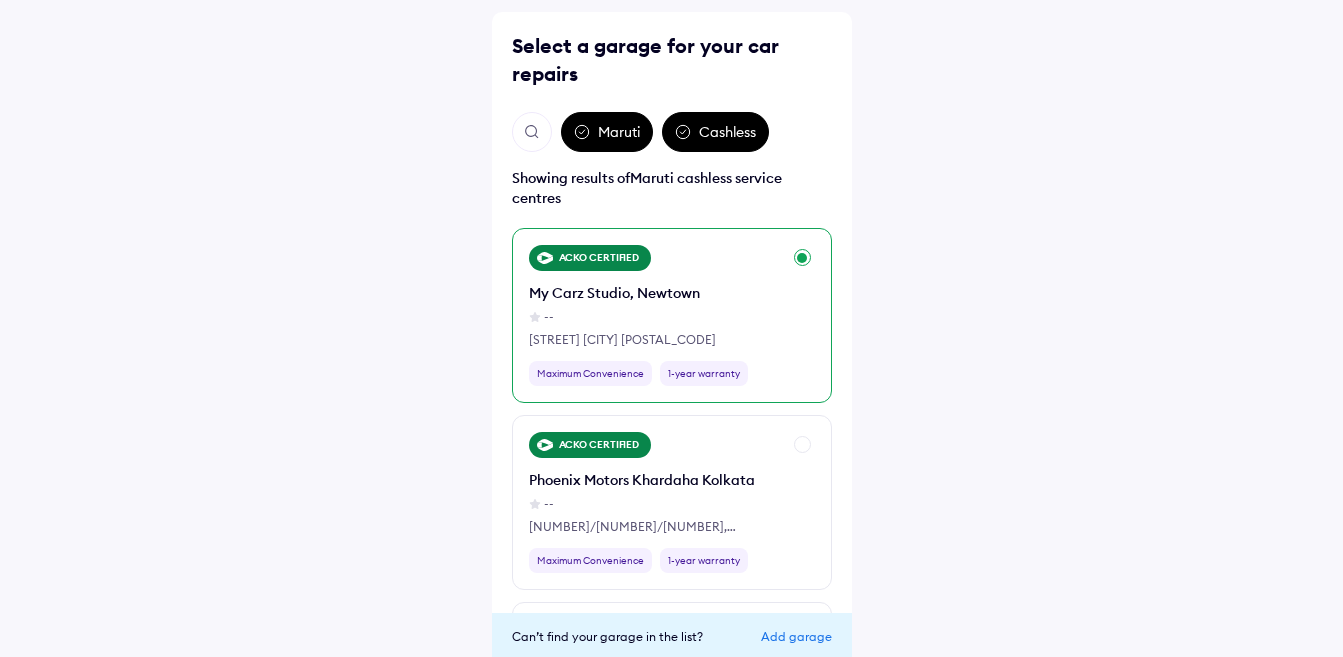click on "ACKO CERTIFIED My Carz Studio, Newtown -- Newtown kolkata 700136 Maximum Convenience 1-year warranty" at bounding box center (672, 315) 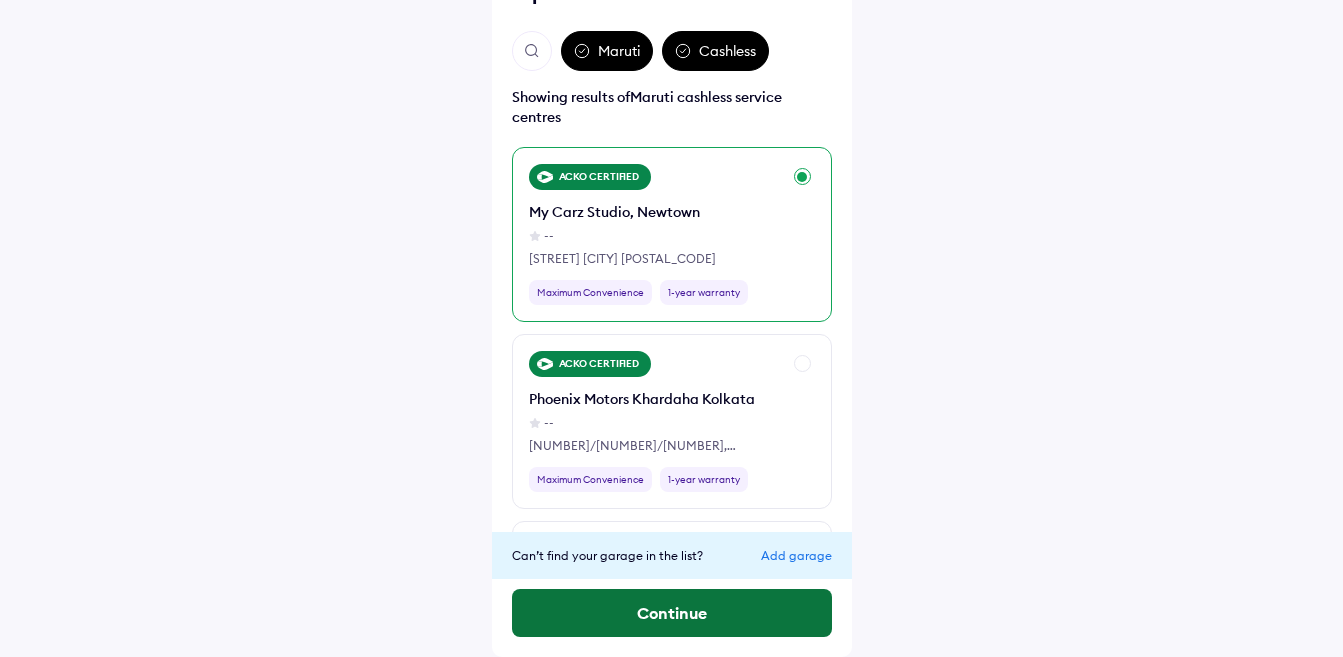 click on "Continue" at bounding box center [672, 613] 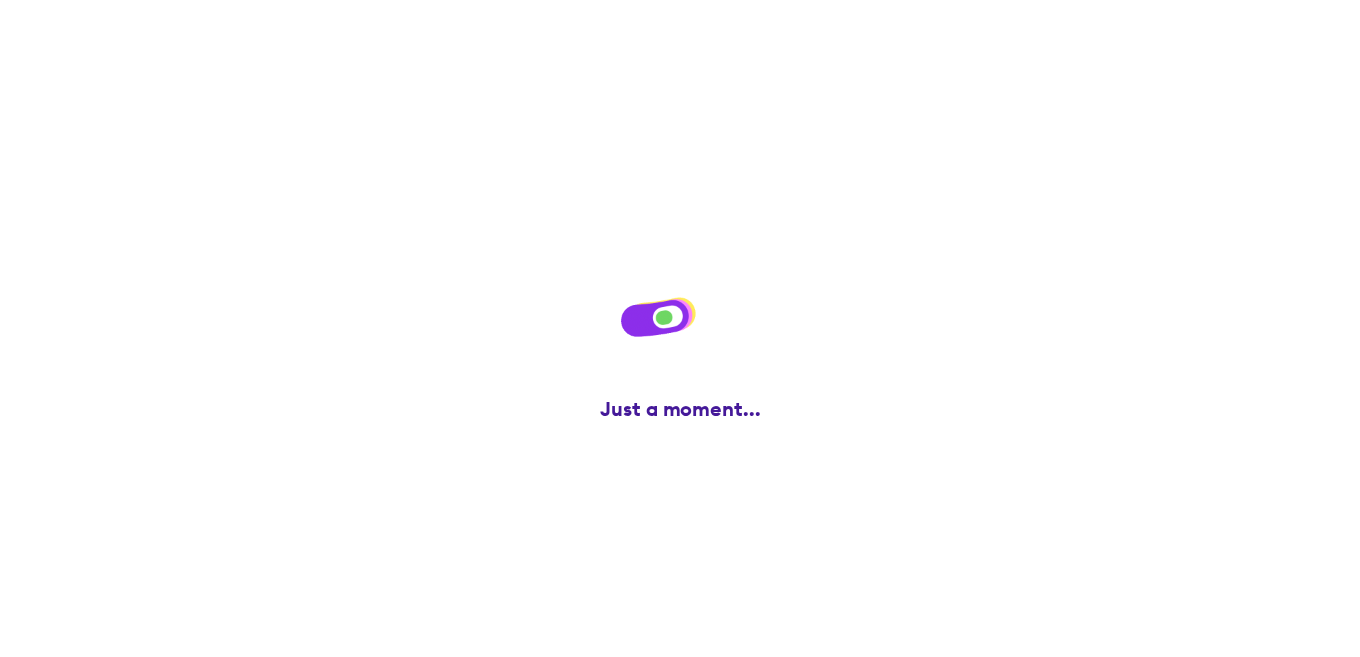 scroll, scrollTop: 0, scrollLeft: 0, axis: both 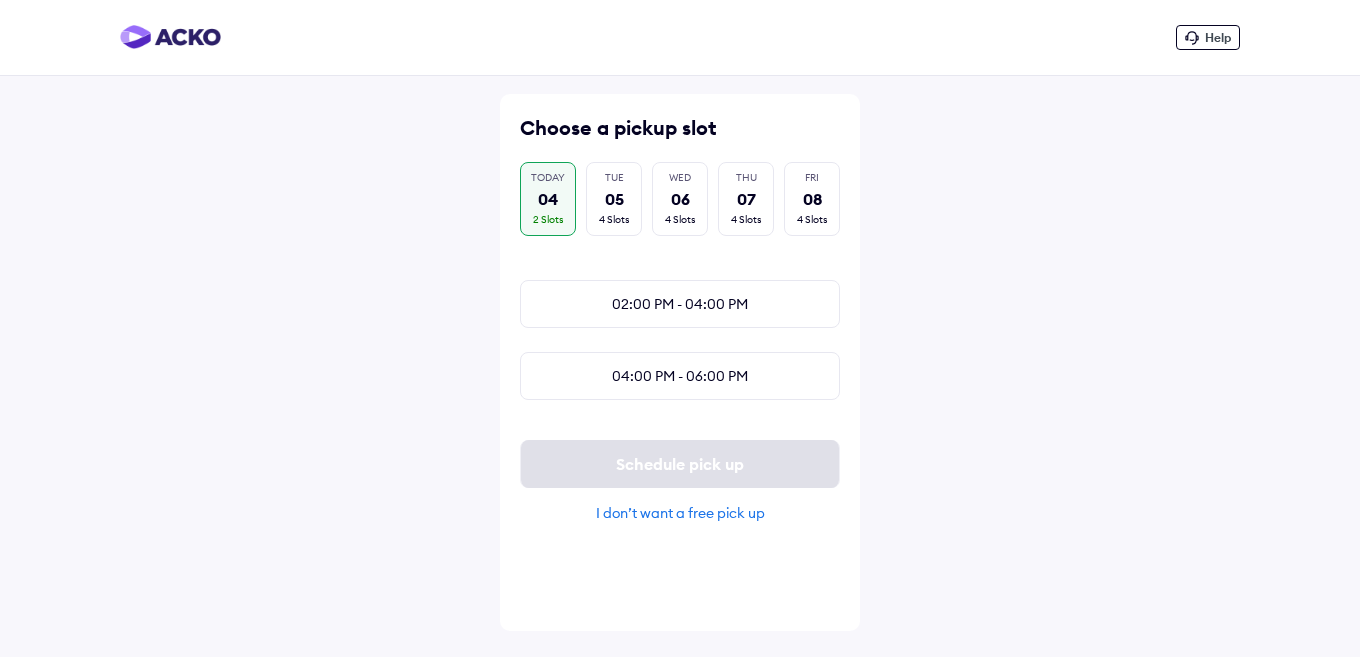 click on "TODAY 04 2 Slots" at bounding box center [548, 199] 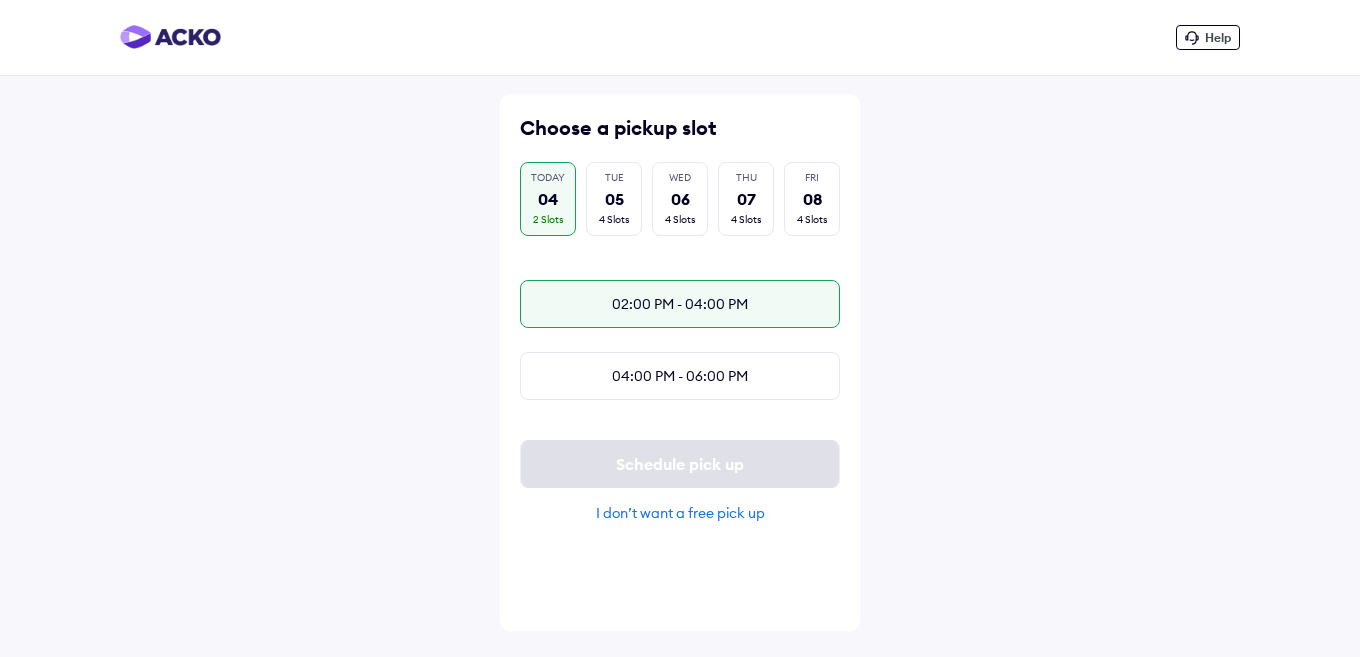 click on "02:00 PM - 04:00 PM" at bounding box center [680, 304] 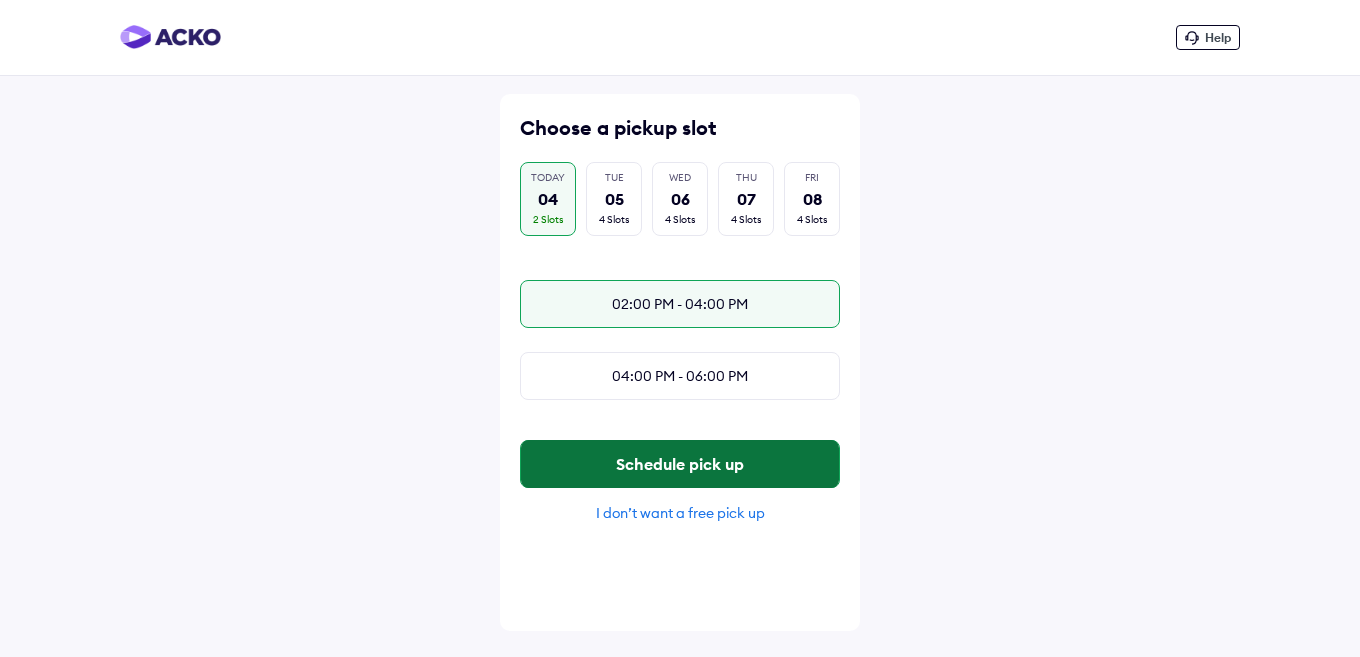 click on "Schedule pick up" at bounding box center (680, 464) 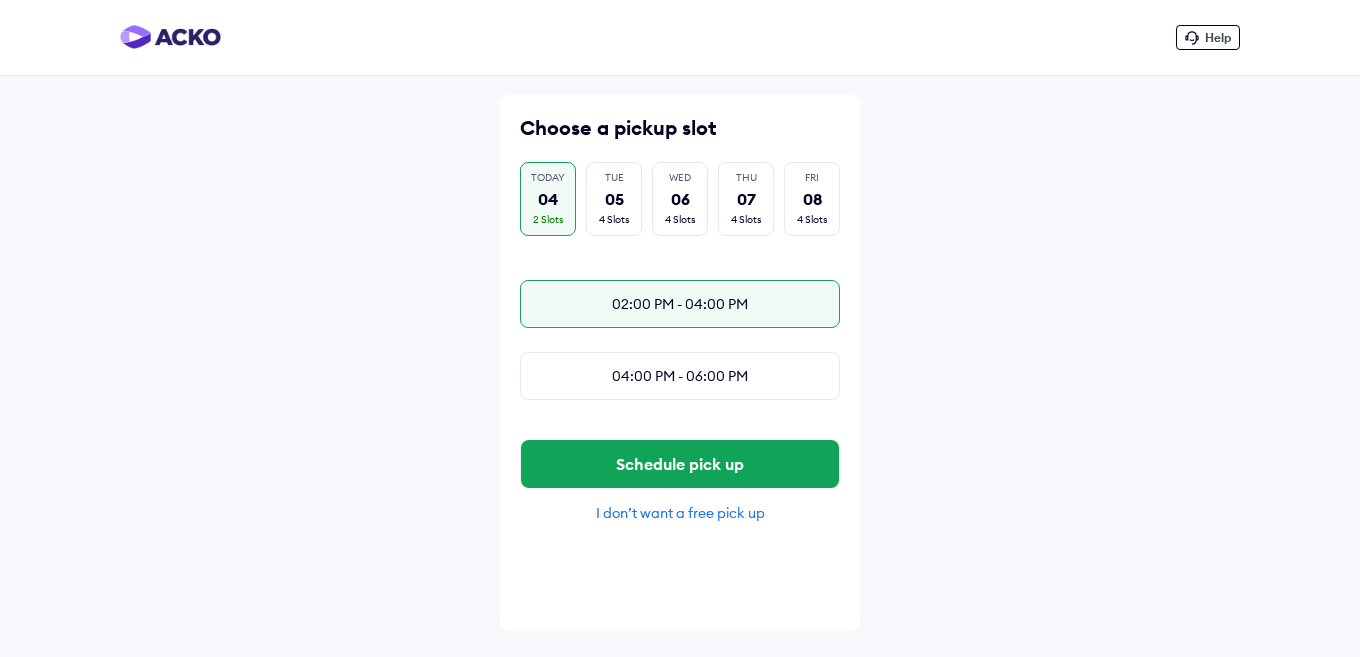 click on "02:00 PM - 04:00 PM" at bounding box center (680, 304) 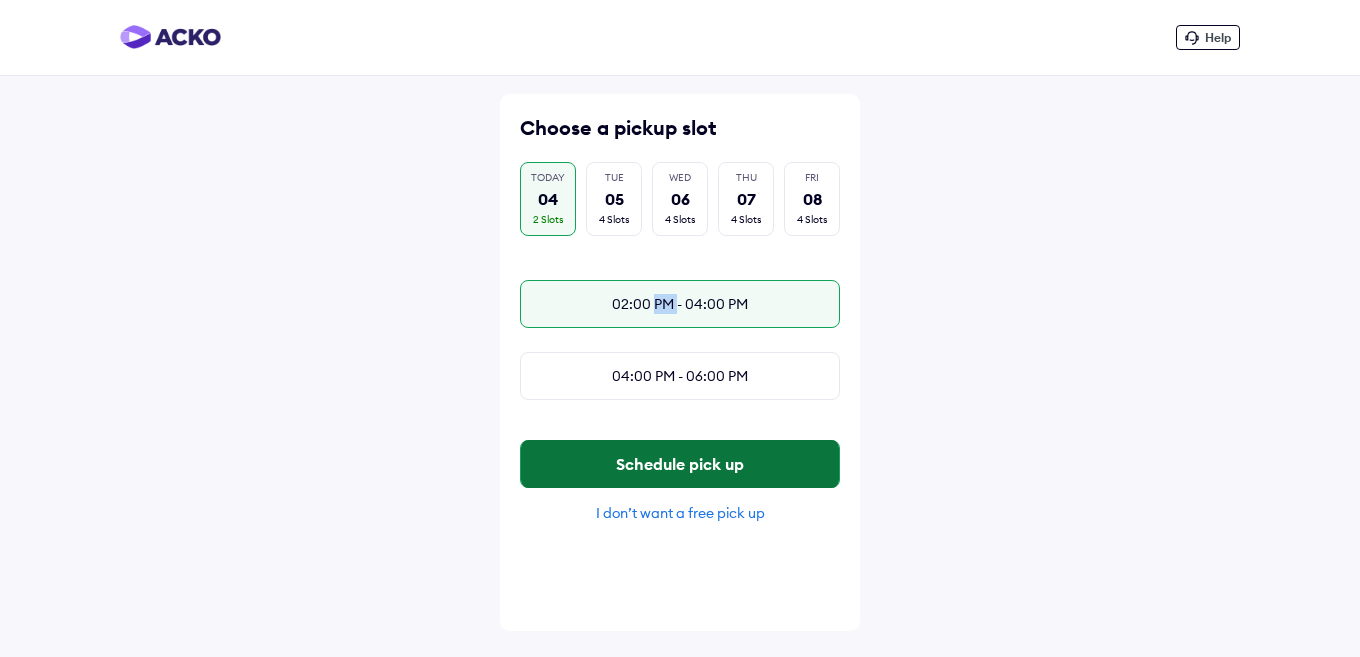 click on "Schedule pick up" at bounding box center [680, 464] 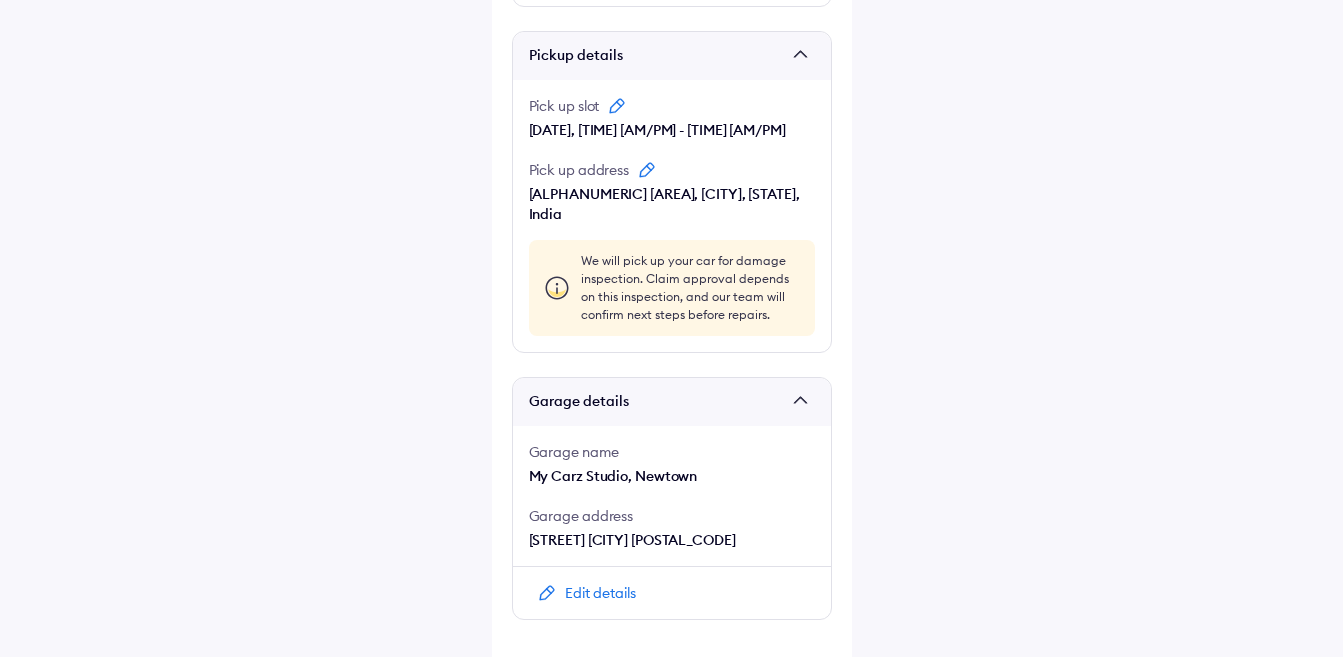 scroll, scrollTop: 1439, scrollLeft: 0, axis: vertical 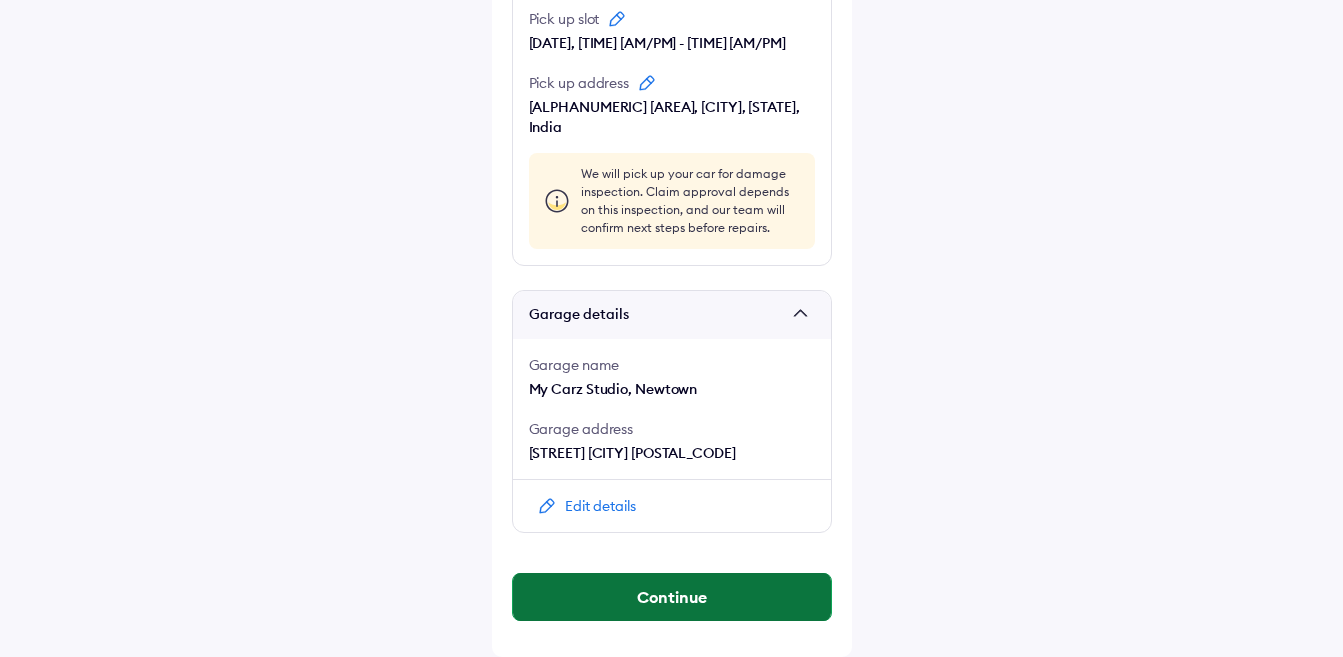 click on "Continue" at bounding box center [672, 597] 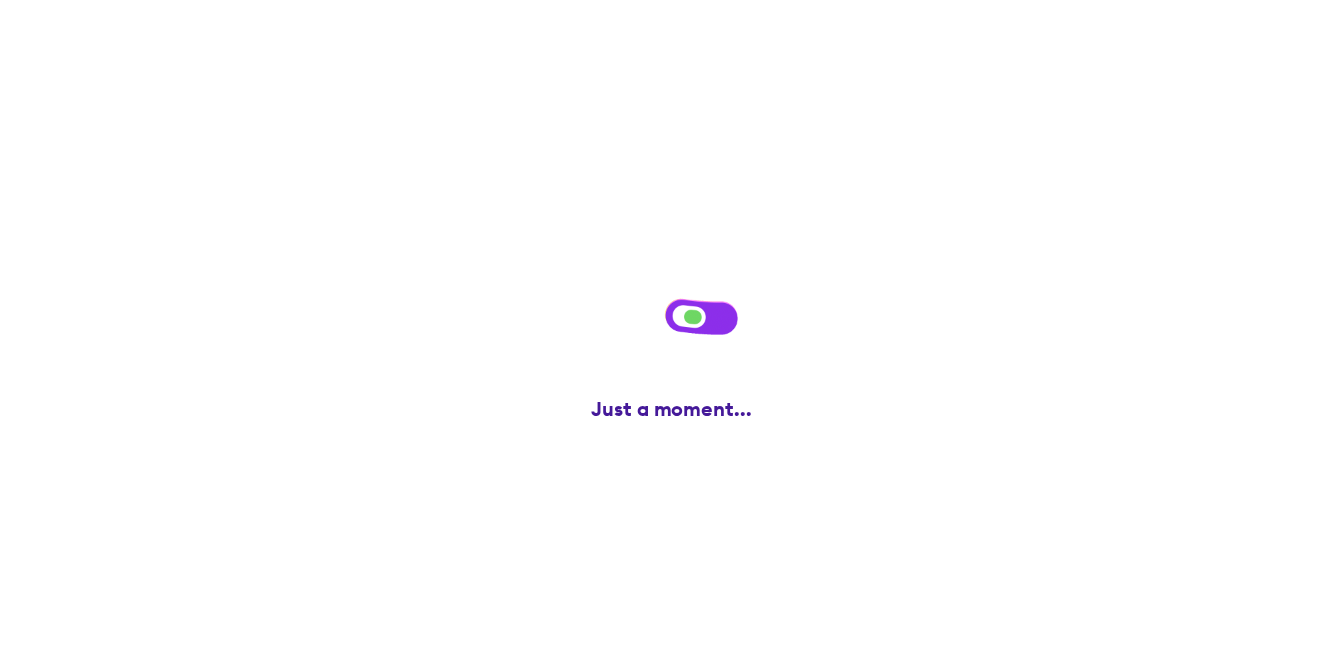 scroll, scrollTop: 0, scrollLeft: 0, axis: both 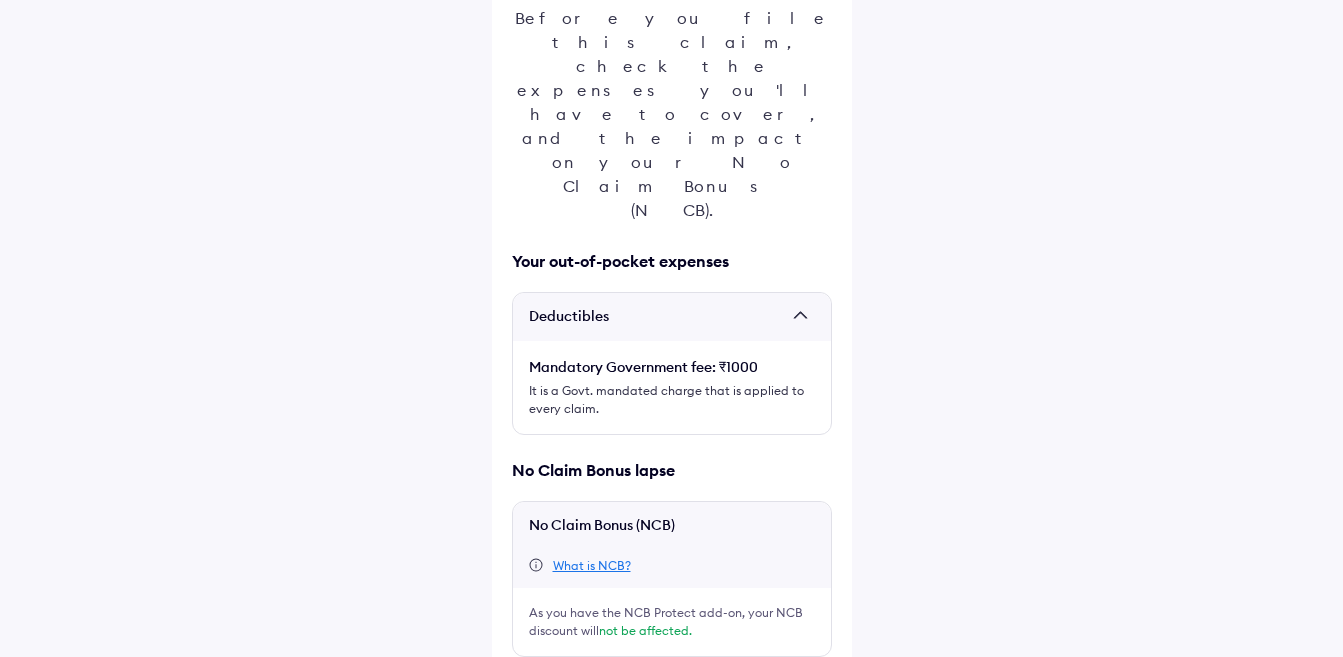 click on "What is NCB?" at bounding box center (592, 566) 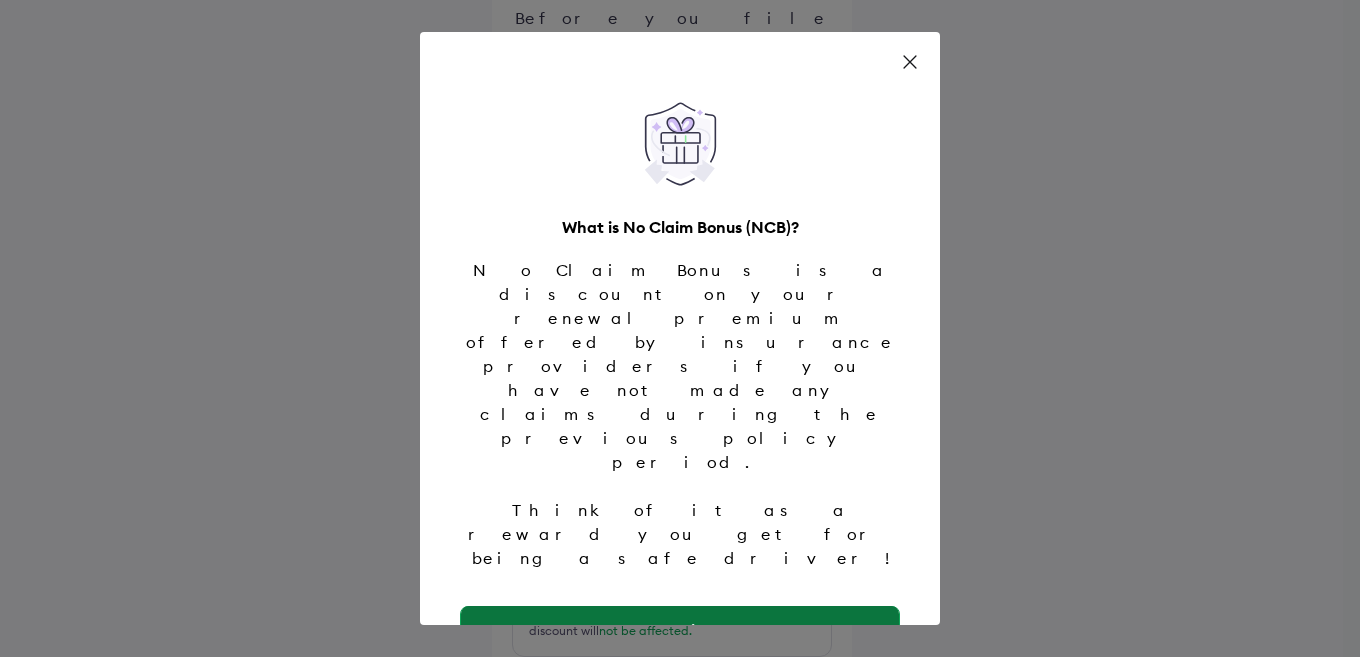 click on "Got it" at bounding box center (680, 630) 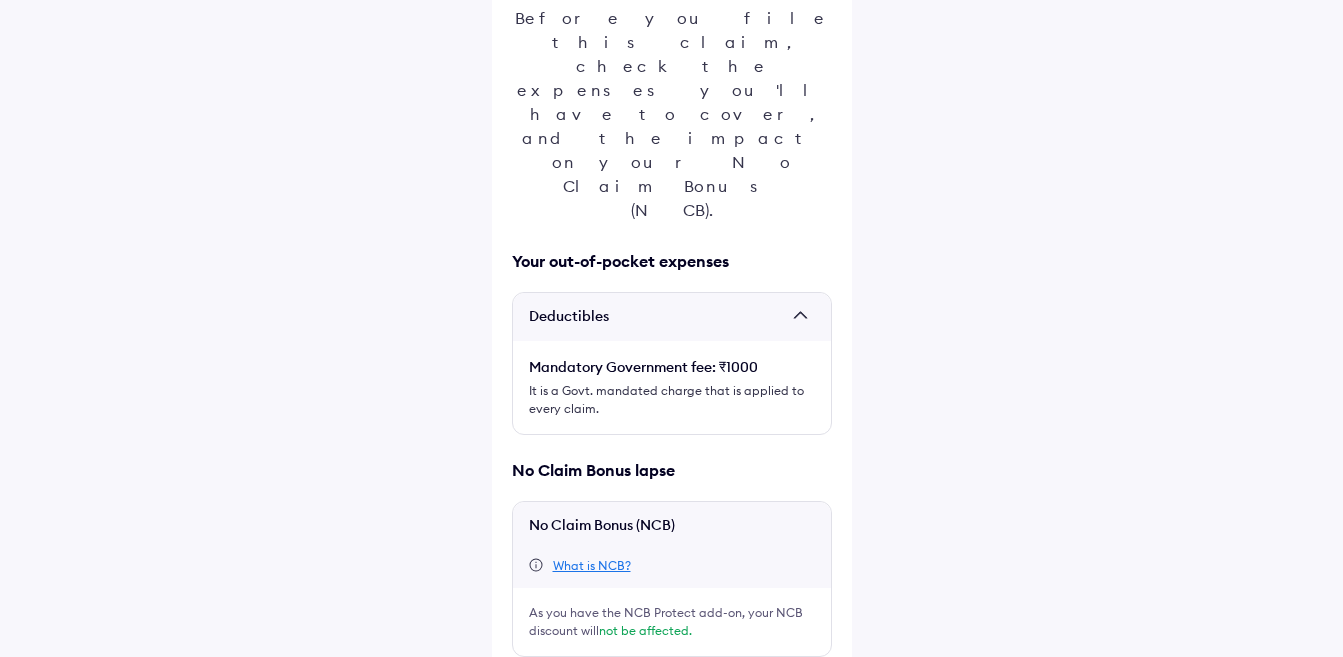 click at bounding box center [520, 689] 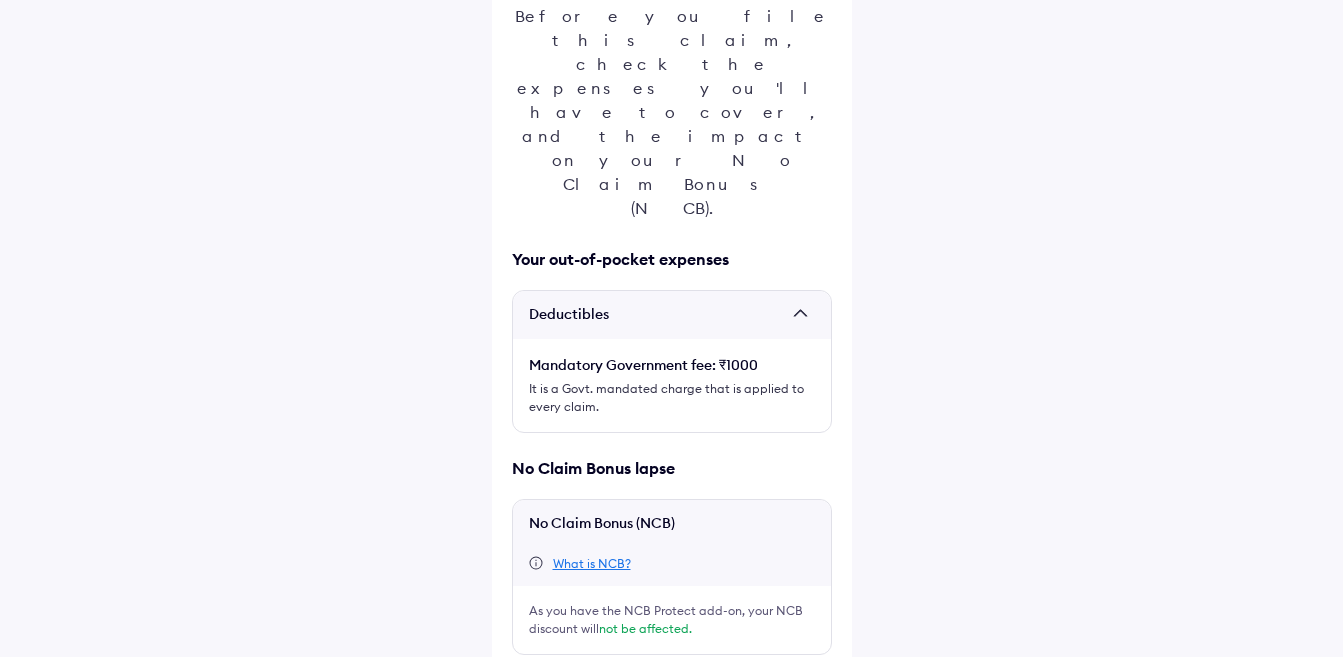 scroll, scrollTop: 260, scrollLeft: 0, axis: vertical 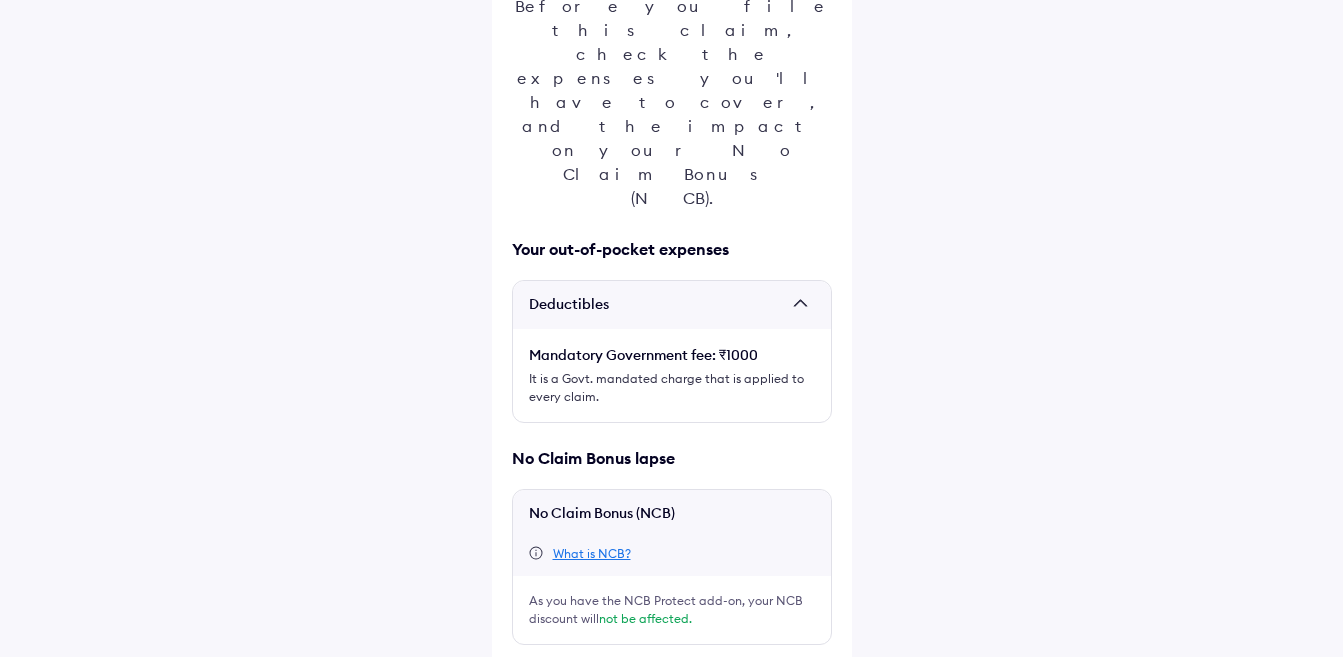 click on "Register claim" at bounding box center [672, 741] 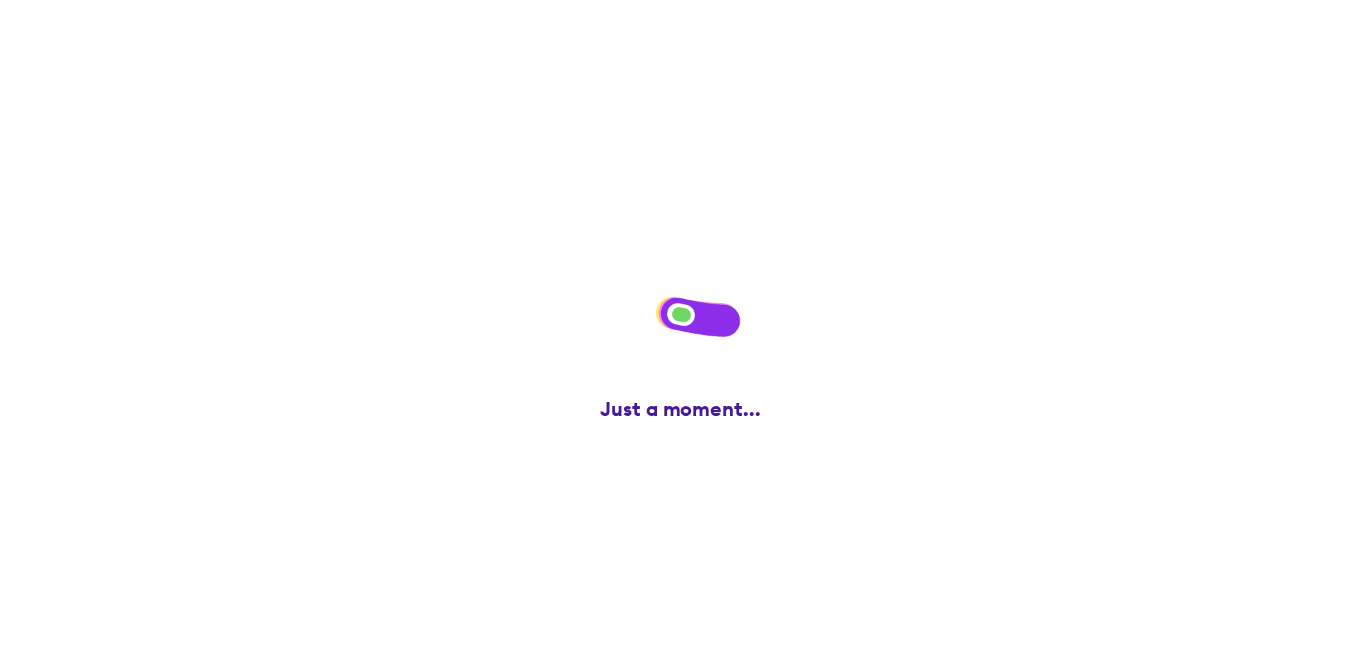 scroll, scrollTop: 0, scrollLeft: 0, axis: both 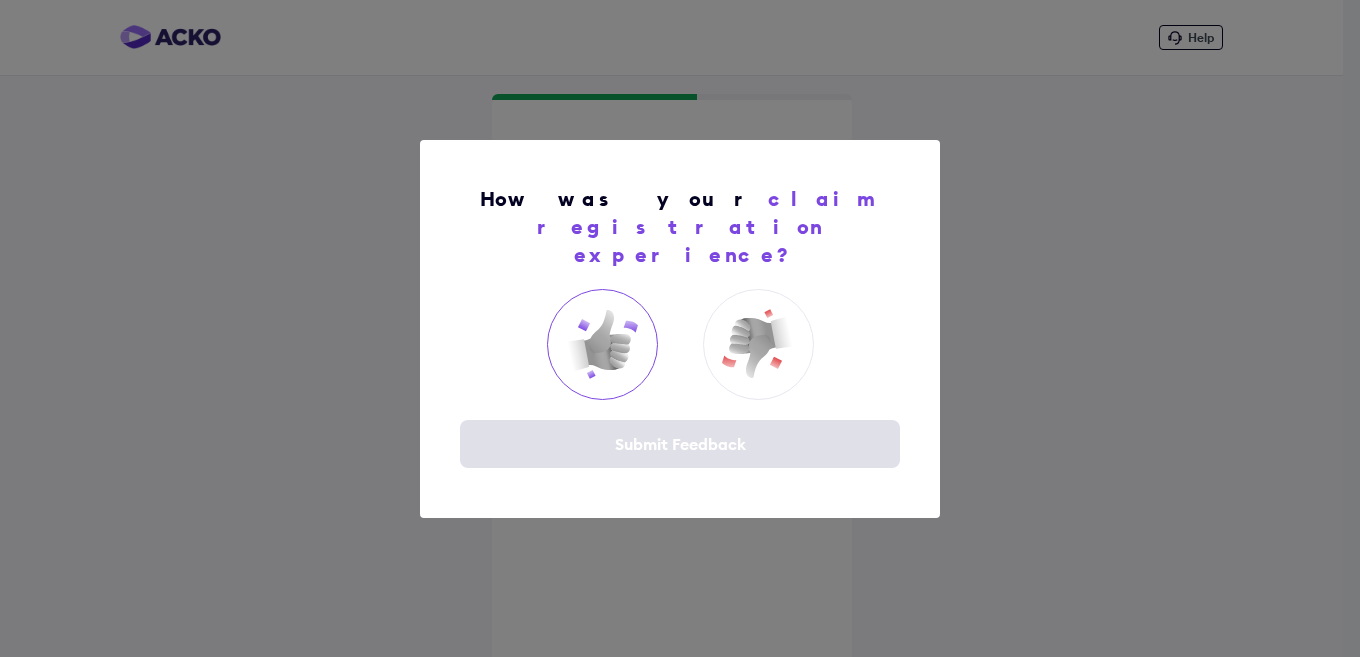click at bounding box center (602, 344) 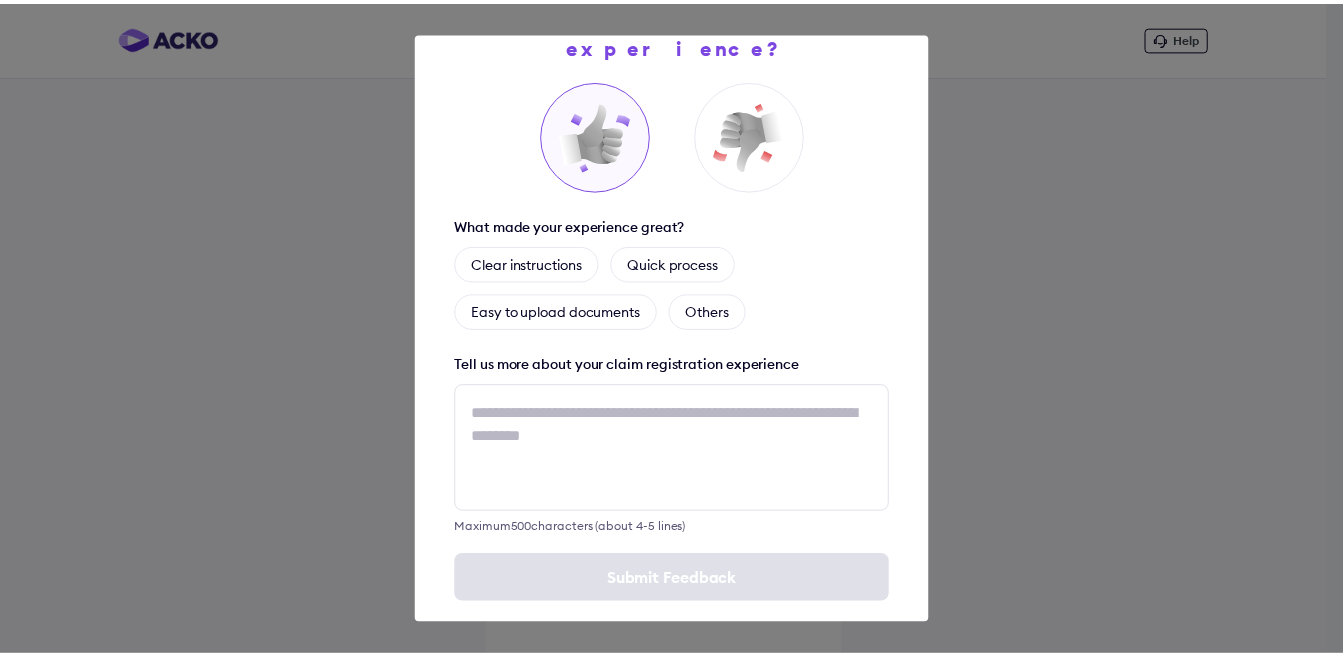 scroll, scrollTop: 102, scrollLeft: 0, axis: vertical 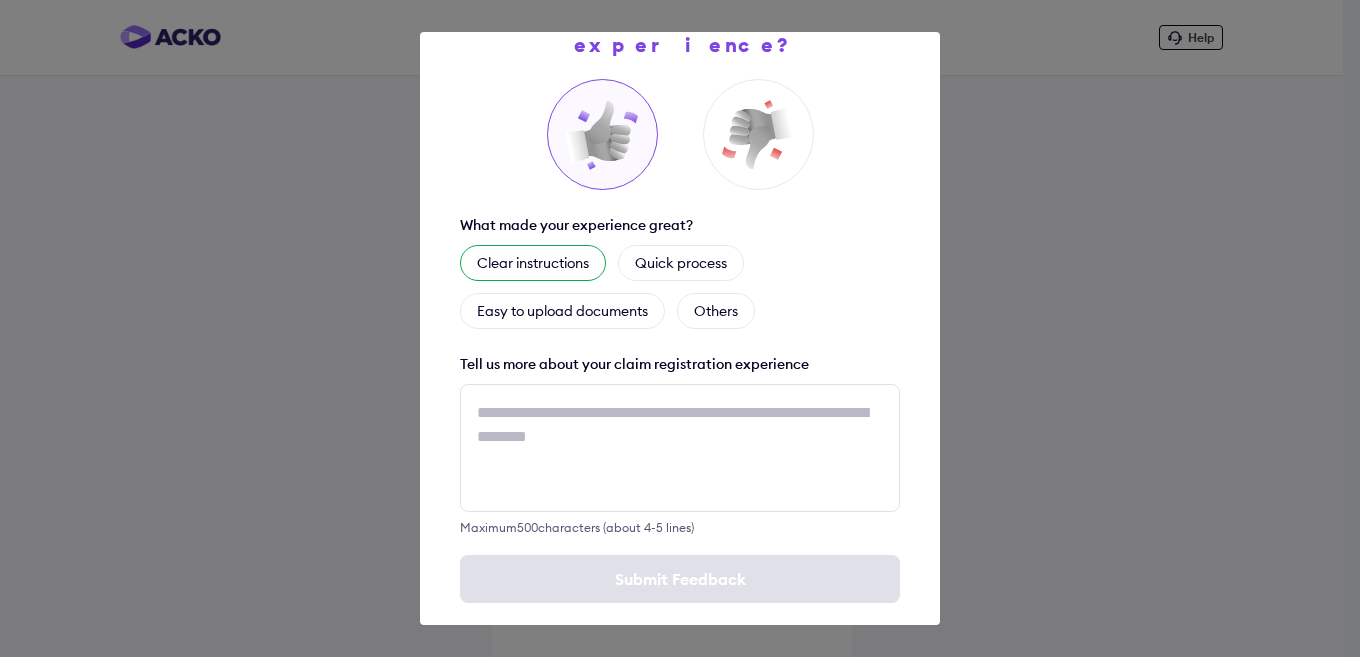 click on "Clear instructions" at bounding box center (533, 263) 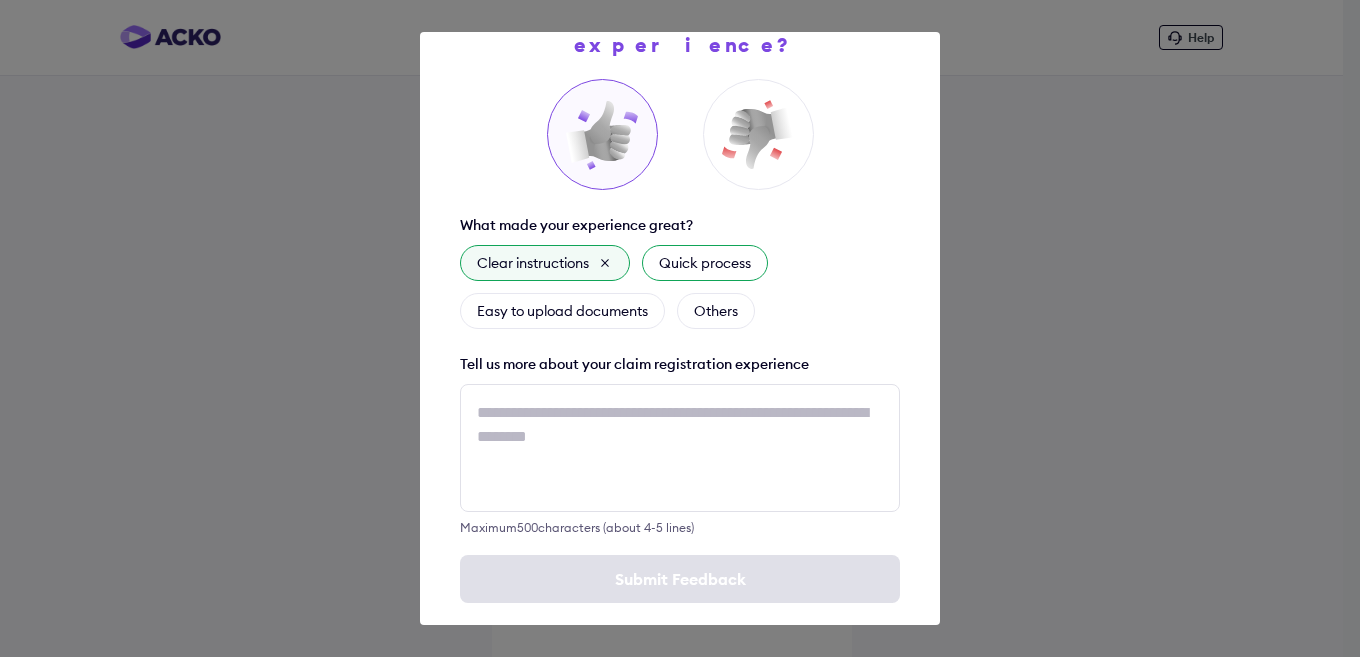 click on "Quick process" at bounding box center (705, 263) 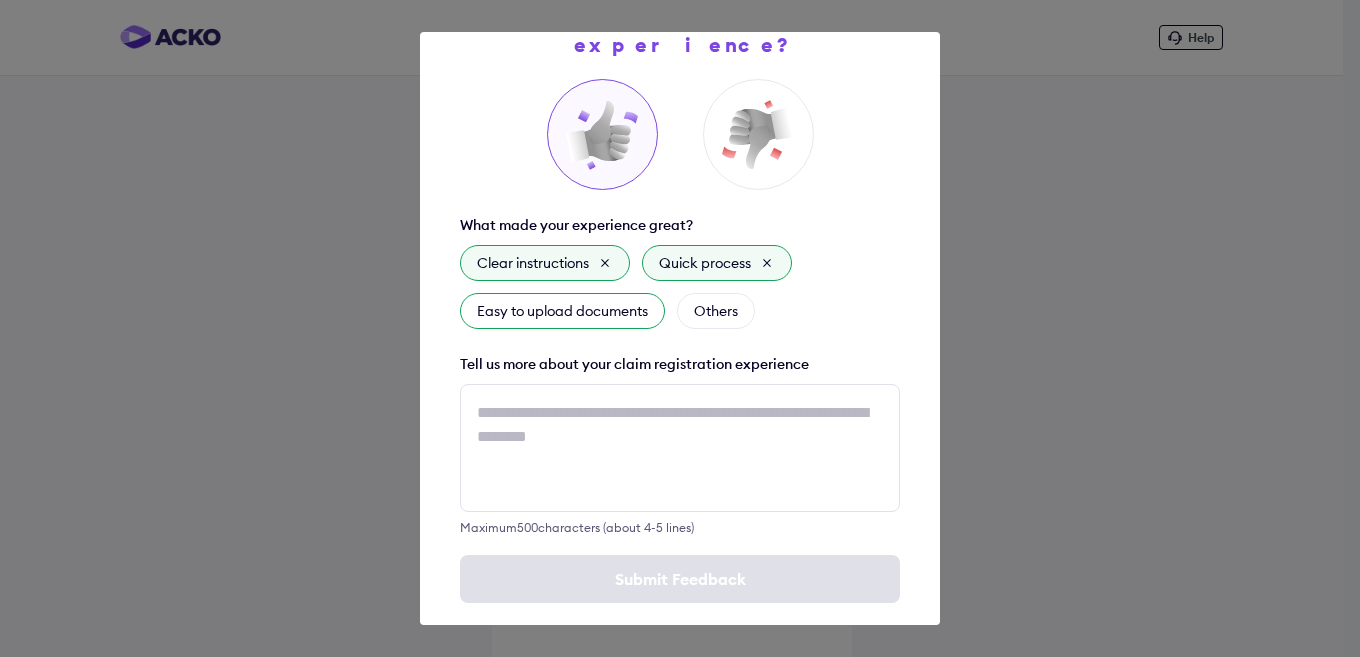 click on "Easy to upload documents" at bounding box center (562, 311) 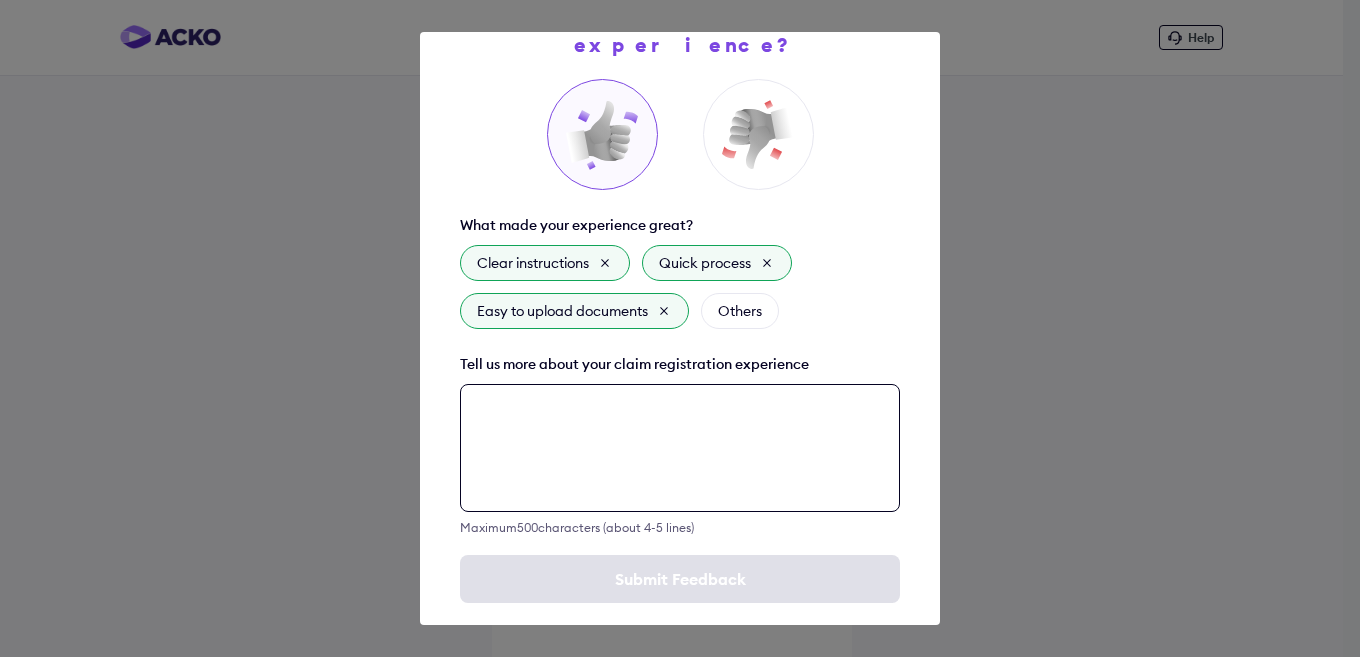 click at bounding box center (680, 448) 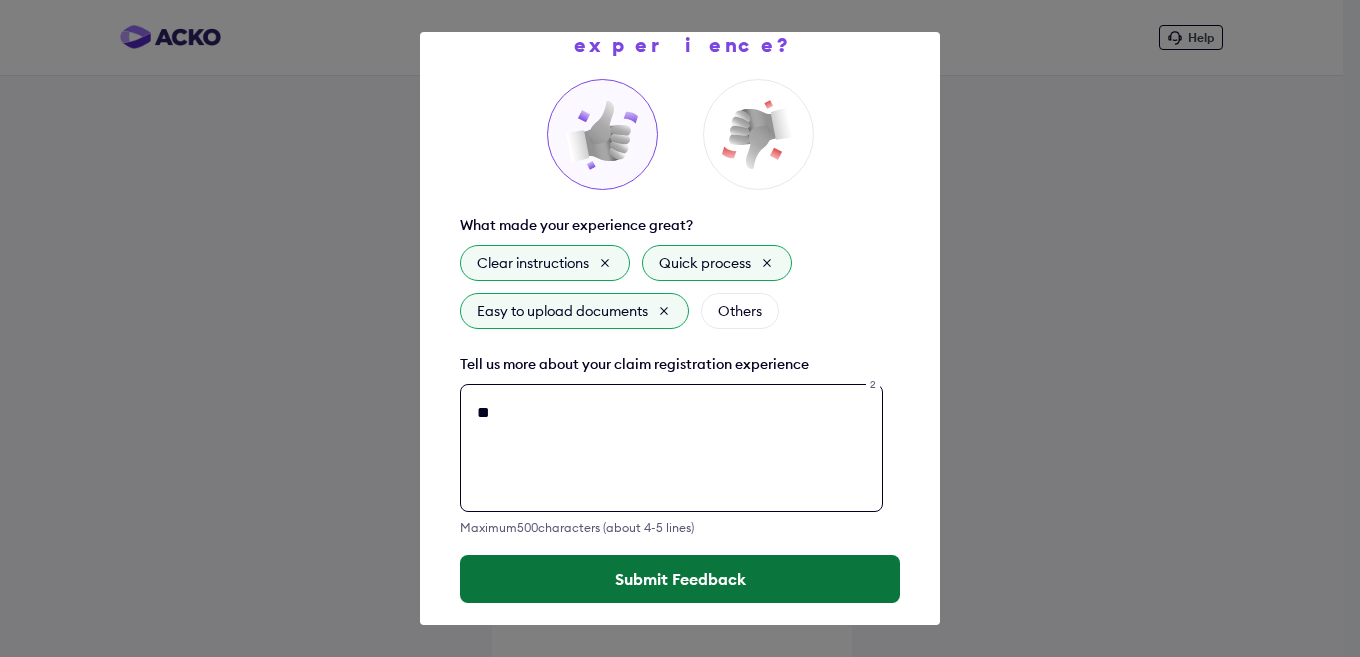 type on "**" 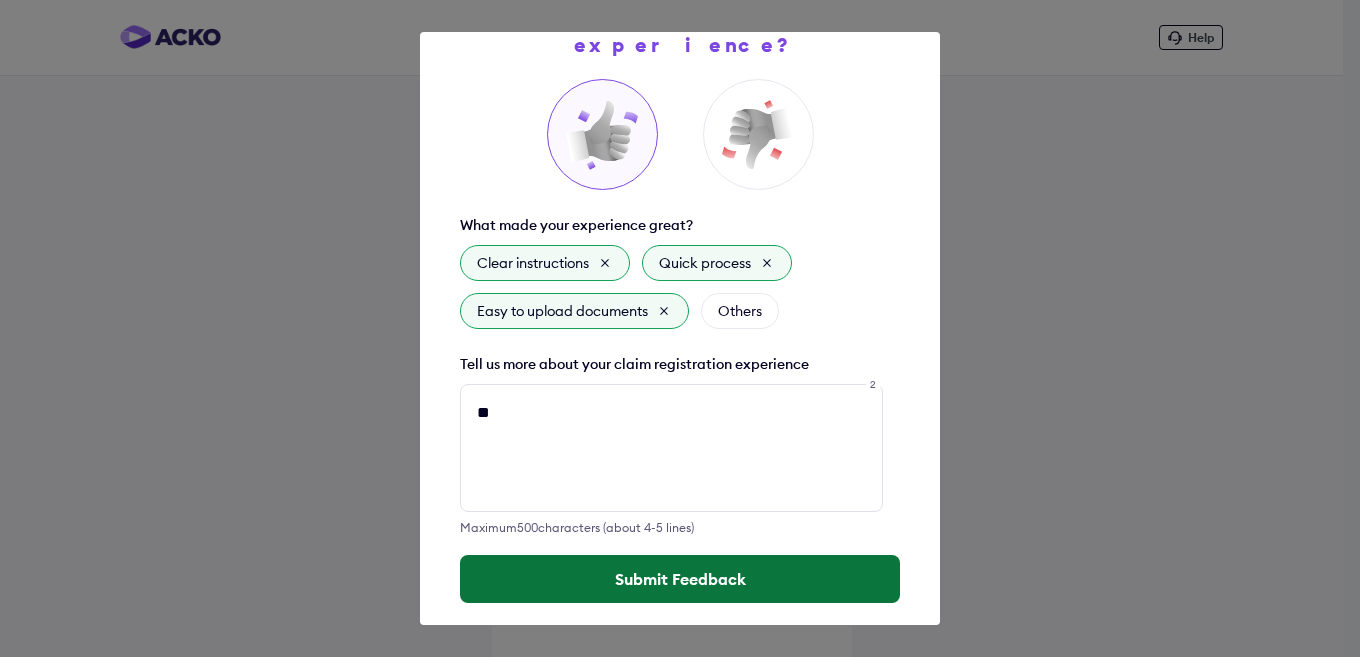 click on "Submit Feedback" at bounding box center (680, 579) 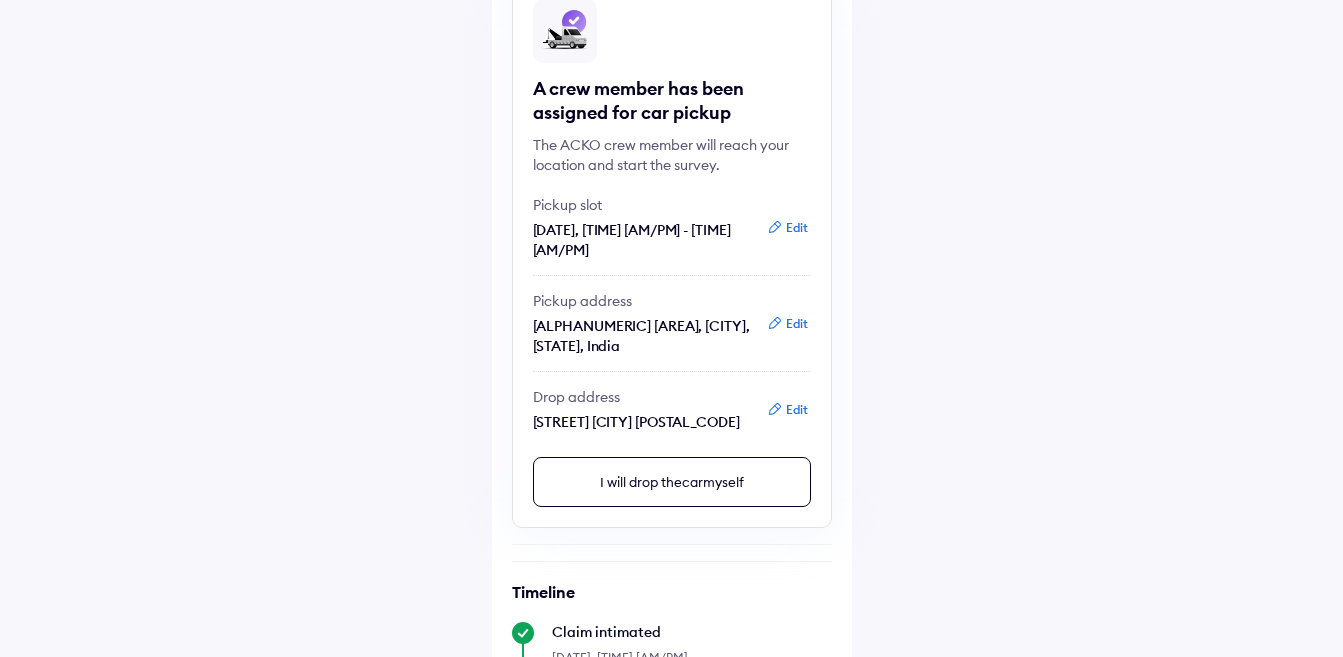 scroll, scrollTop: 0, scrollLeft: 0, axis: both 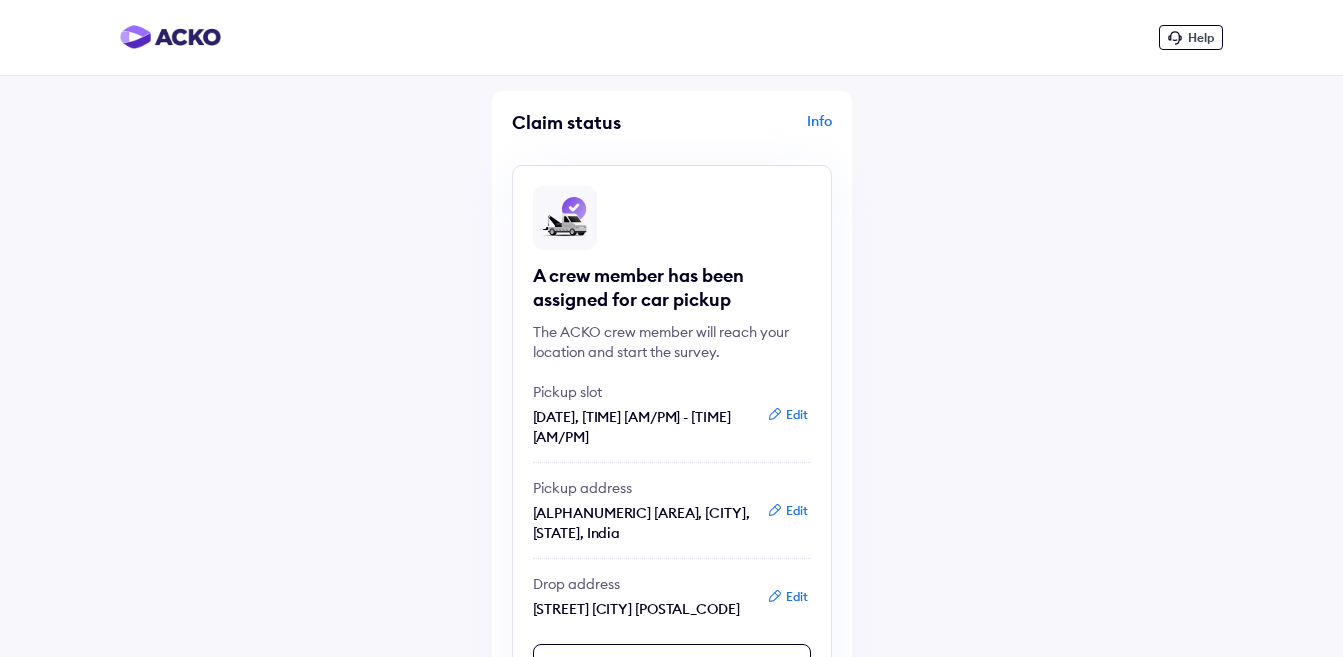click on "Info" at bounding box center [754, 130] 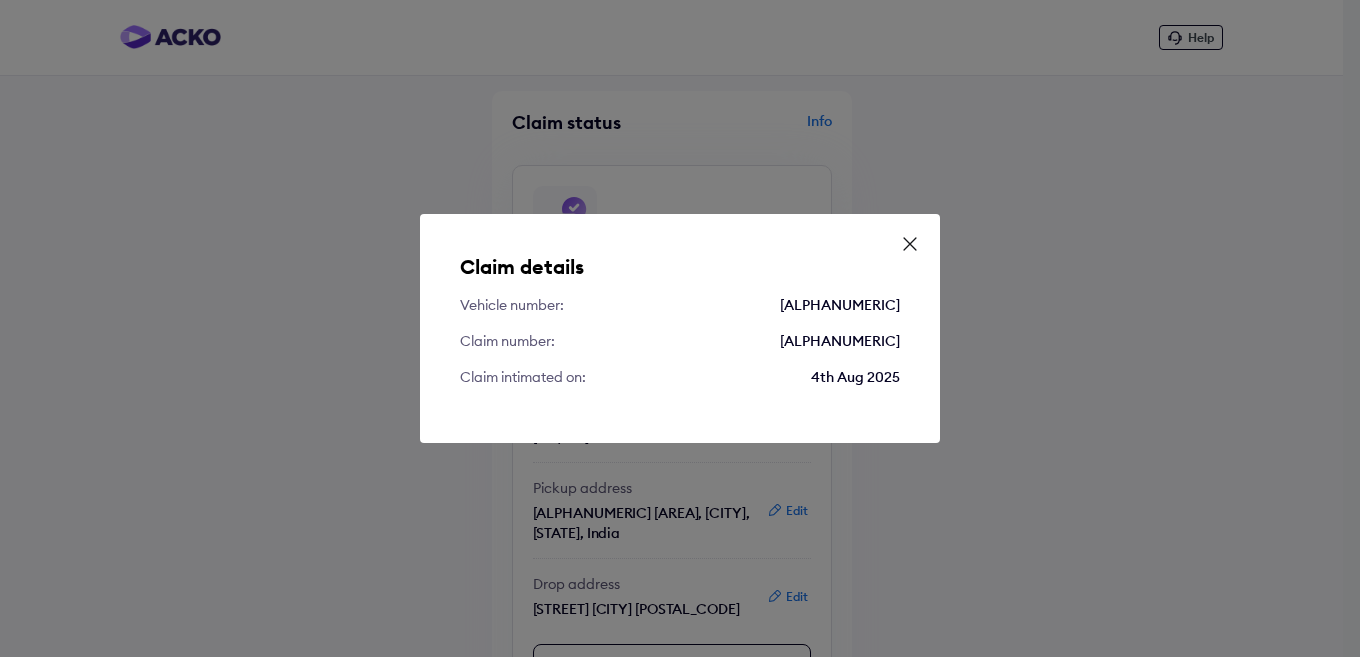 click 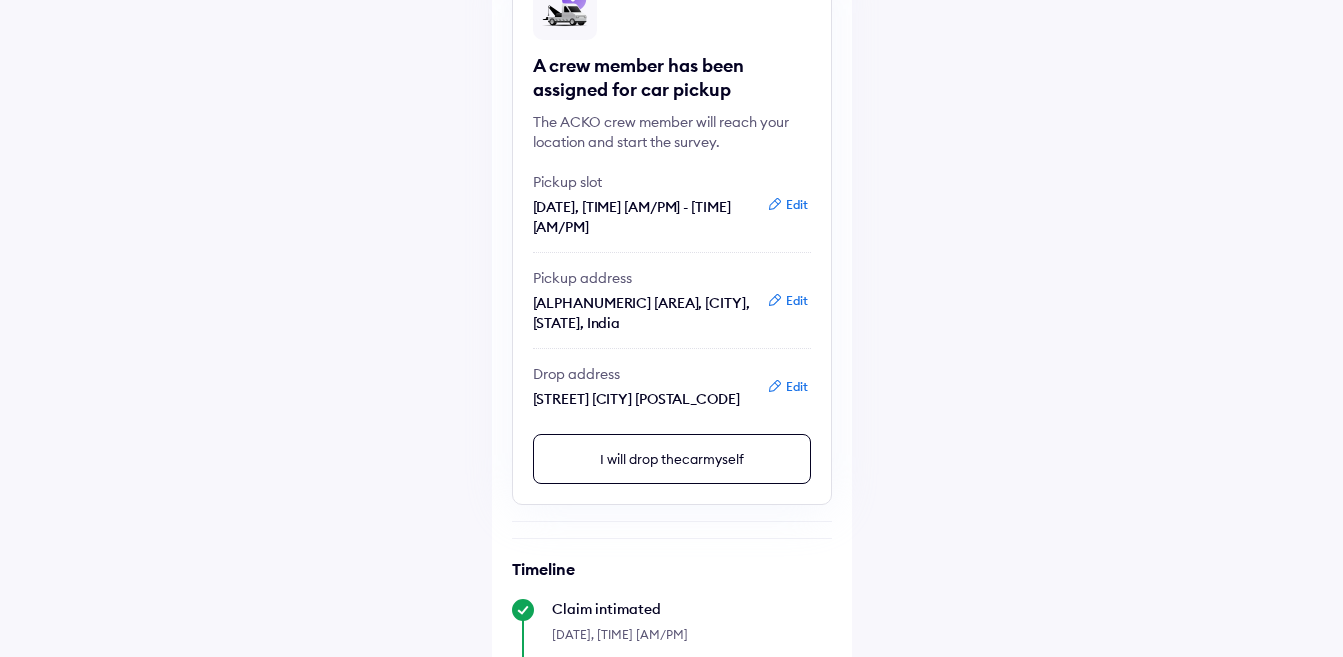 scroll, scrollTop: 0, scrollLeft: 0, axis: both 